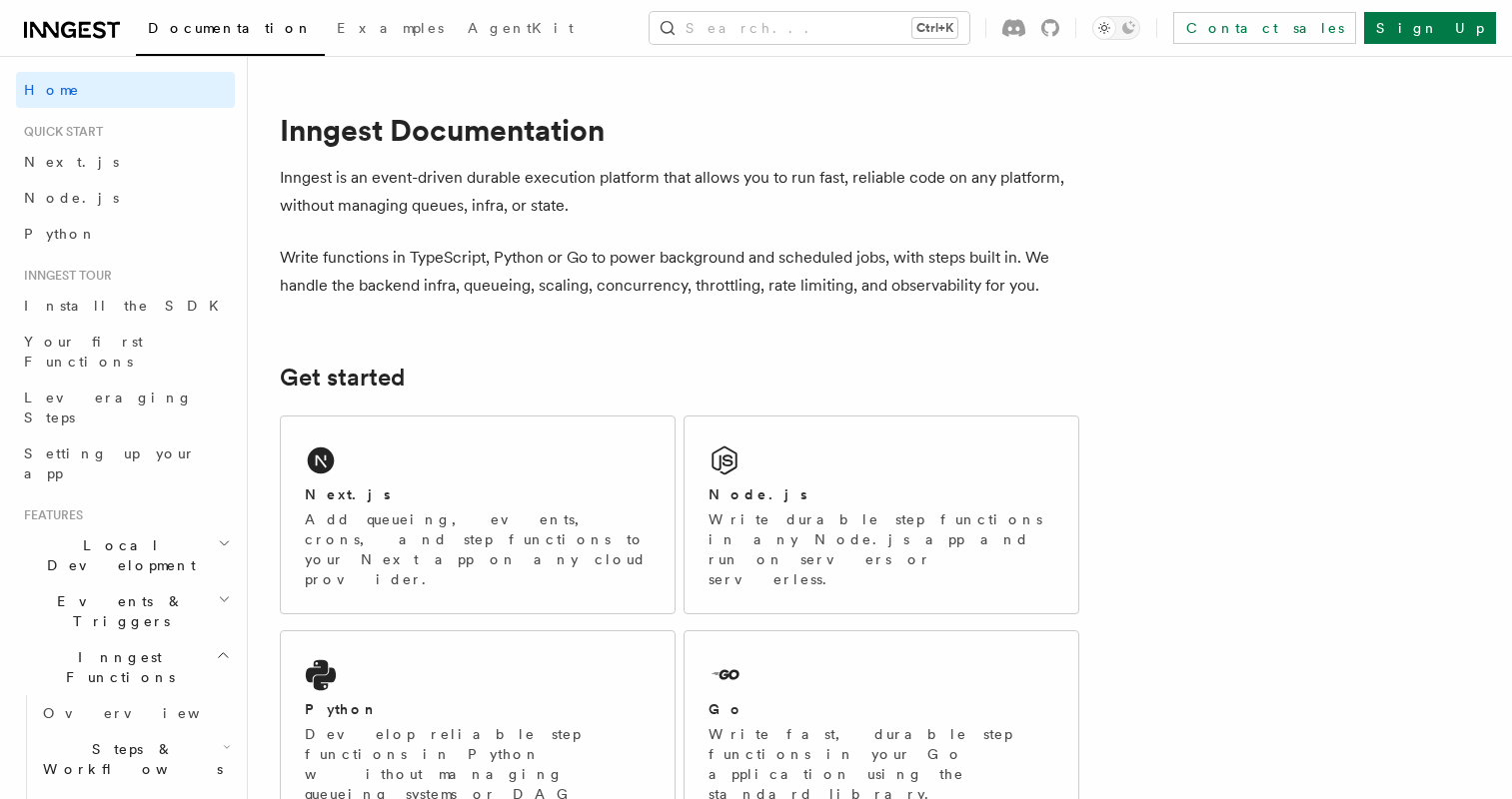 scroll, scrollTop: 0, scrollLeft: 0, axis: both 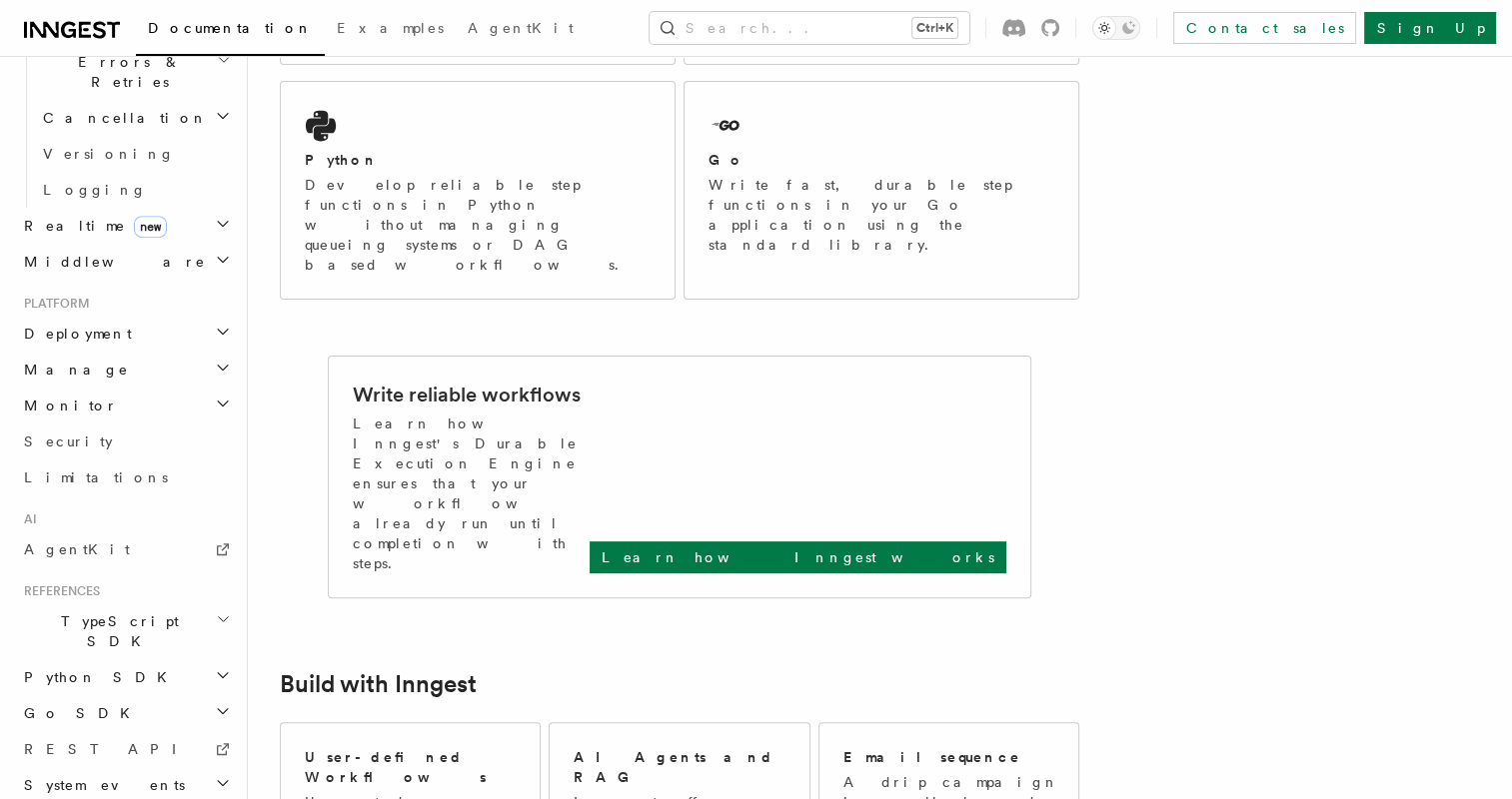 click on "Go SDK" at bounding box center (125, 713) 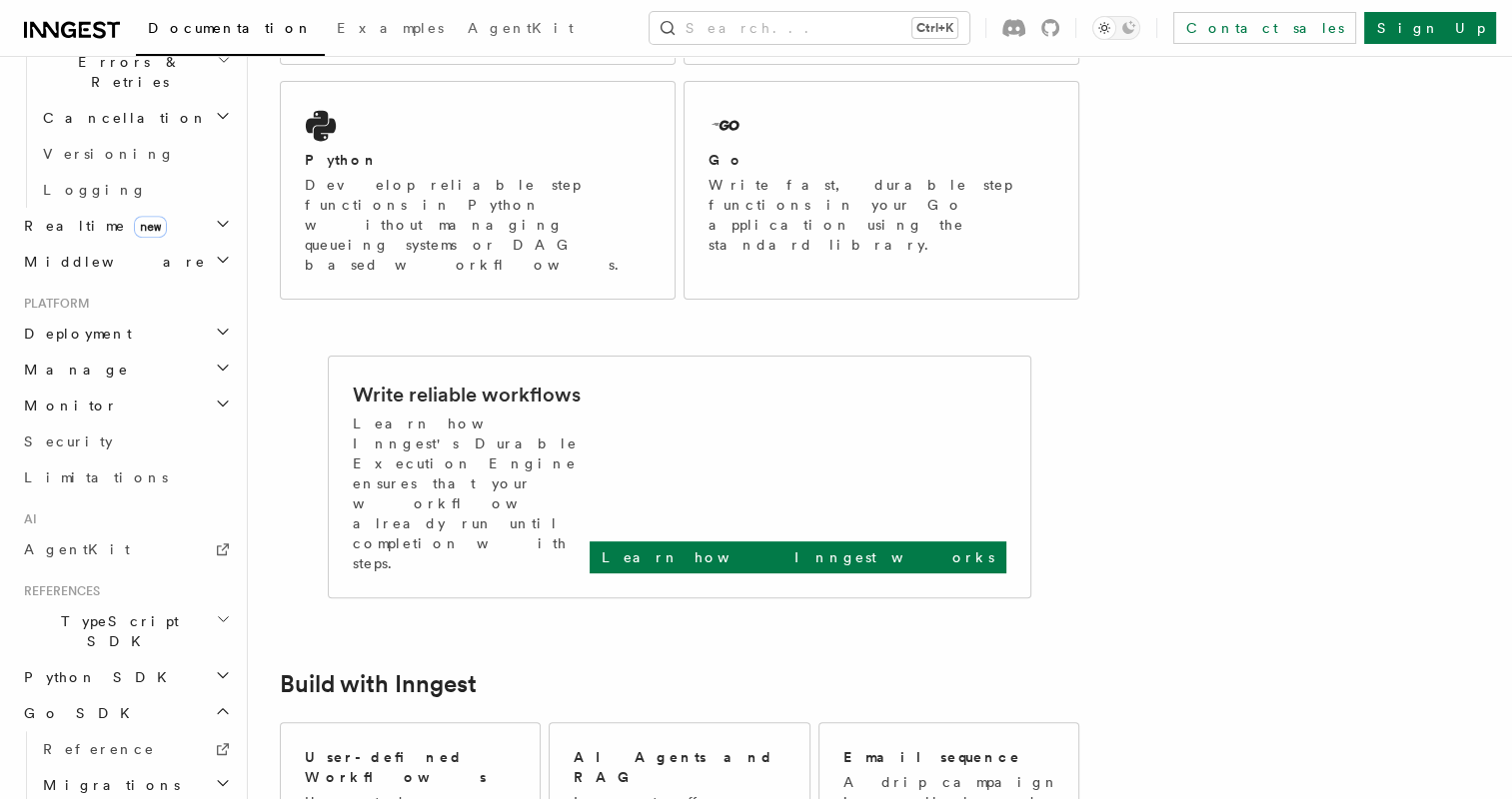 click on "Go SDK" at bounding box center (125, 713) 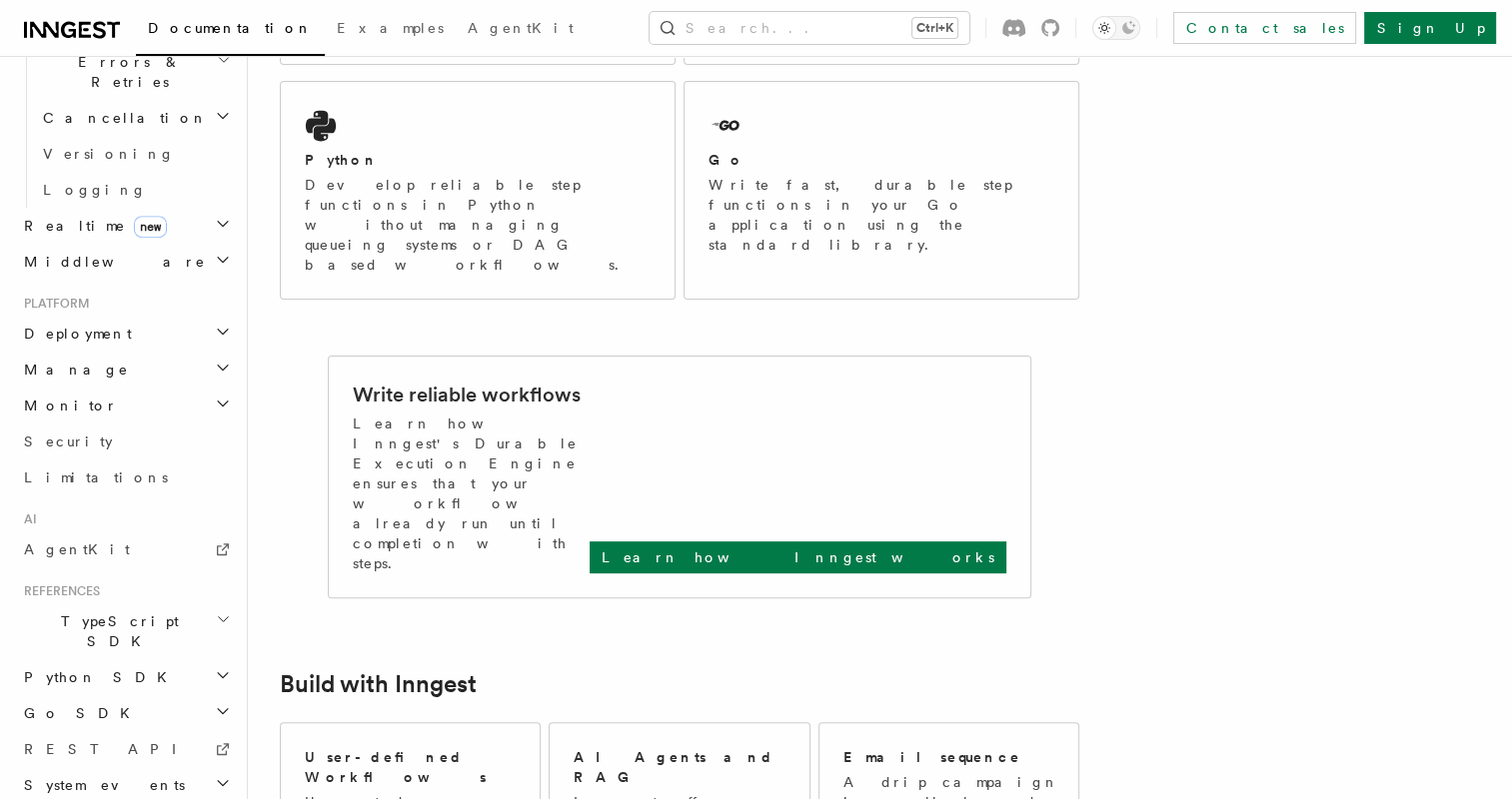 scroll, scrollTop: 0, scrollLeft: 0, axis: both 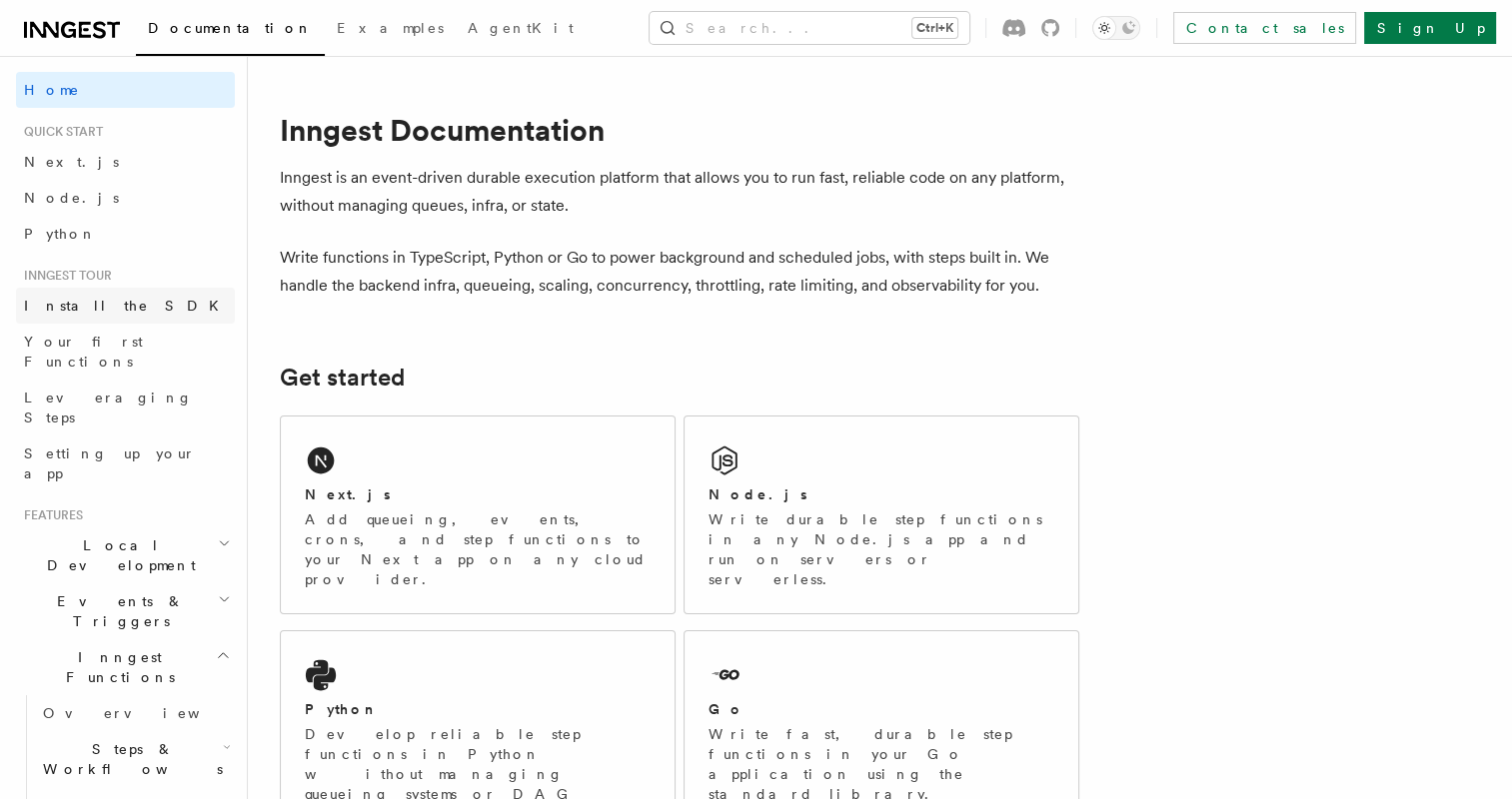 click on "Install the SDK" at bounding box center (127, 306) 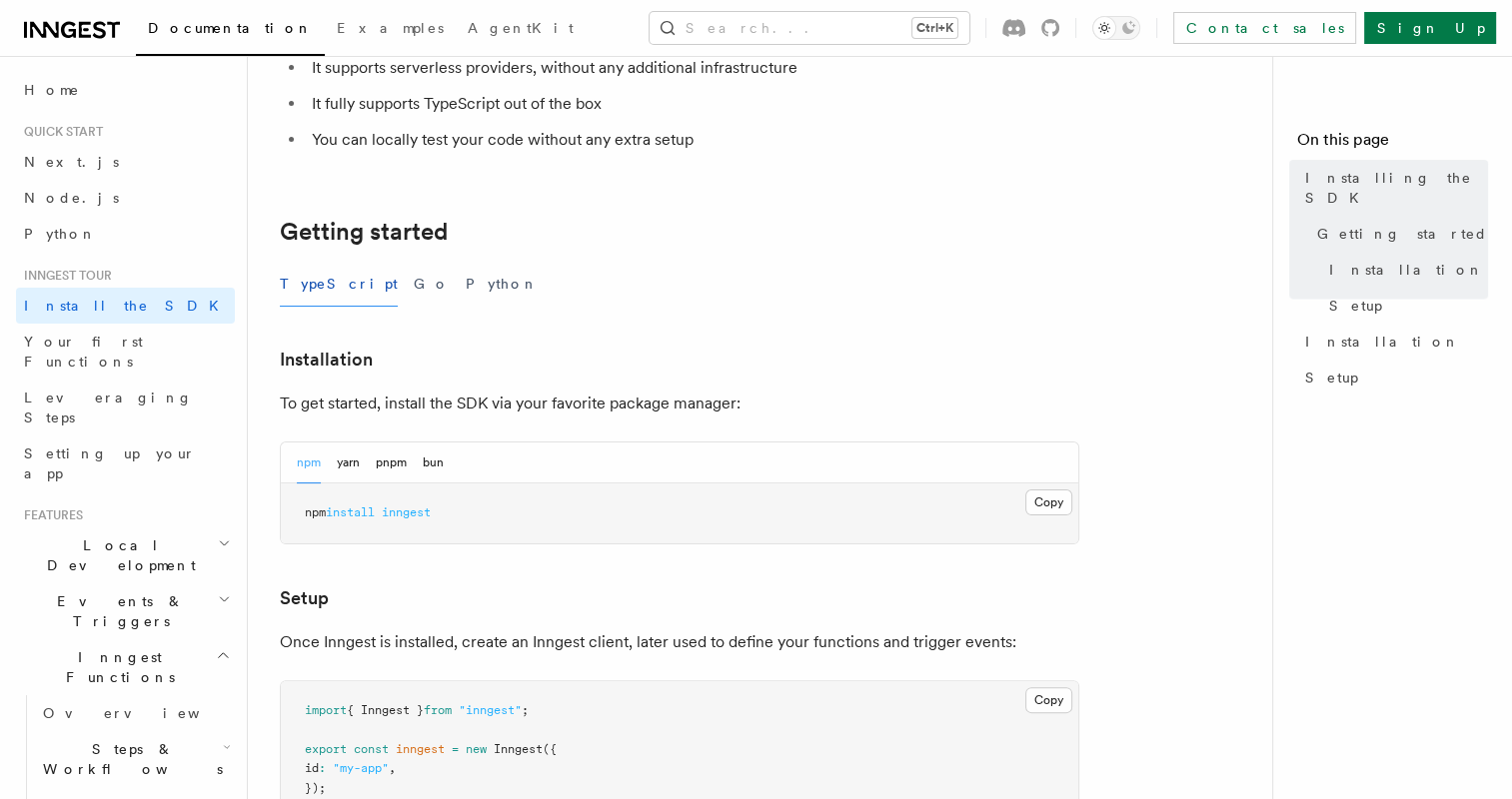 scroll, scrollTop: 300, scrollLeft: 0, axis: vertical 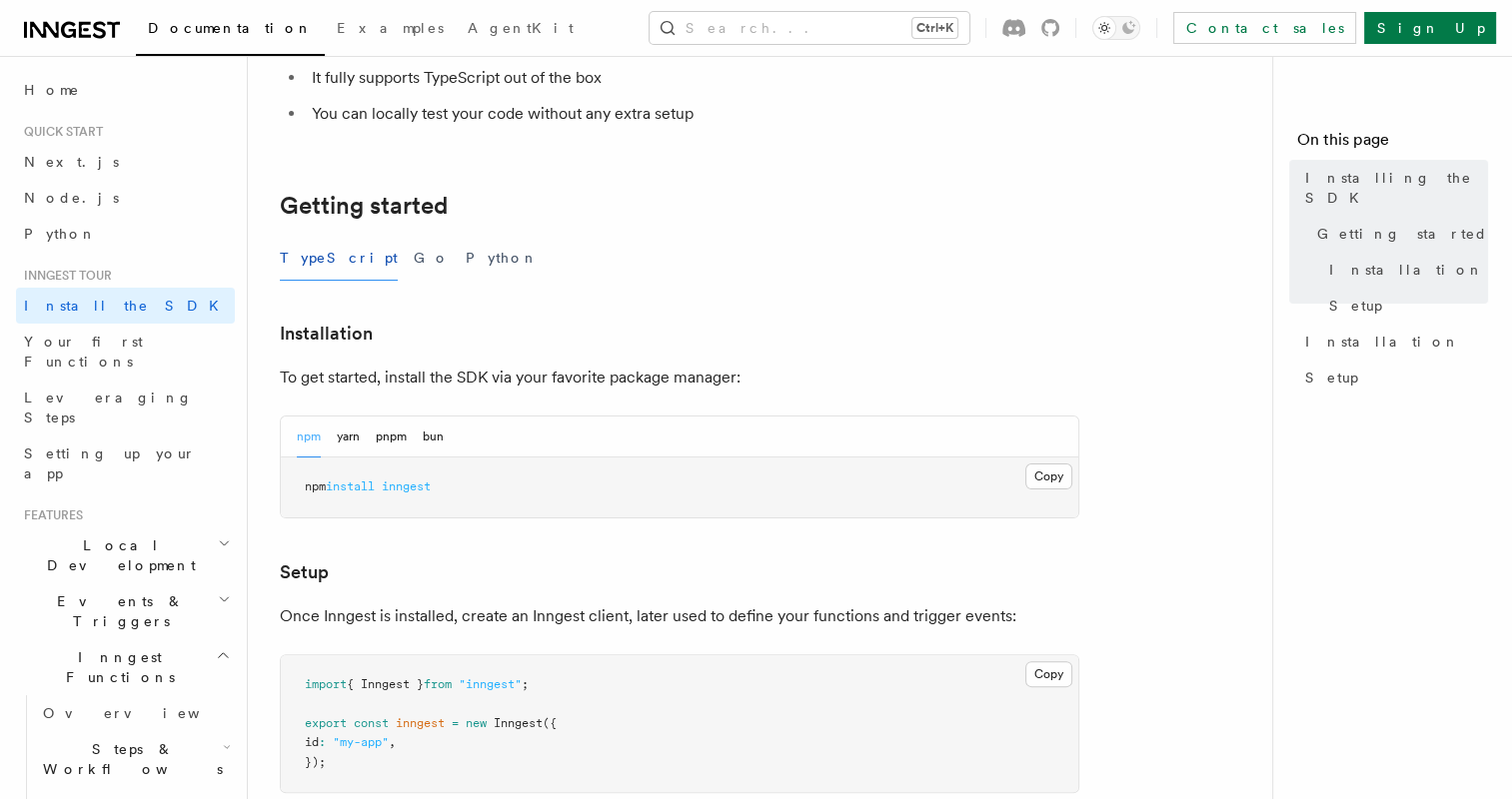 click on "TypeScript Go Python" at bounding box center [680, 258] 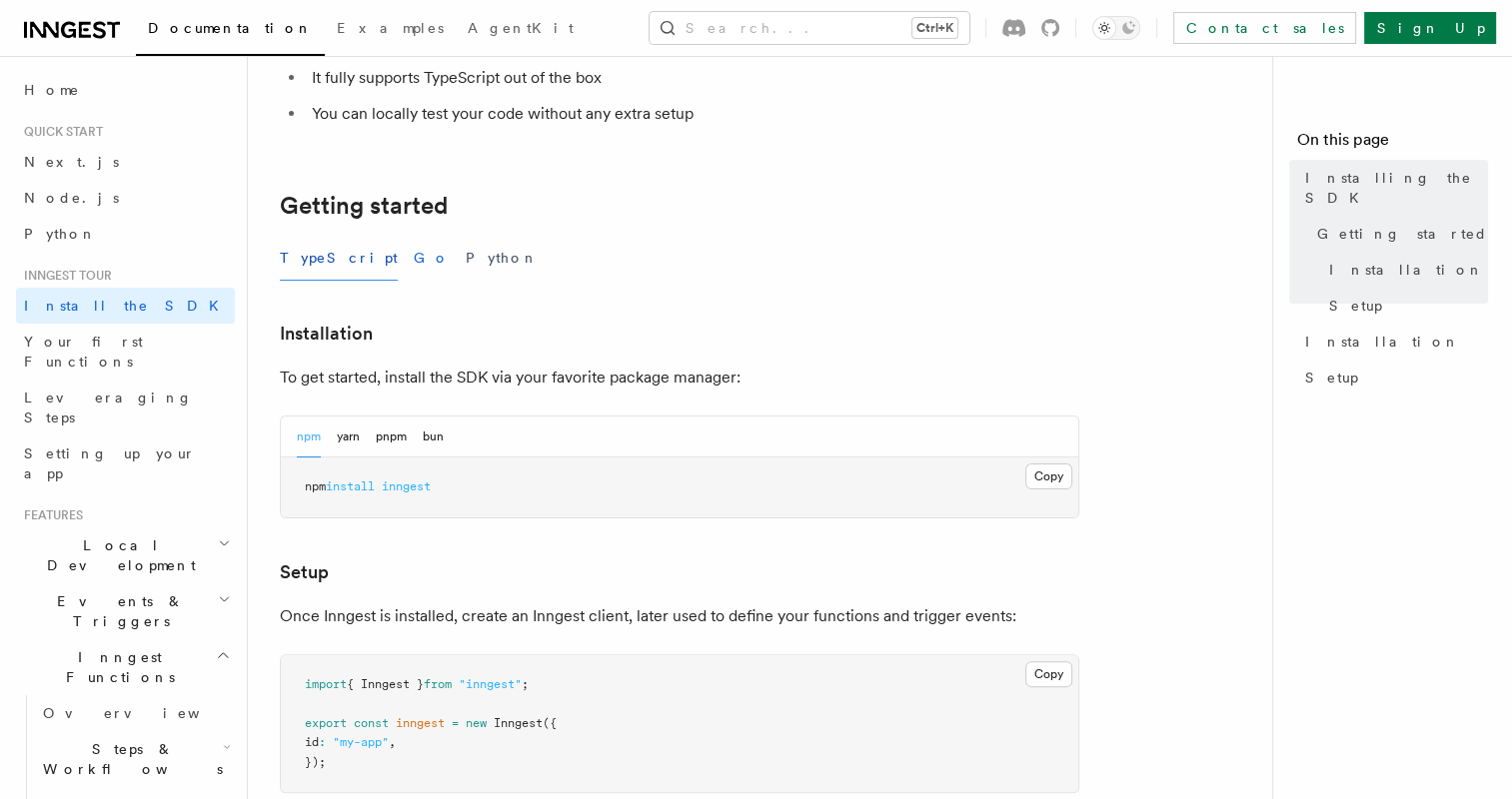 click on "Go" at bounding box center [432, 258] 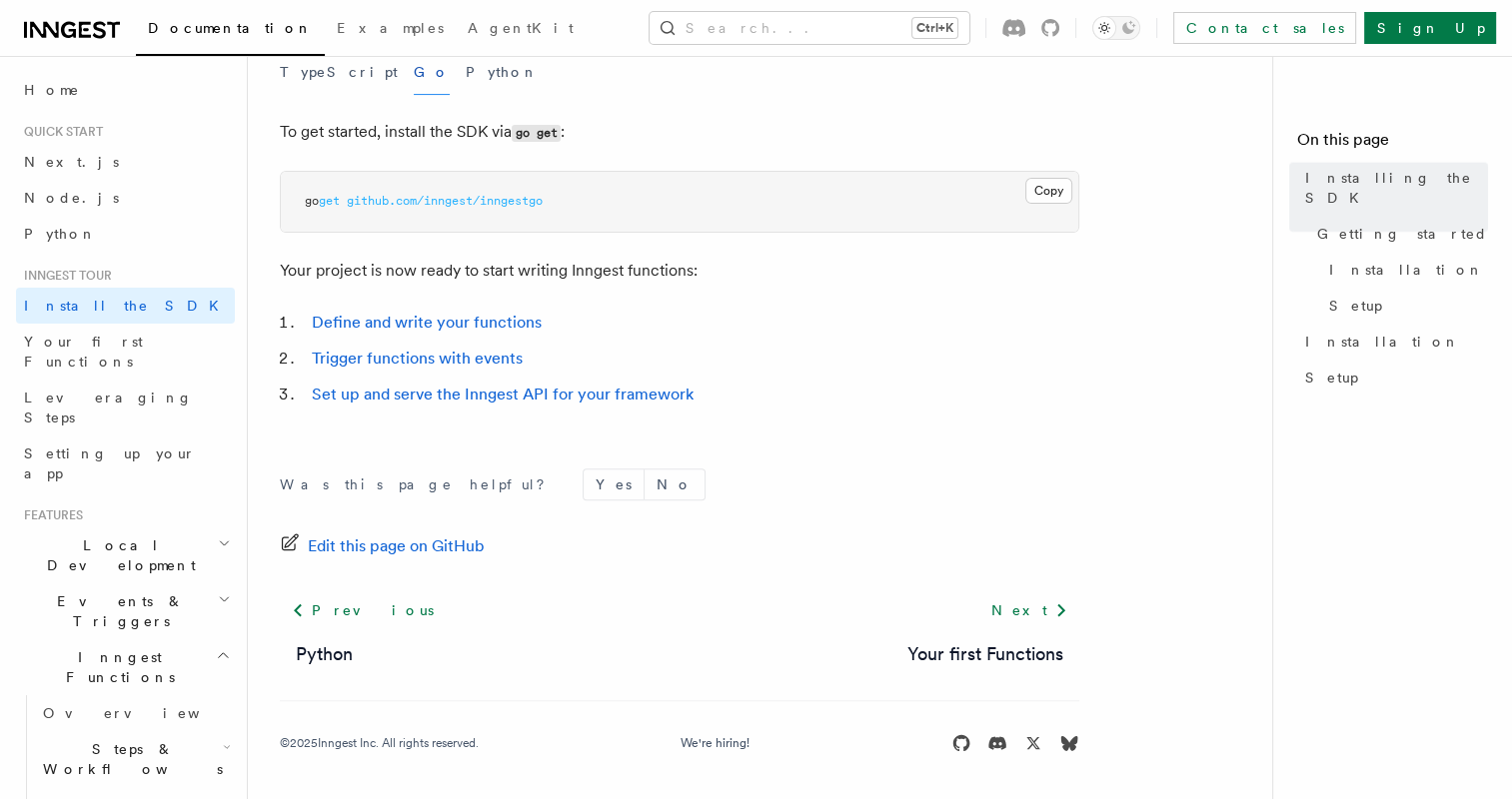 scroll, scrollTop: 486, scrollLeft: 0, axis: vertical 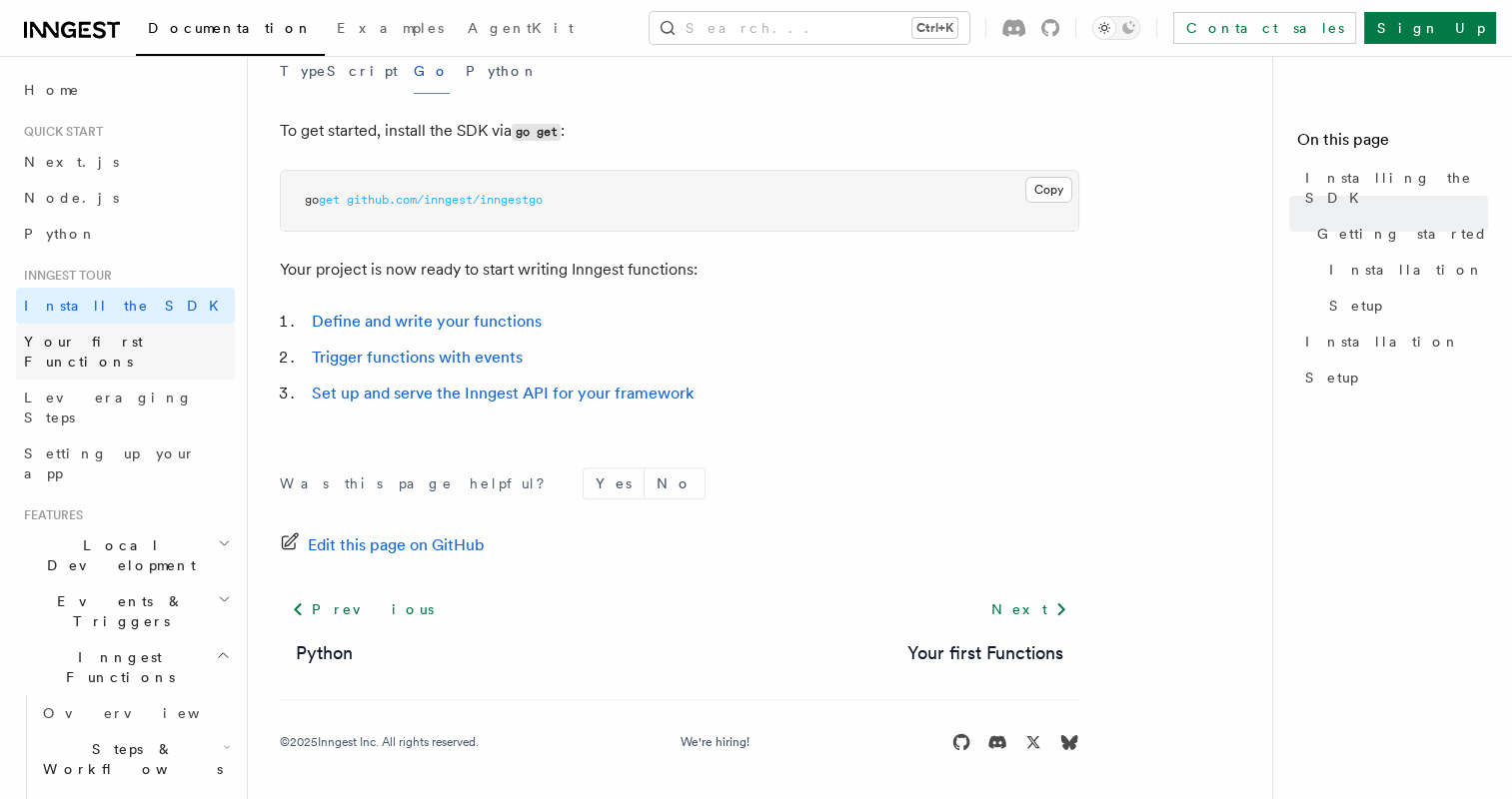 click on "Your first Functions" at bounding box center [125, 352] 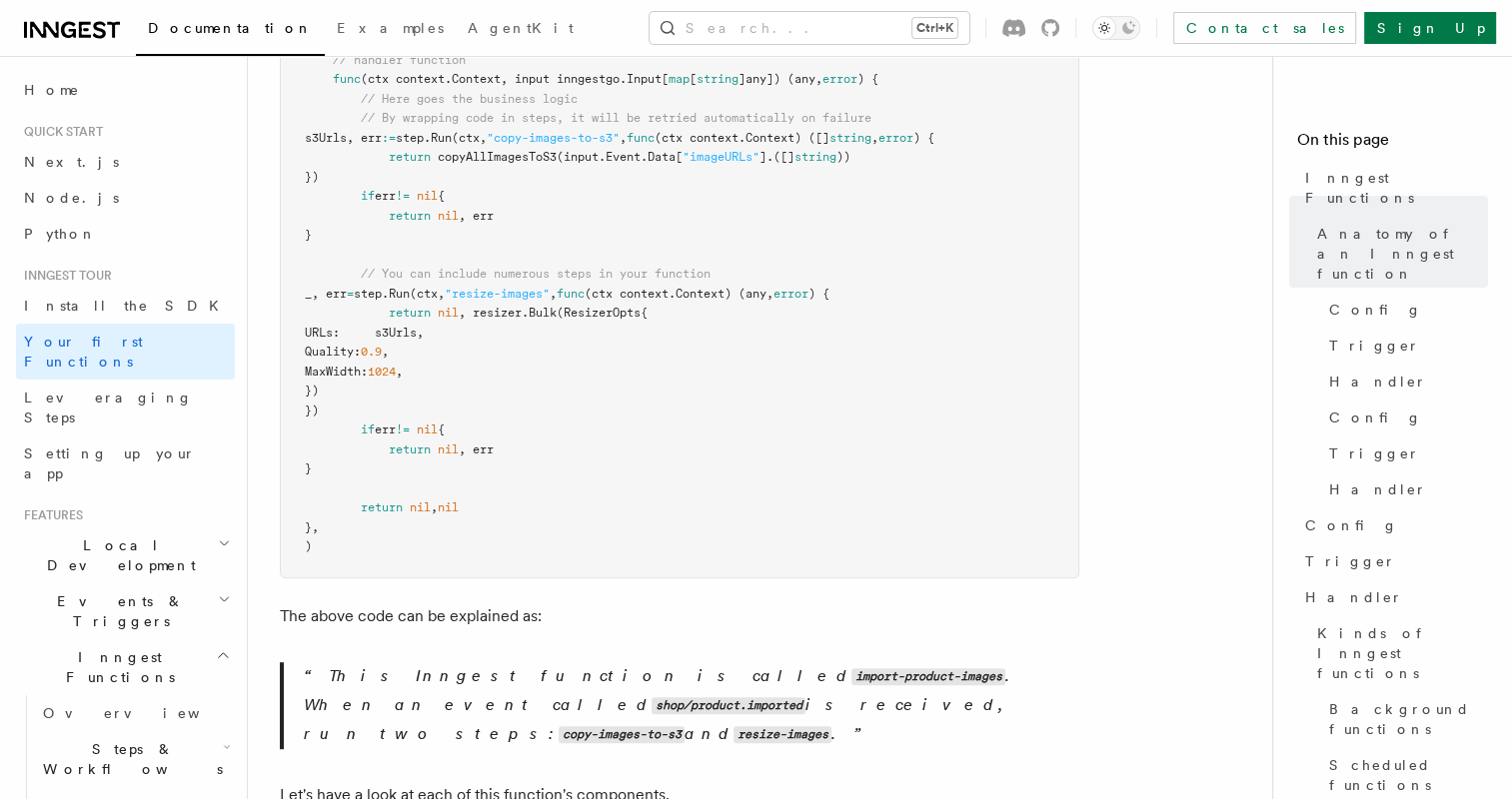 scroll, scrollTop: 699, scrollLeft: 0, axis: vertical 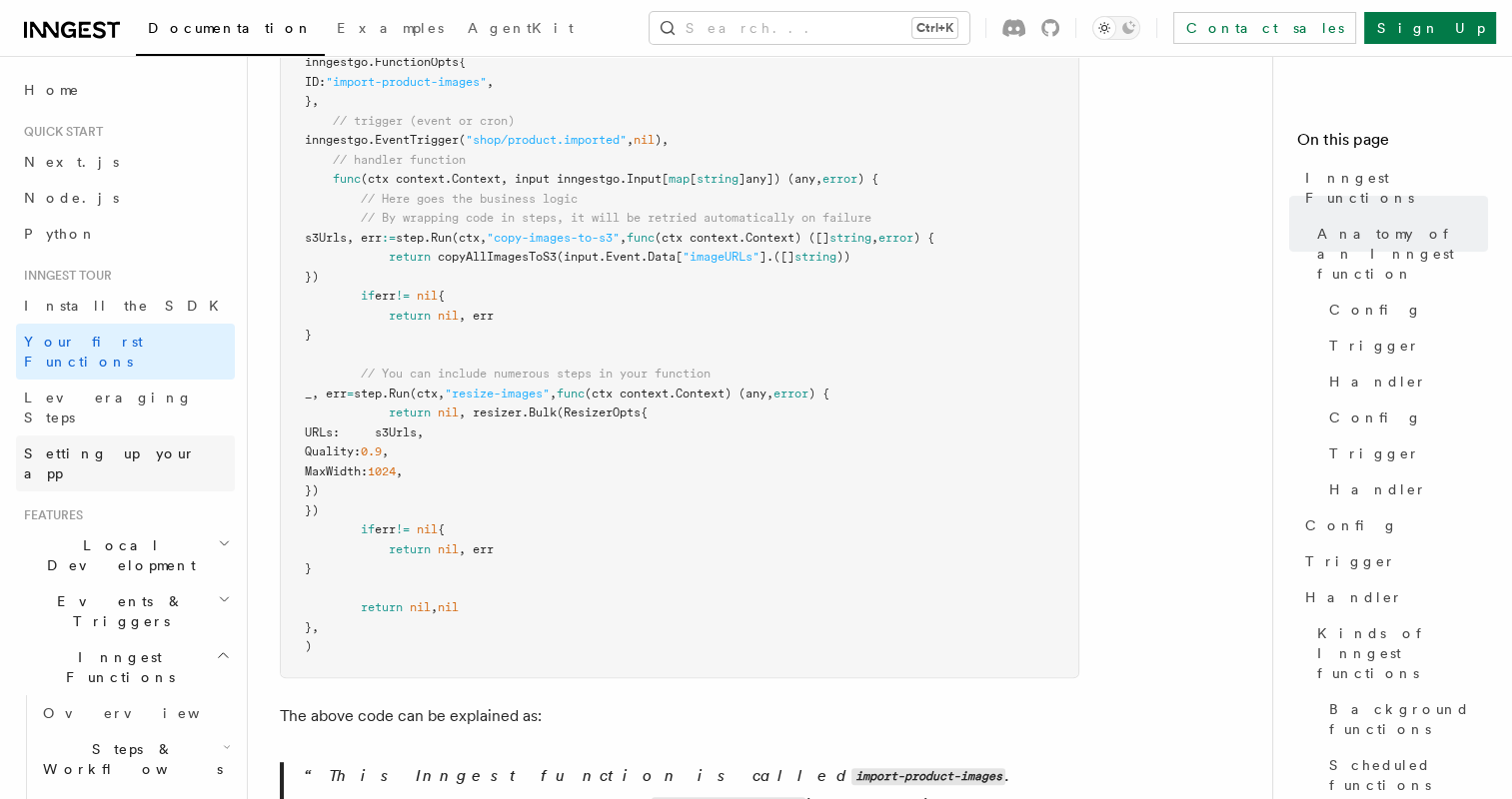 click on "Setting up your app" at bounding box center (125, 463) 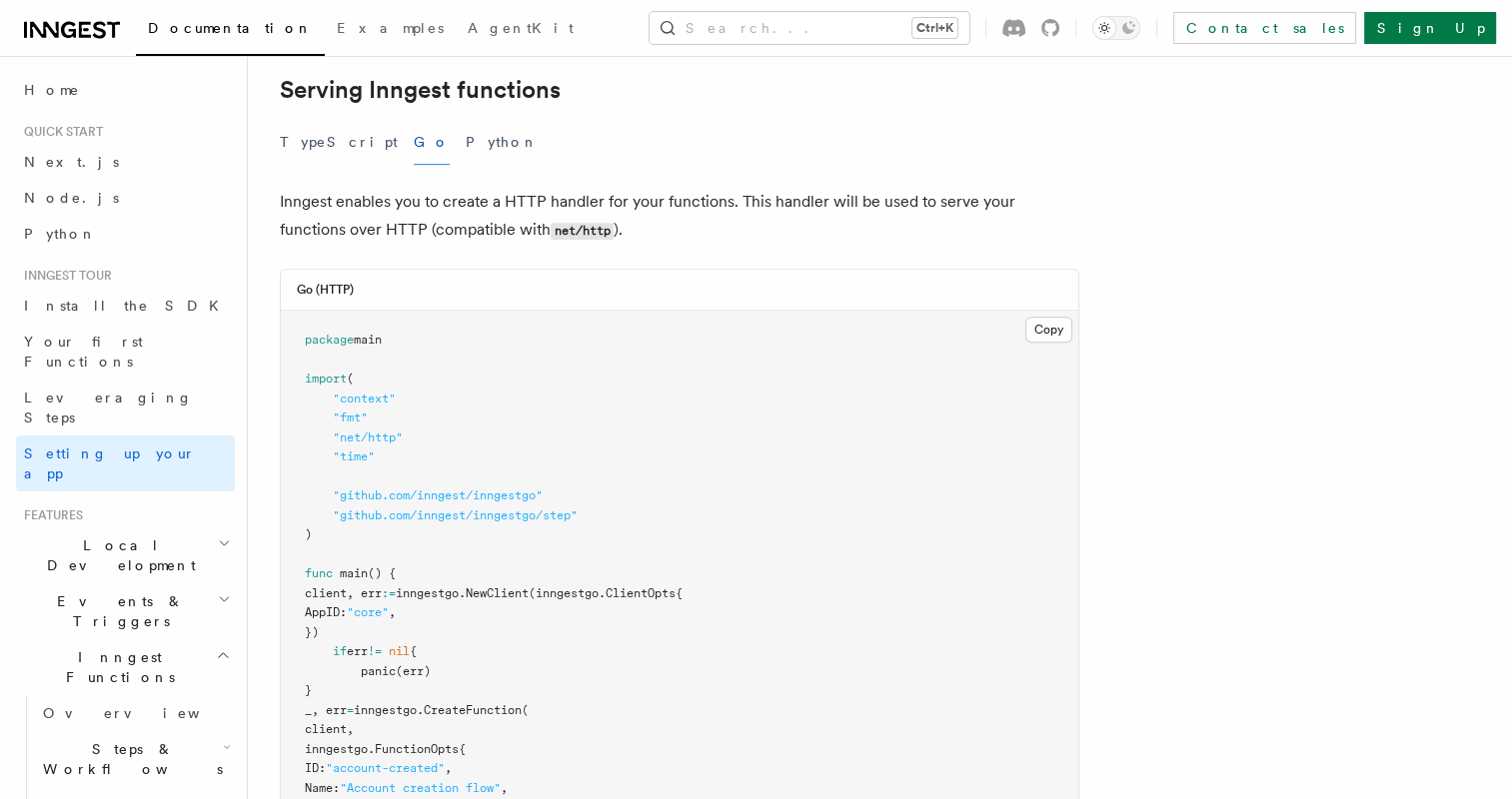 scroll, scrollTop: 999, scrollLeft: 0, axis: vertical 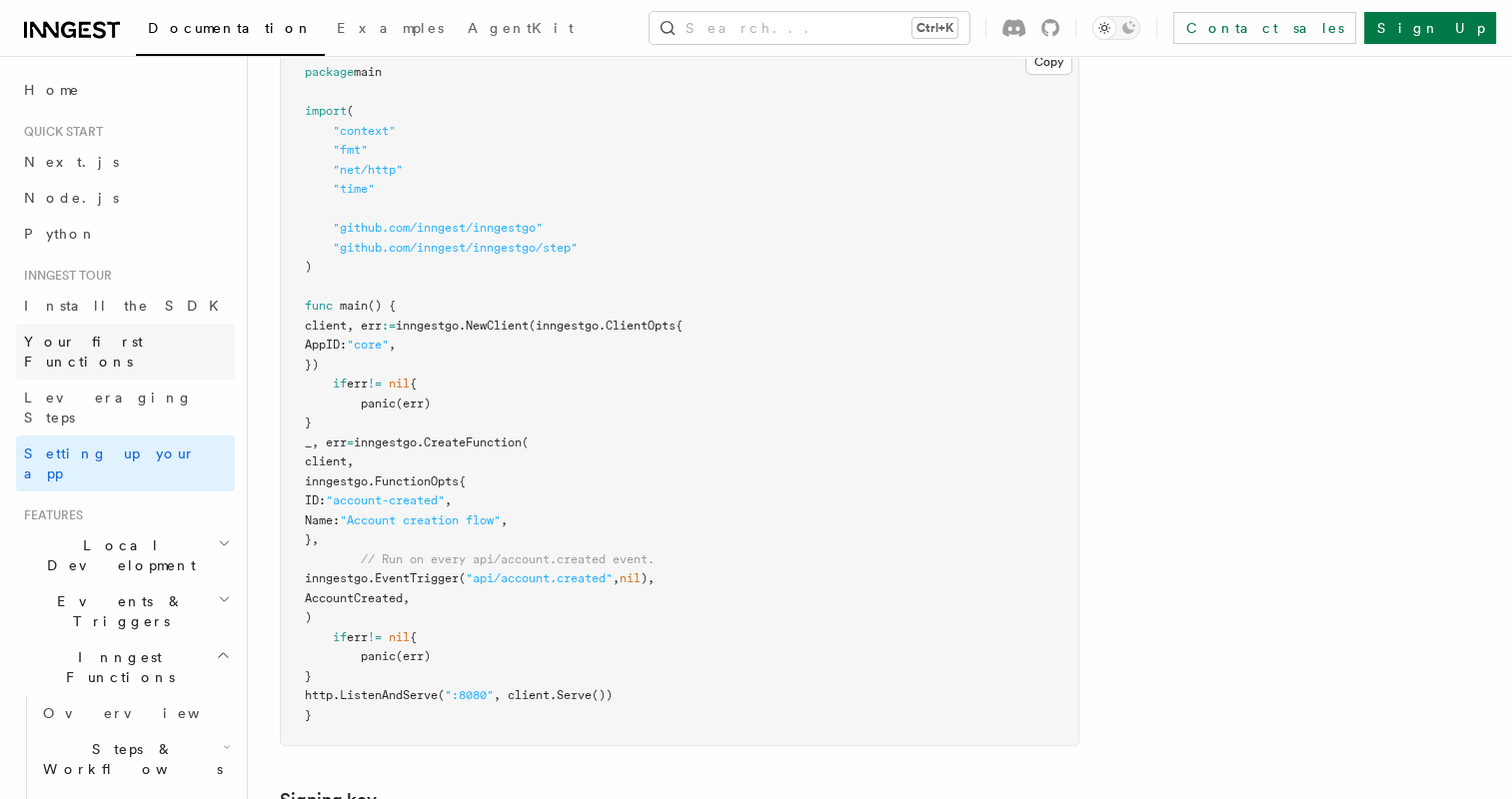 click on "Your first Functions" at bounding box center (83, 352) 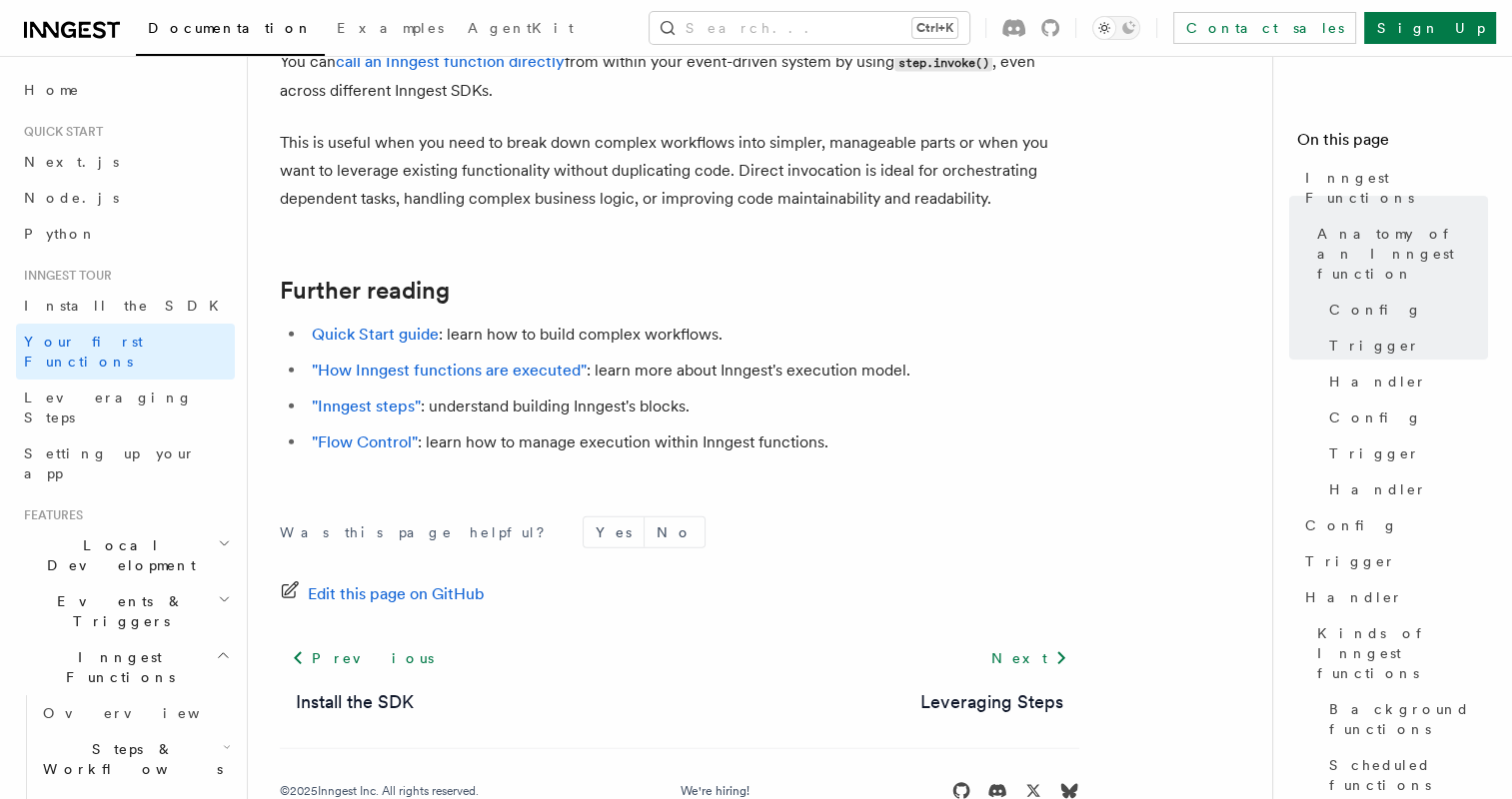 scroll, scrollTop: 4343, scrollLeft: 0, axis: vertical 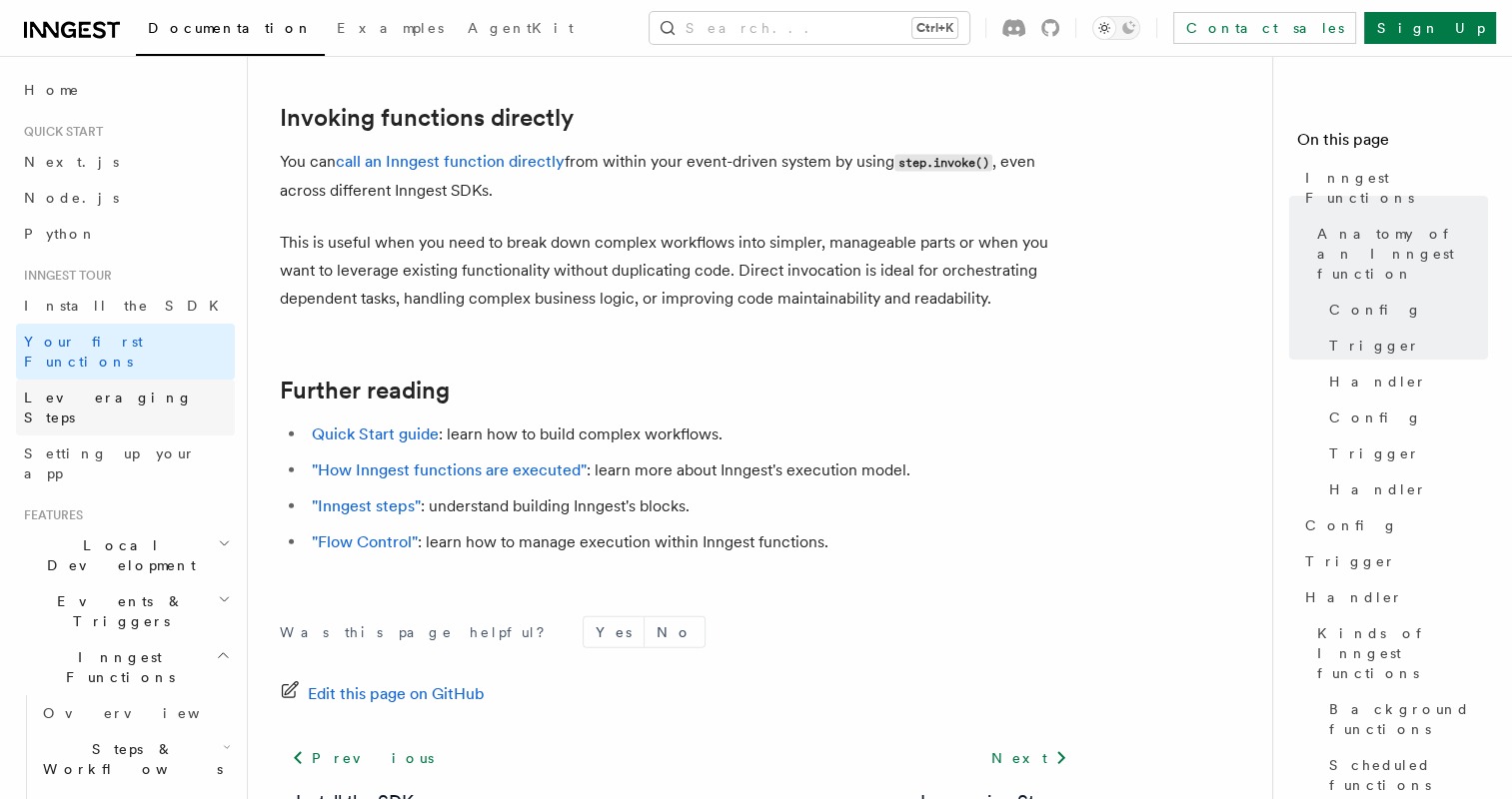 click on "Leveraging Steps" at bounding box center (125, 407) 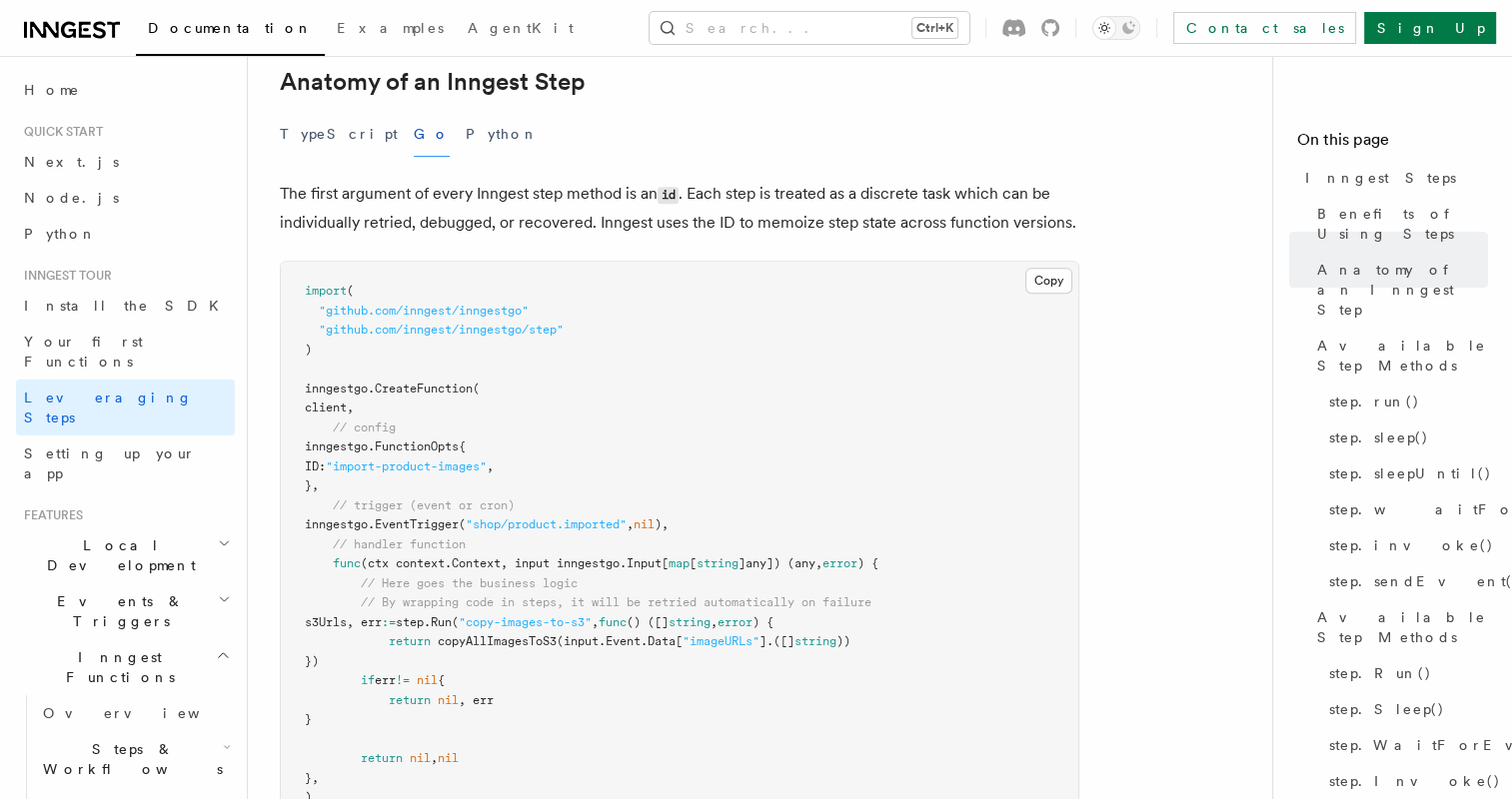 scroll, scrollTop: 899, scrollLeft: 0, axis: vertical 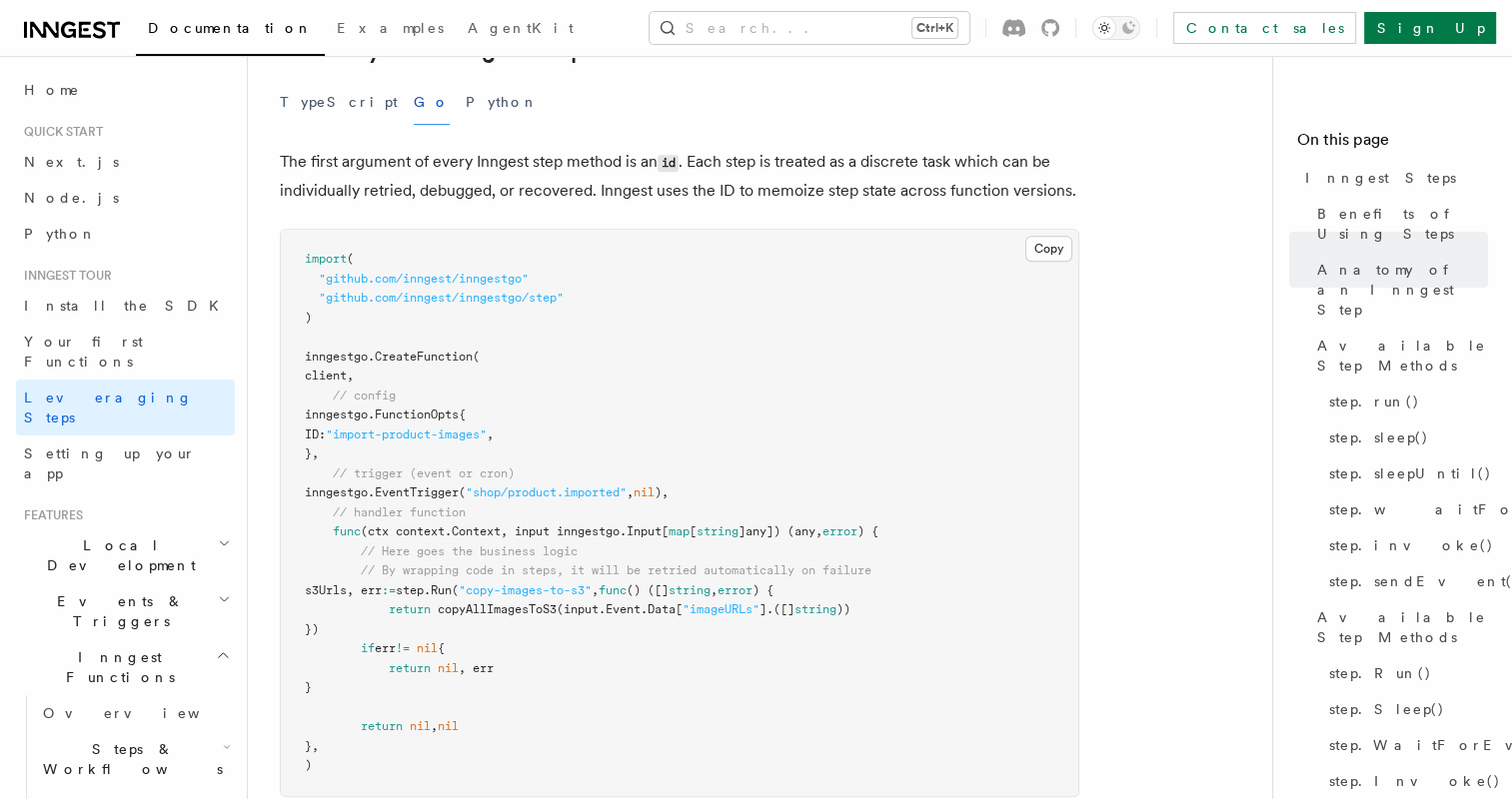 click on "inngestgo." at bounding box center [340, 357] 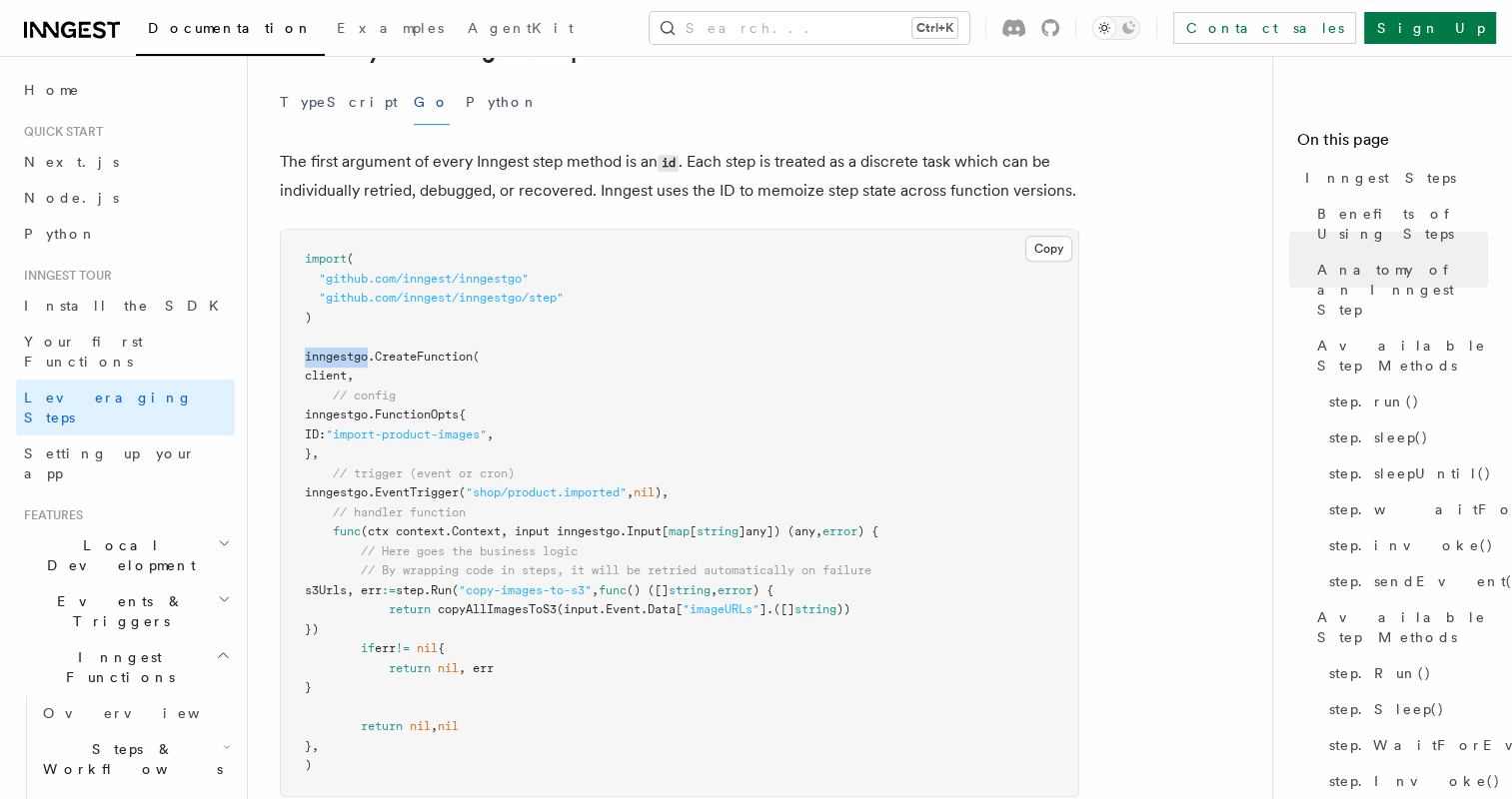 click on "inngestgo." at bounding box center (340, 357) 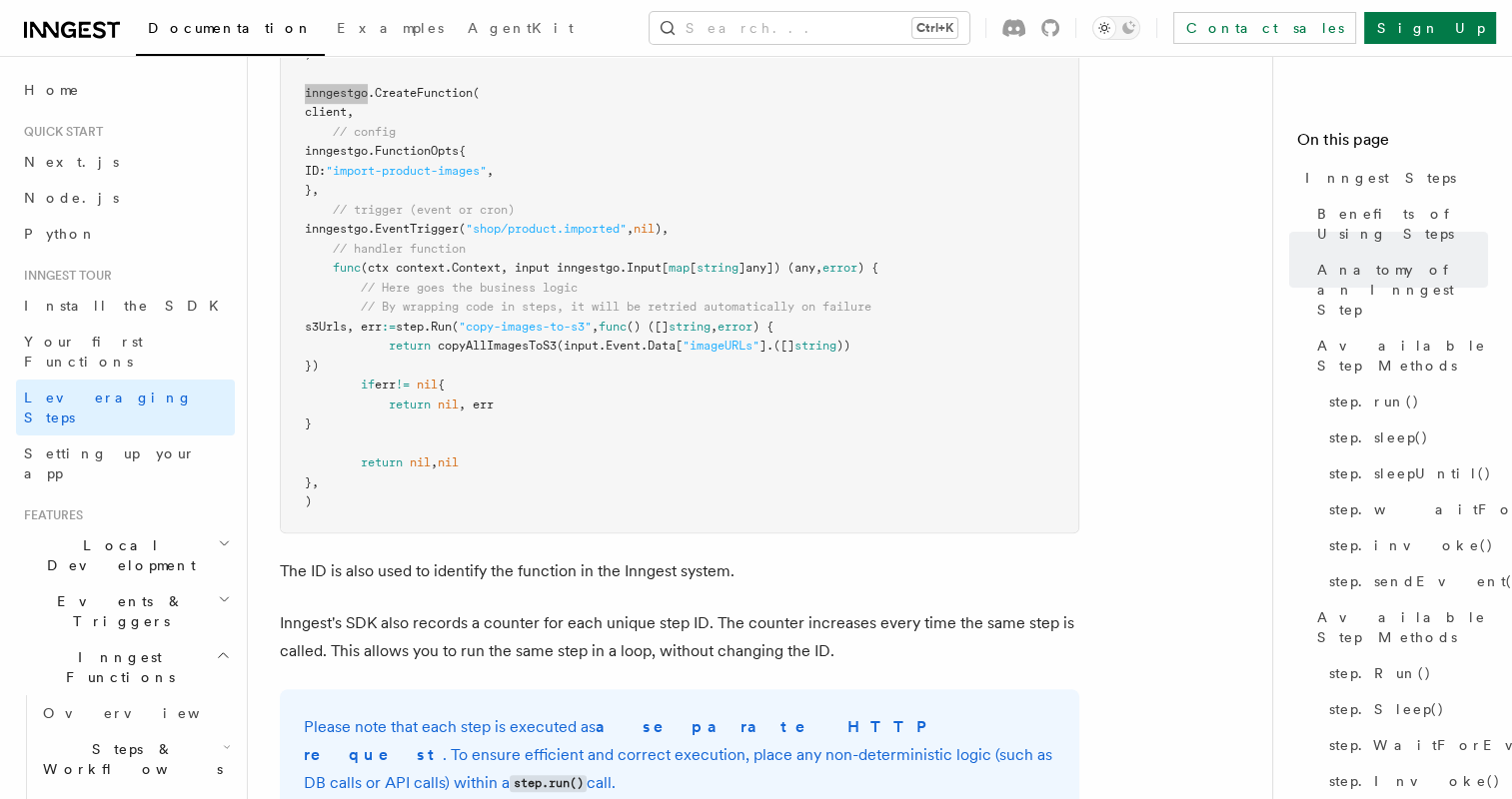 scroll, scrollTop: 1198, scrollLeft: 0, axis: vertical 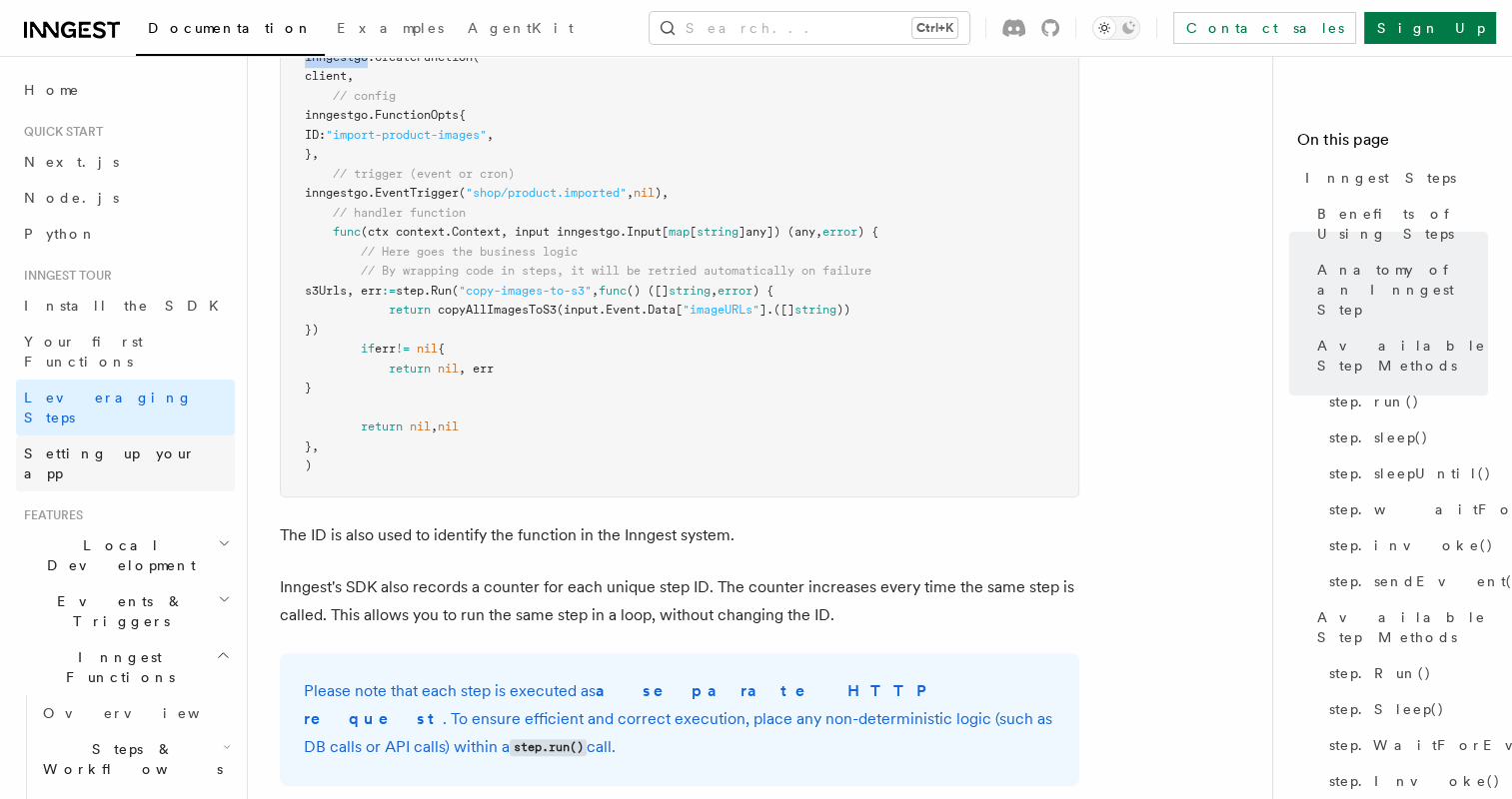click on "Setting up your app" at bounding box center [125, 463] 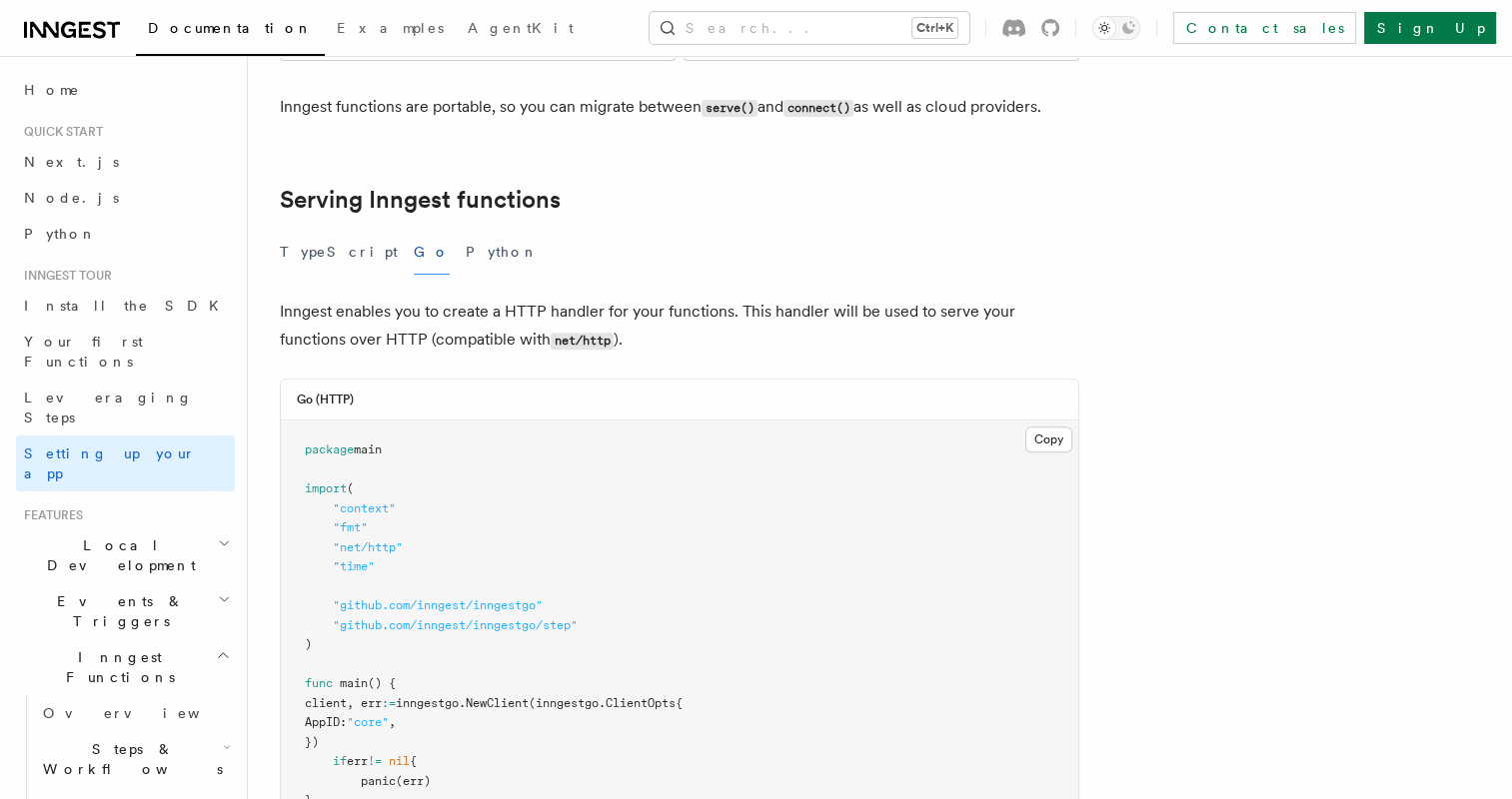 scroll, scrollTop: 599, scrollLeft: 0, axis: vertical 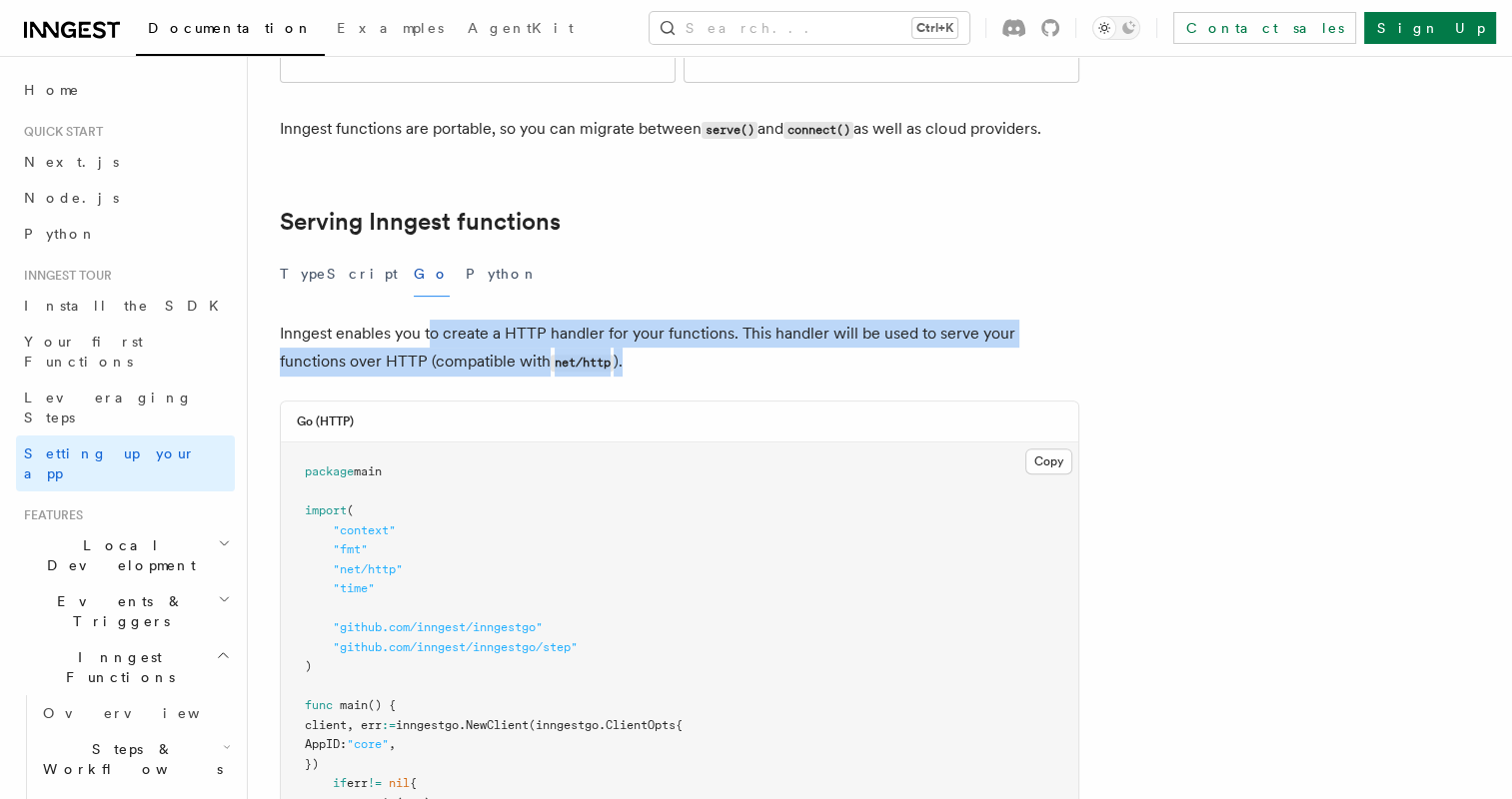 drag, startPoint x: 428, startPoint y: 236, endPoint x: 918, endPoint y: 256, distance: 490.40799 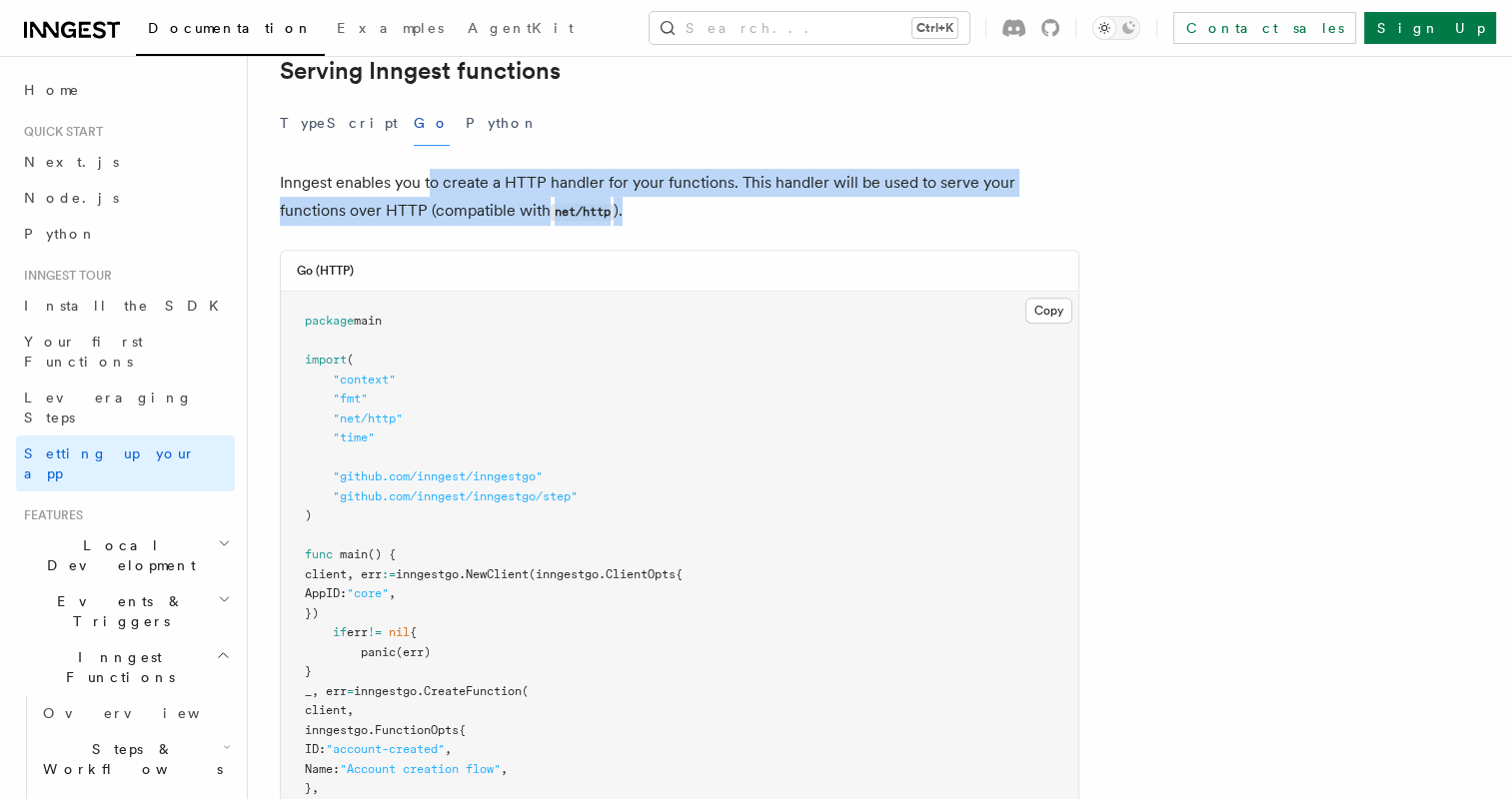 scroll, scrollTop: 999, scrollLeft: 0, axis: vertical 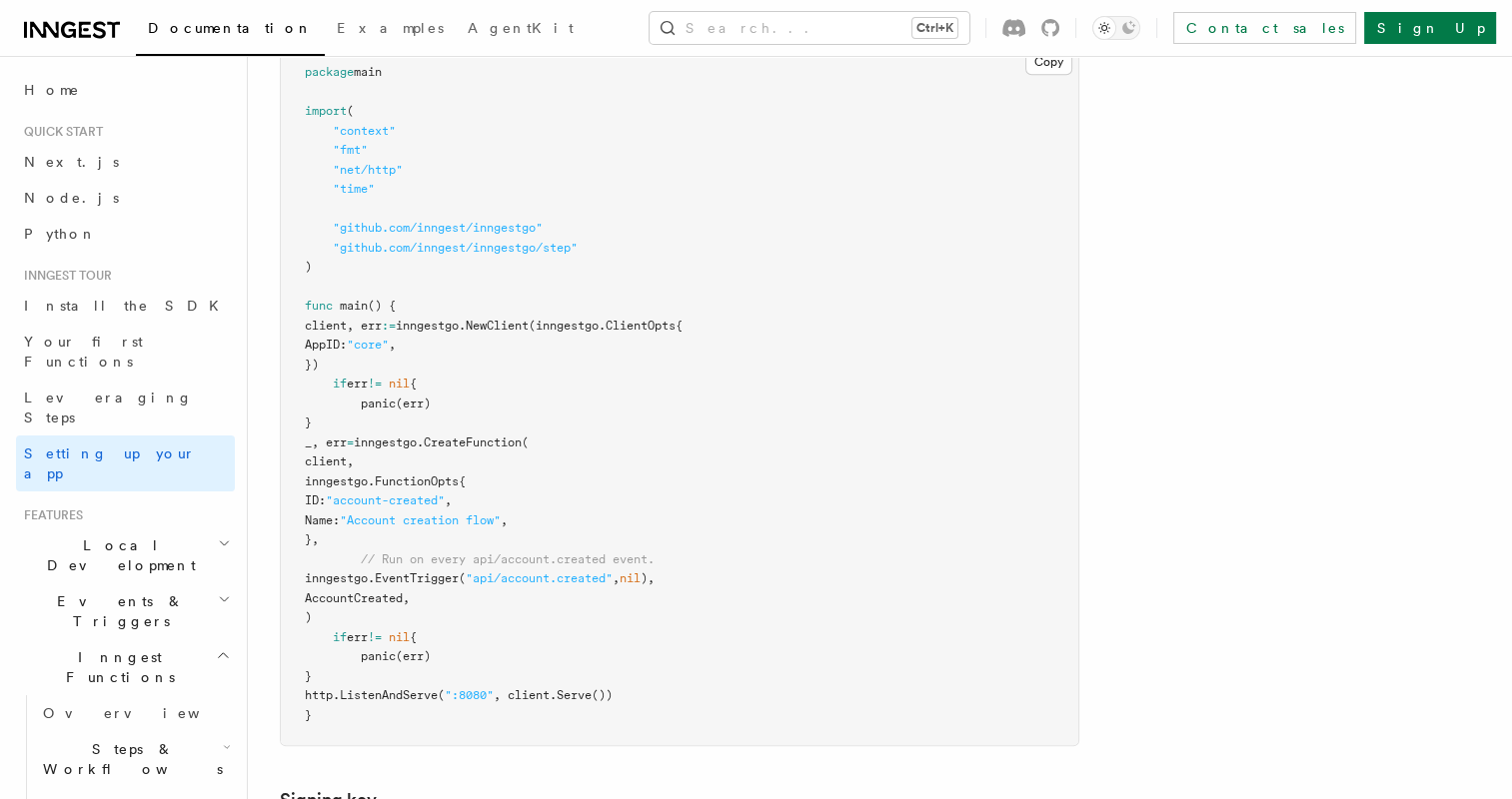 click on "inngestgo." at bounding box center [389, 442] 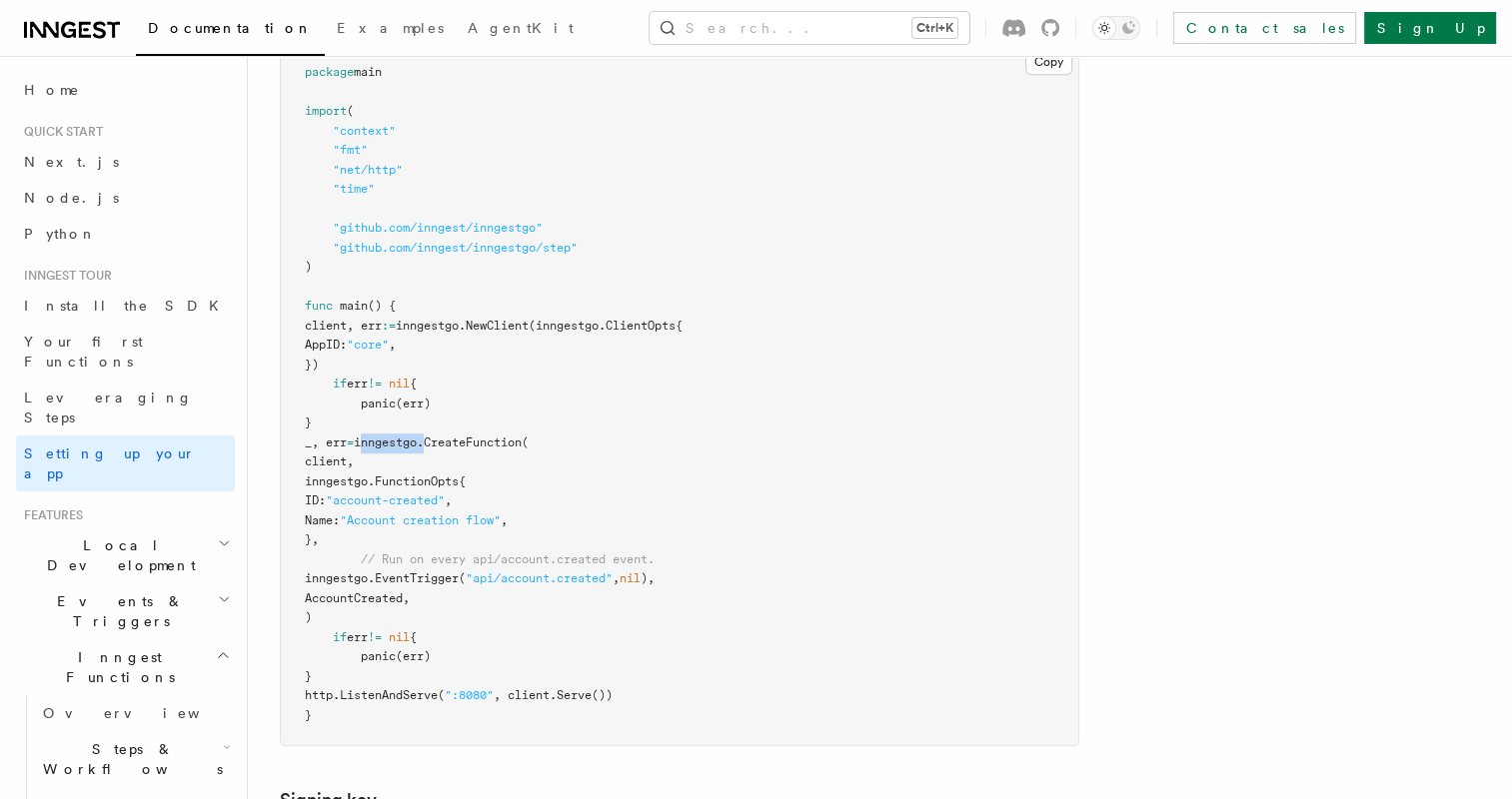 click on "inngestgo." at bounding box center [389, 442] 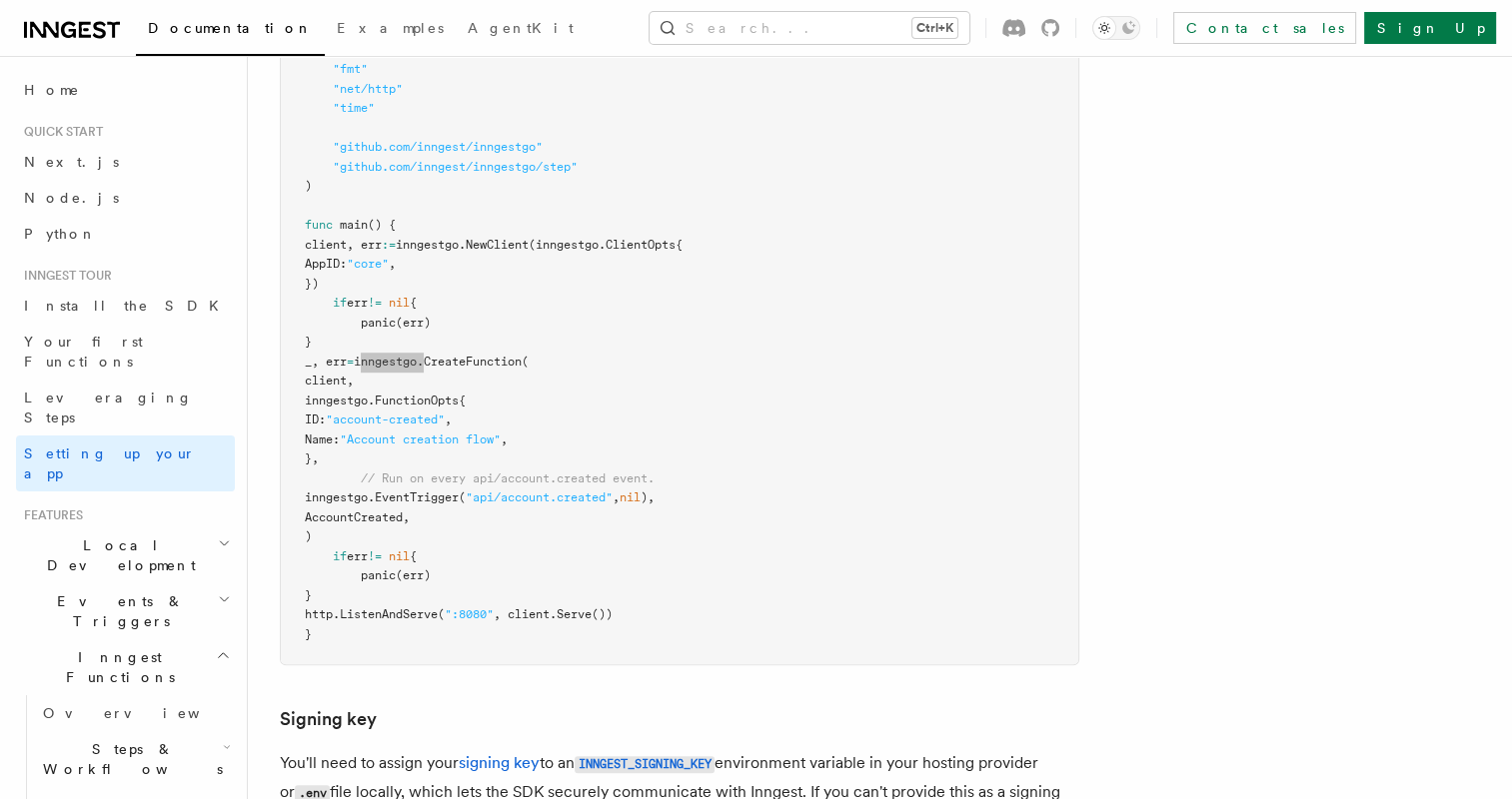 scroll, scrollTop: 1031, scrollLeft: 0, axis: vertical 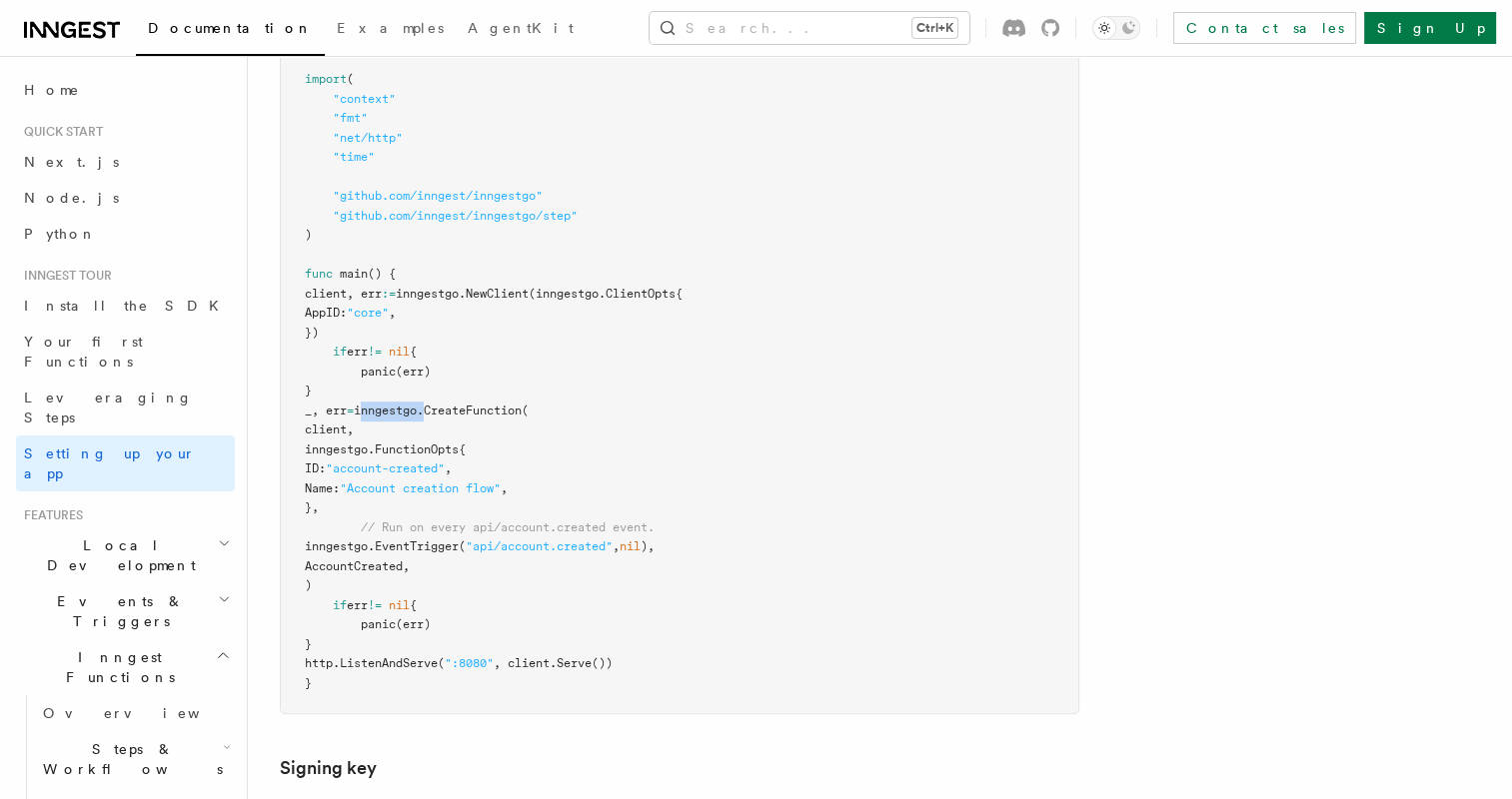 click on "Local Development" at bounding box center (125, 555) 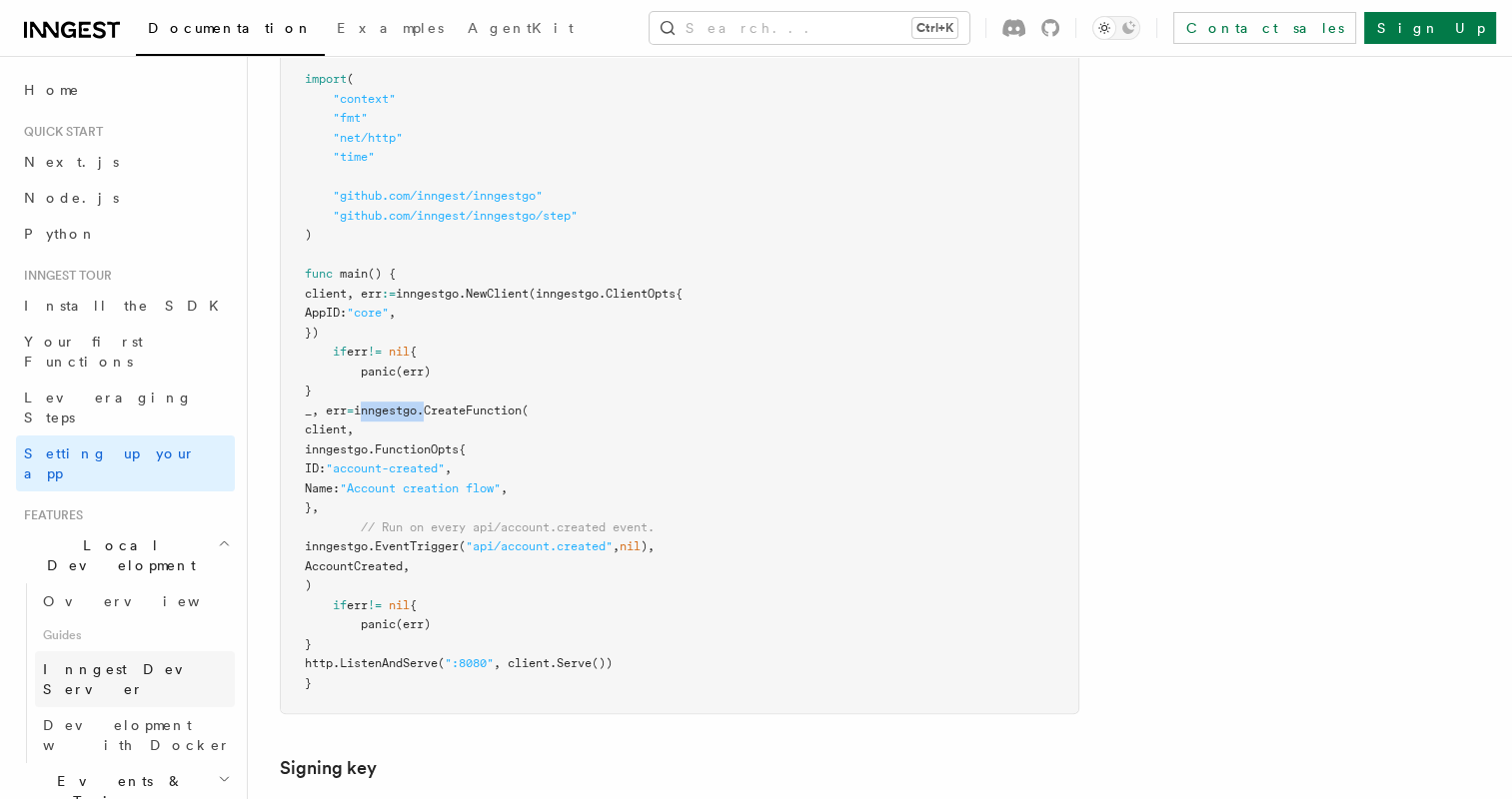 click on "Inngest Dev Server" at bounding box center (128, 679) 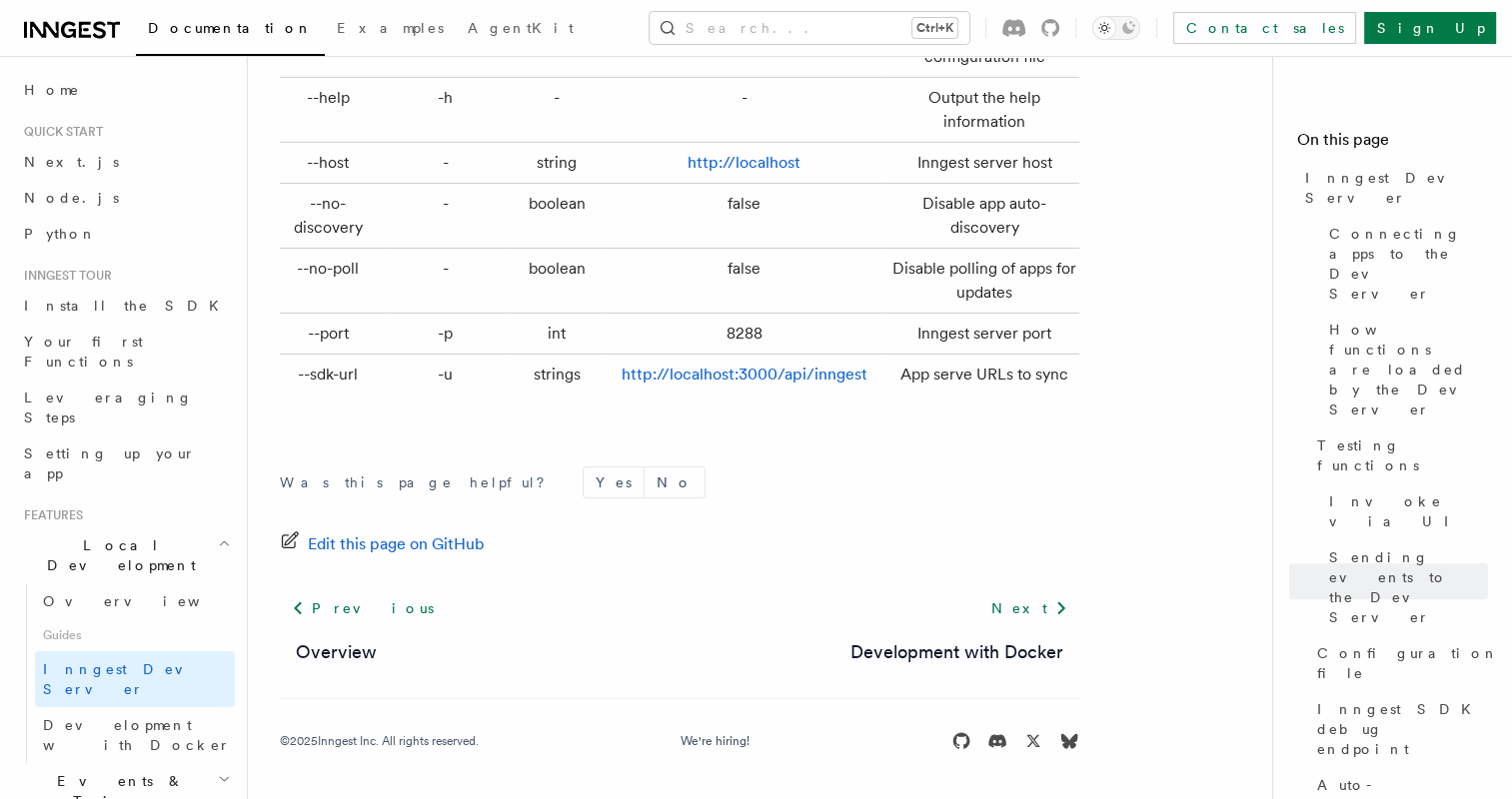 scroll, scrollTop: 6834, scrollLeft: 0, axis: vertical 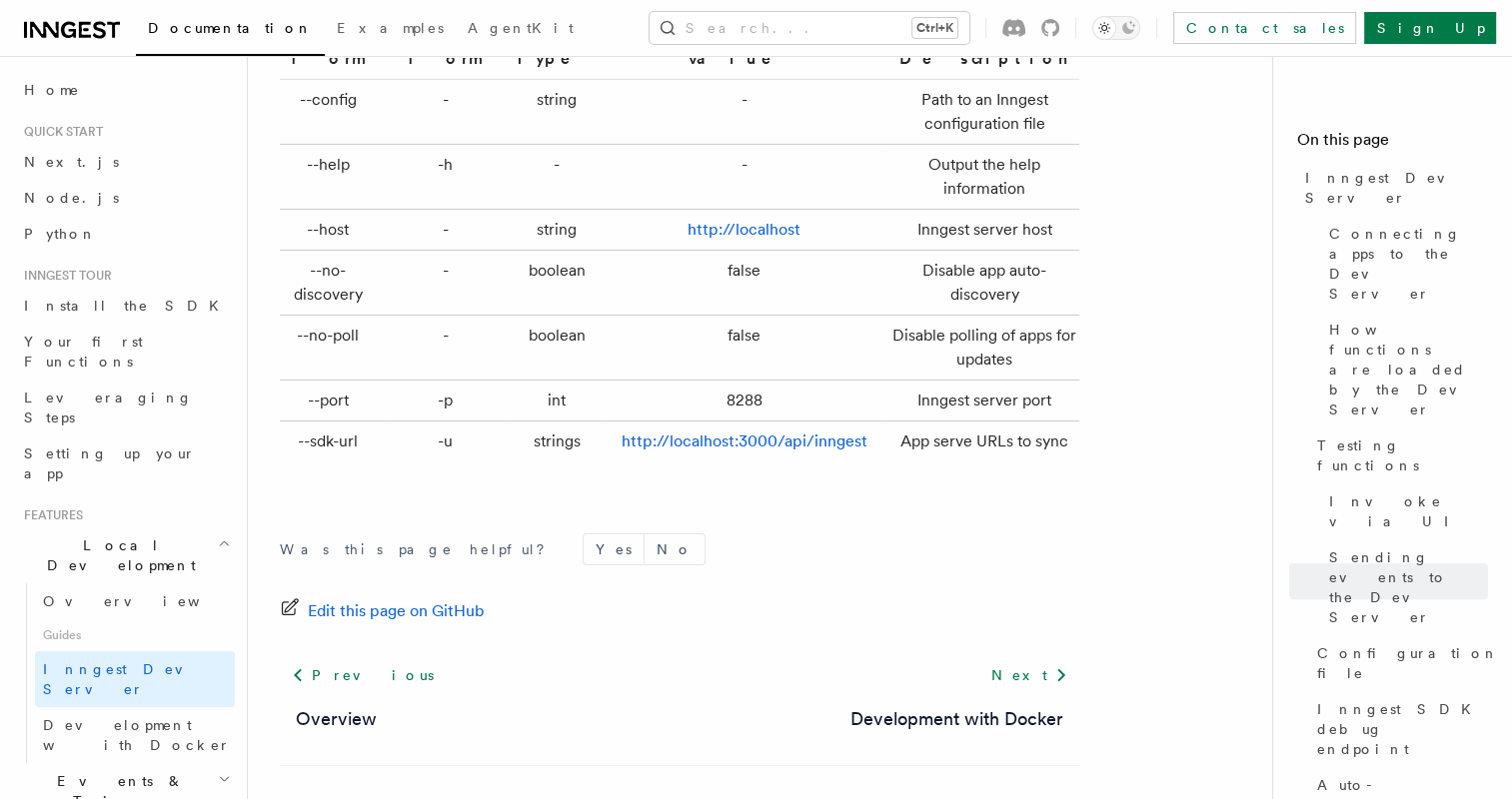 click on "Local Development" at bounding box center (117, 555) 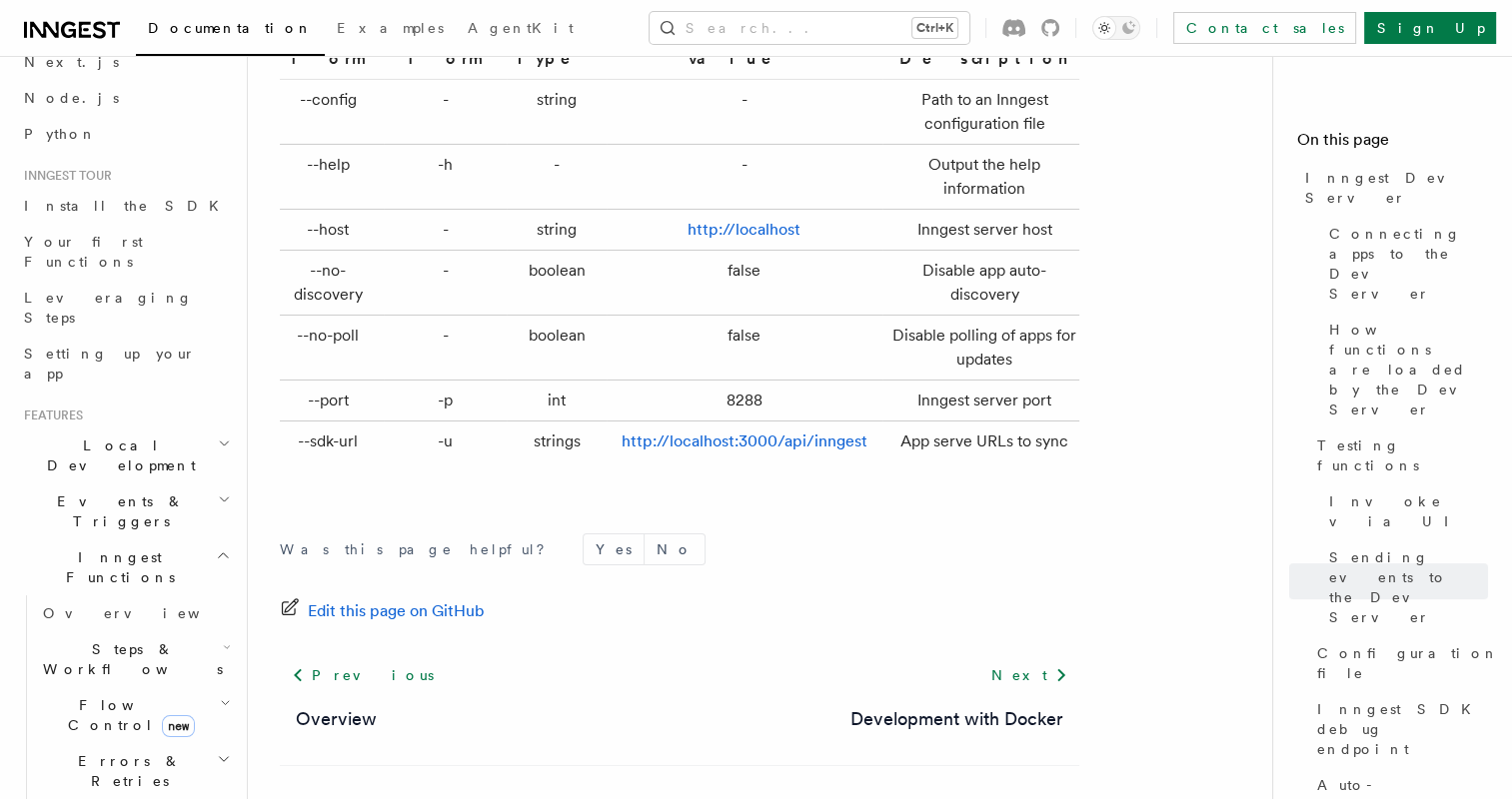scroll, scrollTop: 200, scrollLeft: 0, axis: vertical 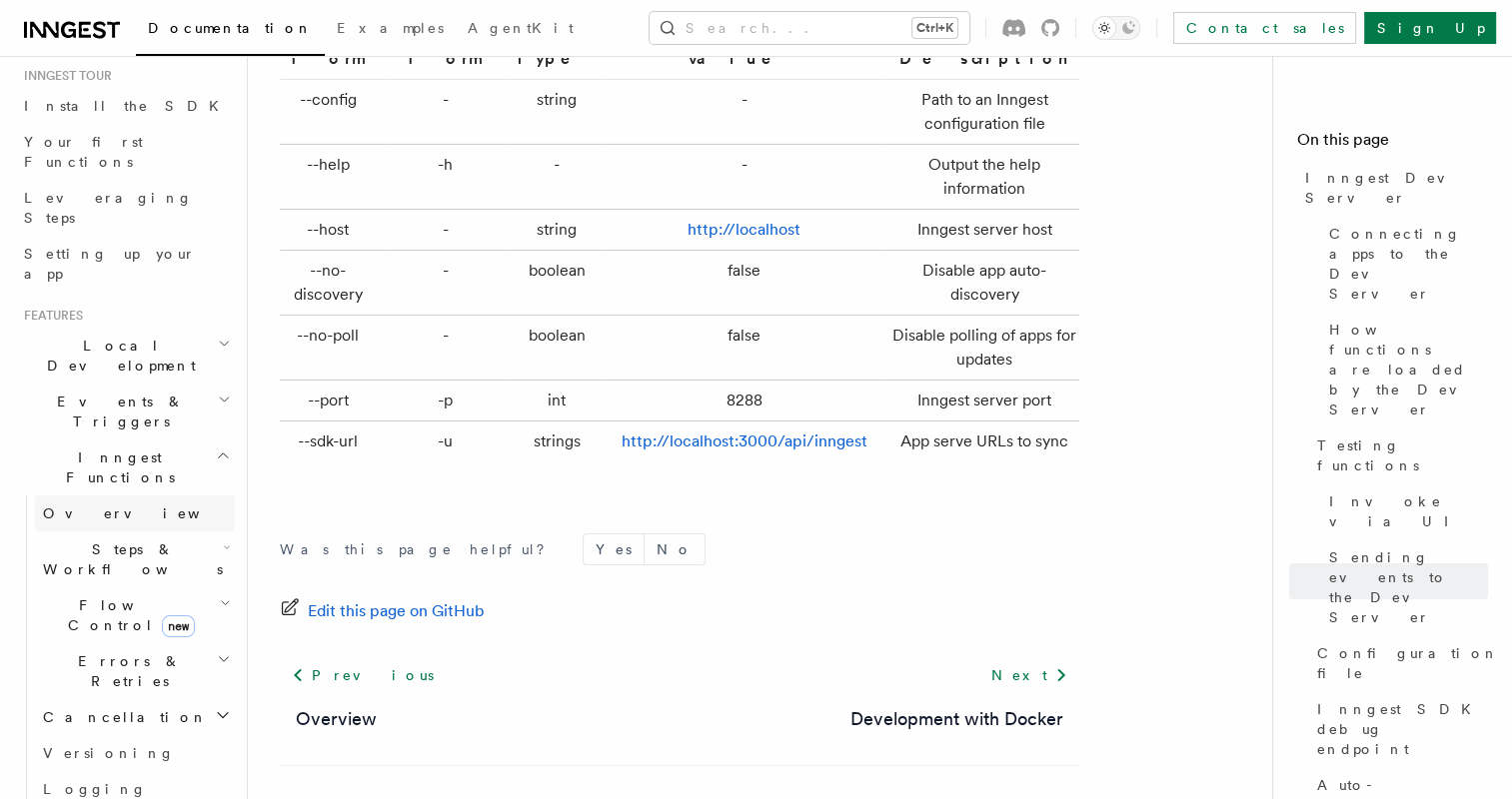 click on "Overview" at bounding box center [146, 513] 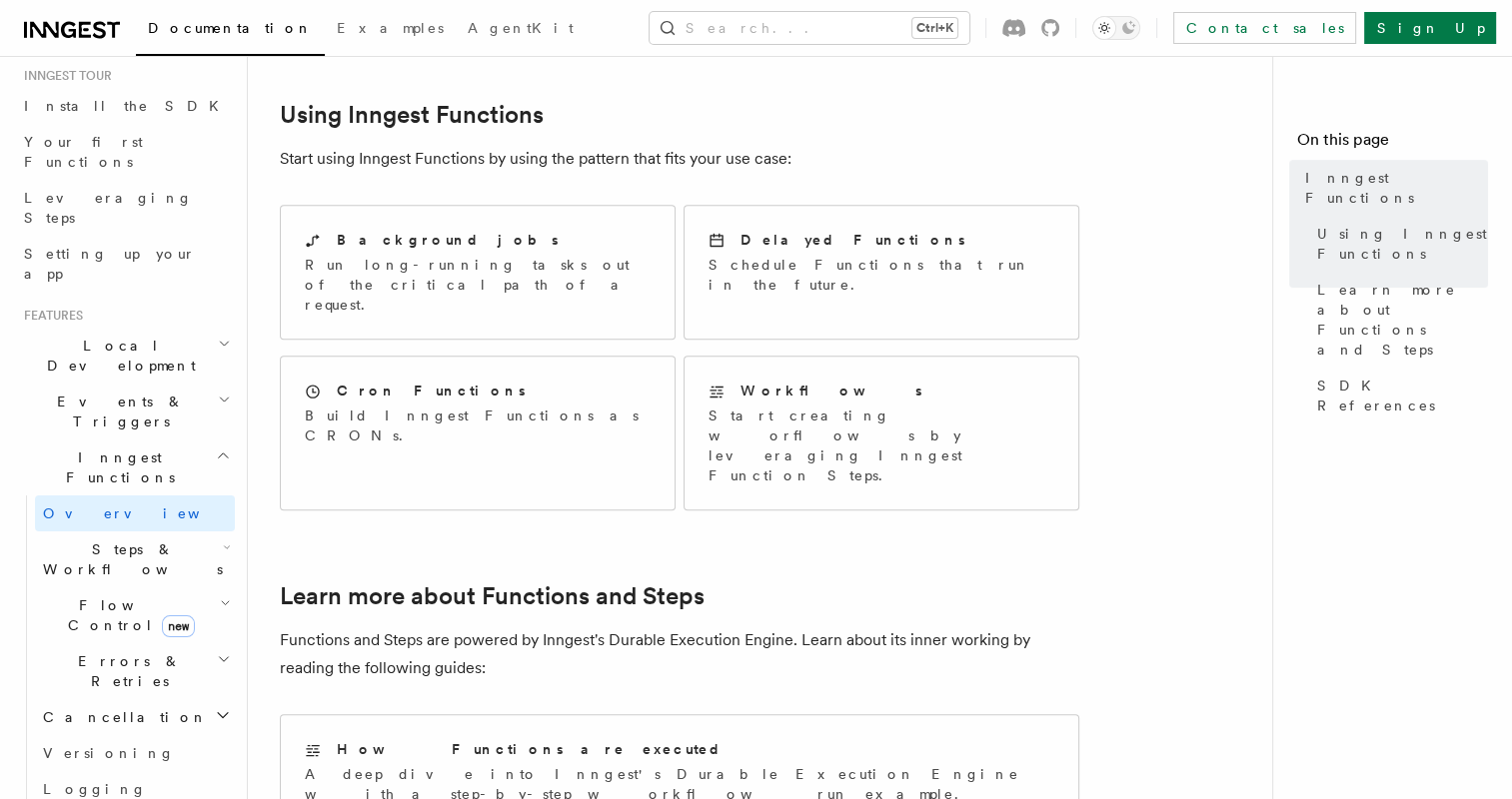 scroll, scrollTop: 1099, scrollLeft: 0, axis: vertical 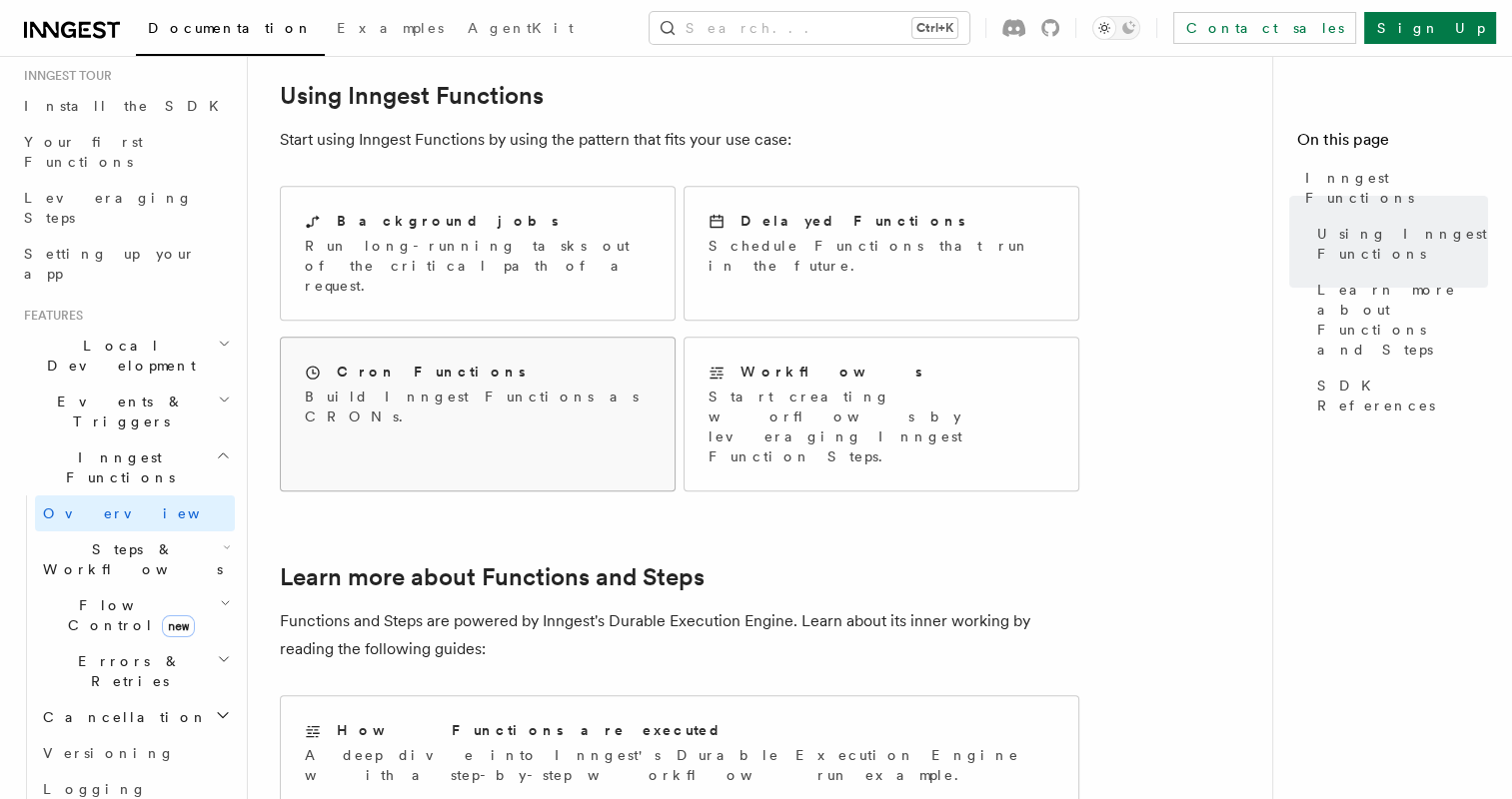 click on "Cron Functions" at bounding box center (431, 372) 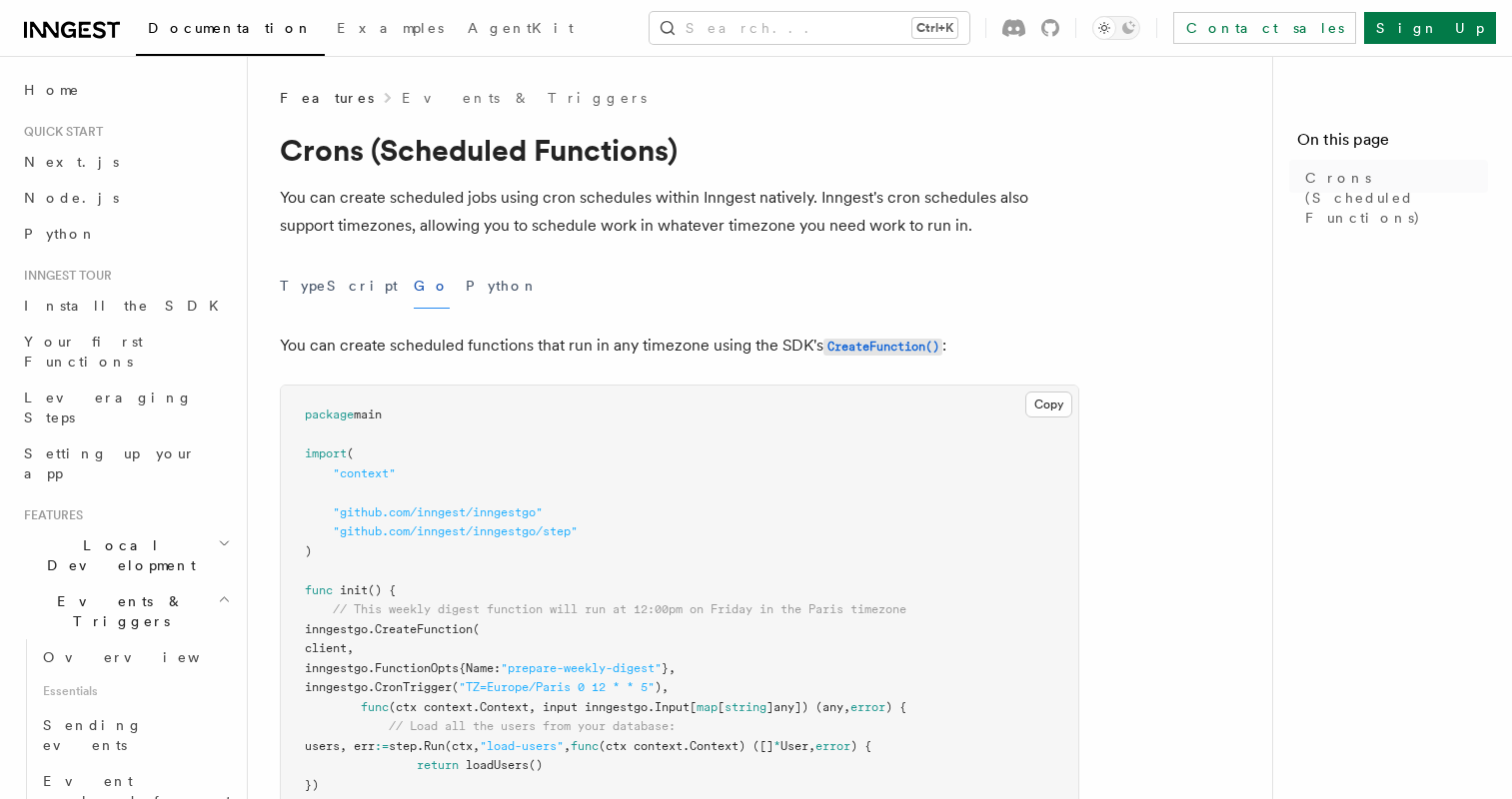 scroll, scrollTop: 0, scrollLeft: 0, axis: both 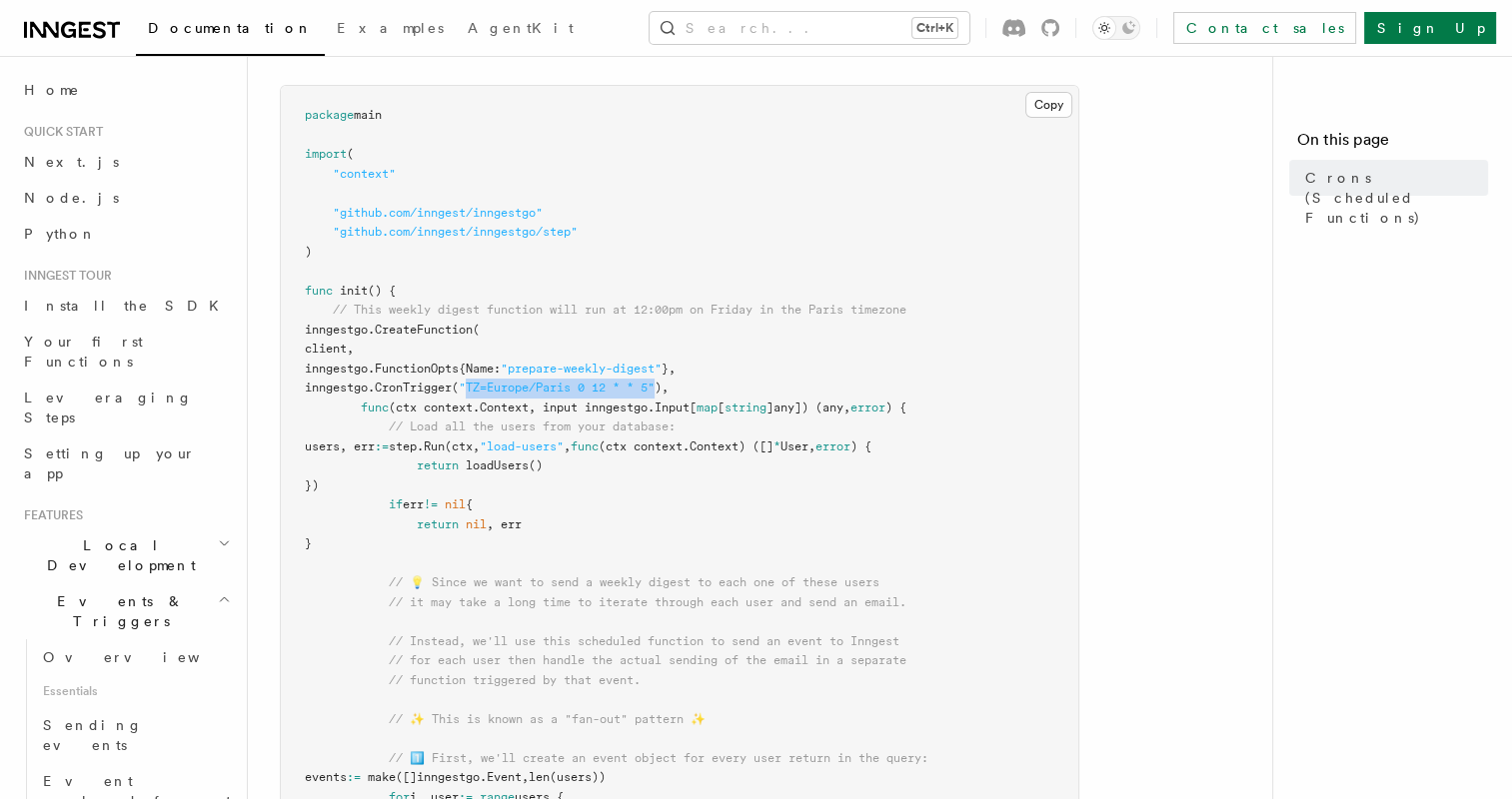drag, startPoint x: 528, startPoint y: 387, endPoint x: 721, endPoint y: 385, distance: 193.01036 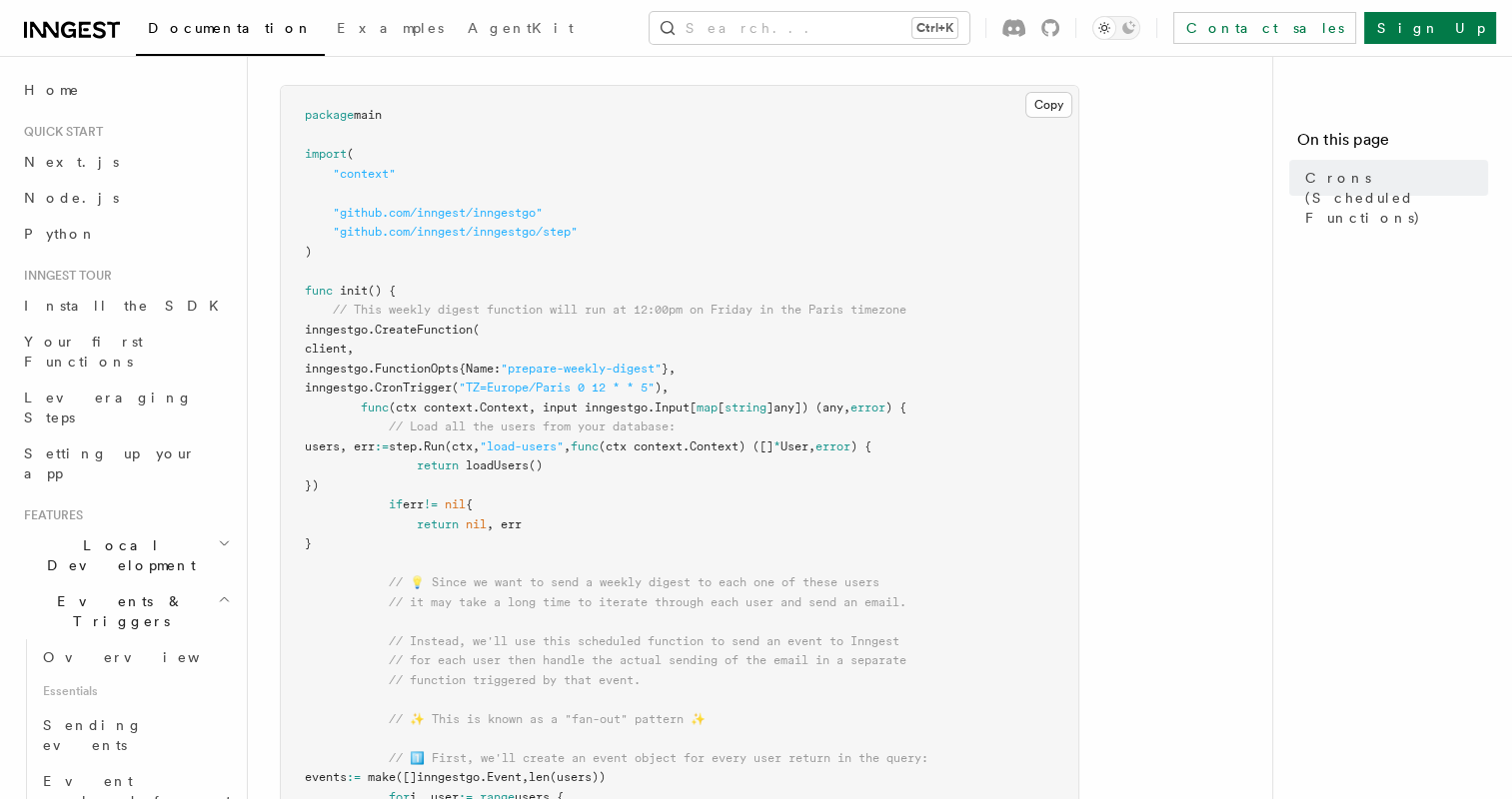 click on "package  main
import  (
"context"
"github.com/inngest/inngestgo"
"github.com/inngest/inngestgo/step"
)
func   init () {
// This weekly digest function will run at 12:00pm on Friday in the Paris timezone
inngestgo. CreateFunction (
client,
inngestgo.FunctionOpts{Name:  "prepare-weekly-digest" },
inngestgo. CronTrigger ( "TZ=Europe/Paris 0 12 * * 5" ),
func (ctx context.Context, input inngestgo.Input[ map [ string ]any]) (any,  error ) {
// Load all the users from your database:
users, err  :=  step. Run (ctx,  "load-users" ,  func (ctx context.Context) ([] * User,  error ) {
return   loadUsers ()
})
if  err  !=   nil  {
return   nil , err
}
// 💡 Since we want to send a weekly digest to each one of these users
// it may take a long time to iterate through each user and send an email.
// Instead, we'll use this scheduled function to send an event to Inngest
events  :=" at bounding box center (680, 904) 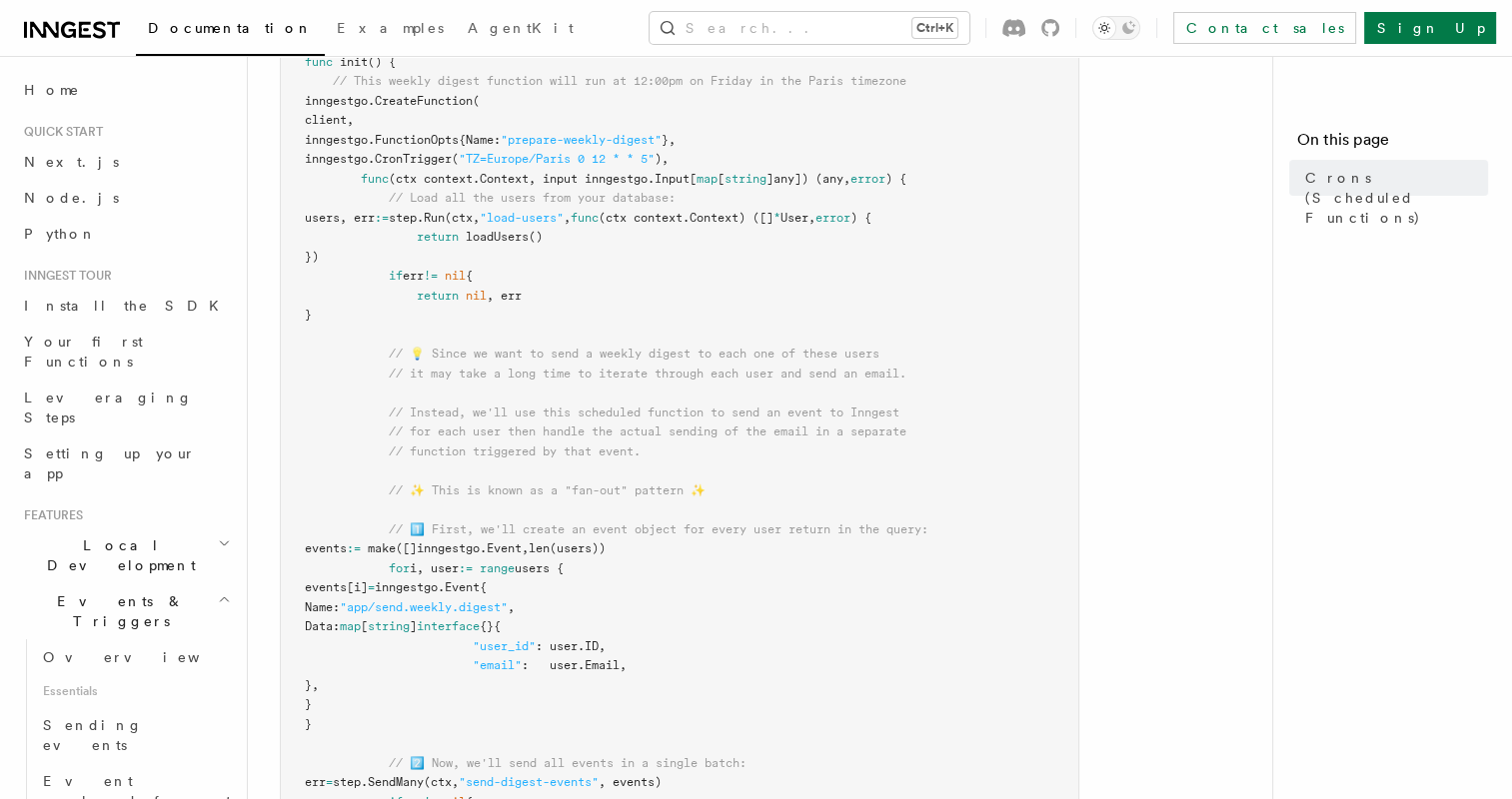 scroll, scrollTop: 499, scrollLeft: 0, axis: vertical 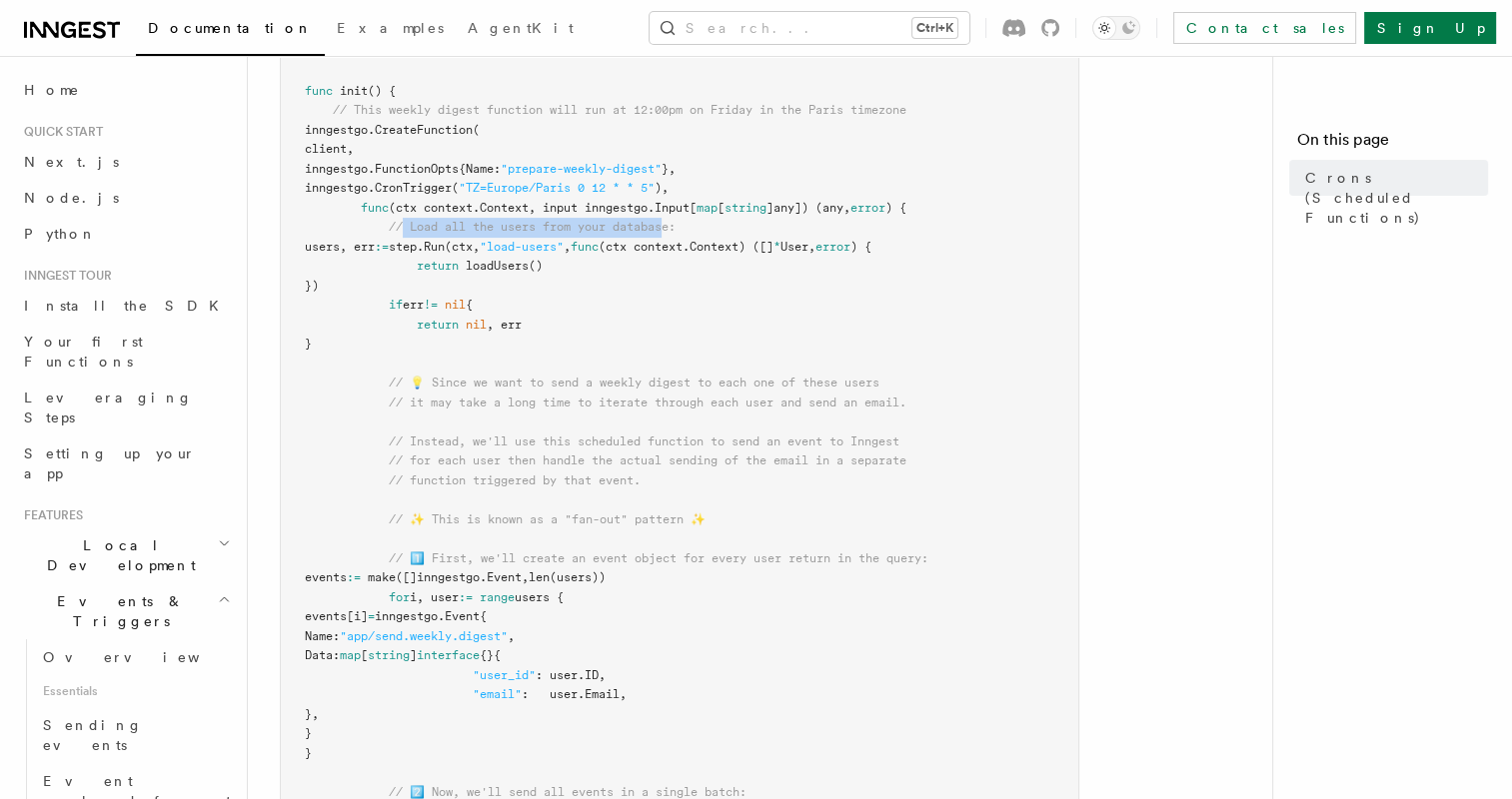 drag, startPoint x: 404, startPoint y: 224, endPoint x: 675, endPoint y: 224, distance: 271 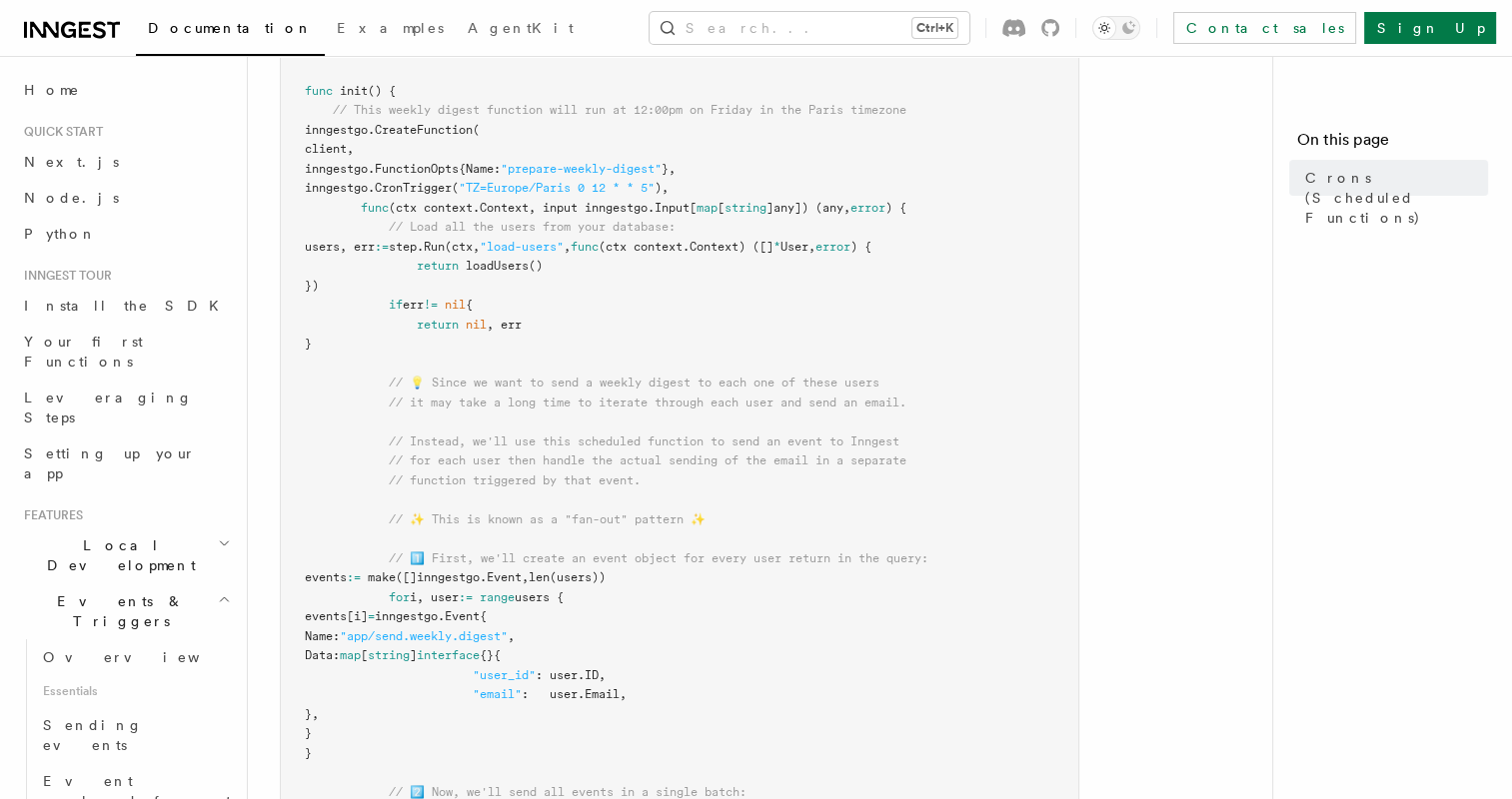 drag, startPoint x: 675, startPoint y: 224, endPoint x: 650, endPoint y: 344, distance: 122.57651 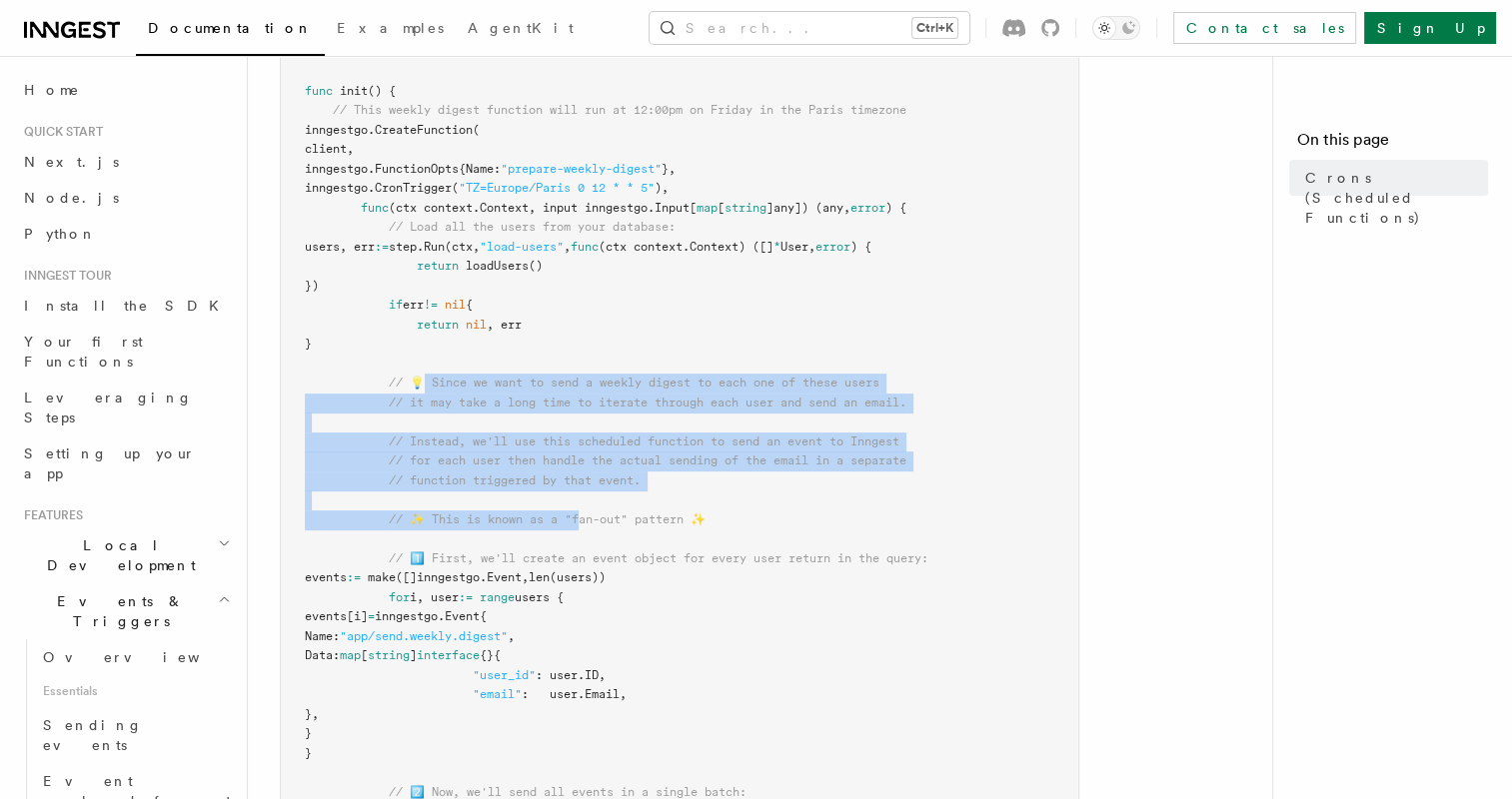 drag, startPoint x: 436, startPoint y: 385, endPoint x: 588, endPoint y: 514, distance: 199.36 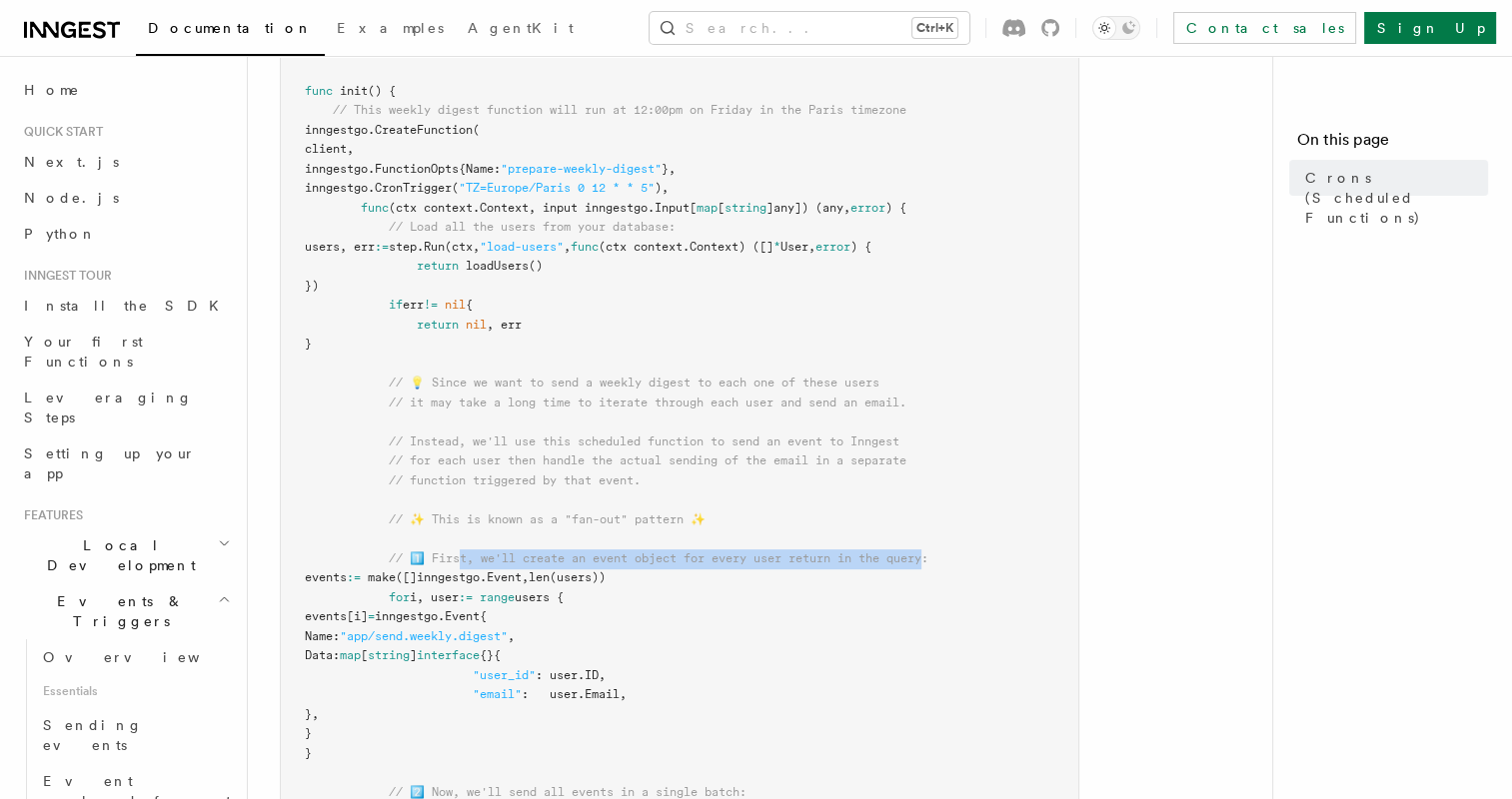 drag, startPoint x: 466, startPoint y: 561, endPoint x: 939, endPoint y: 554, distance: 473.0518 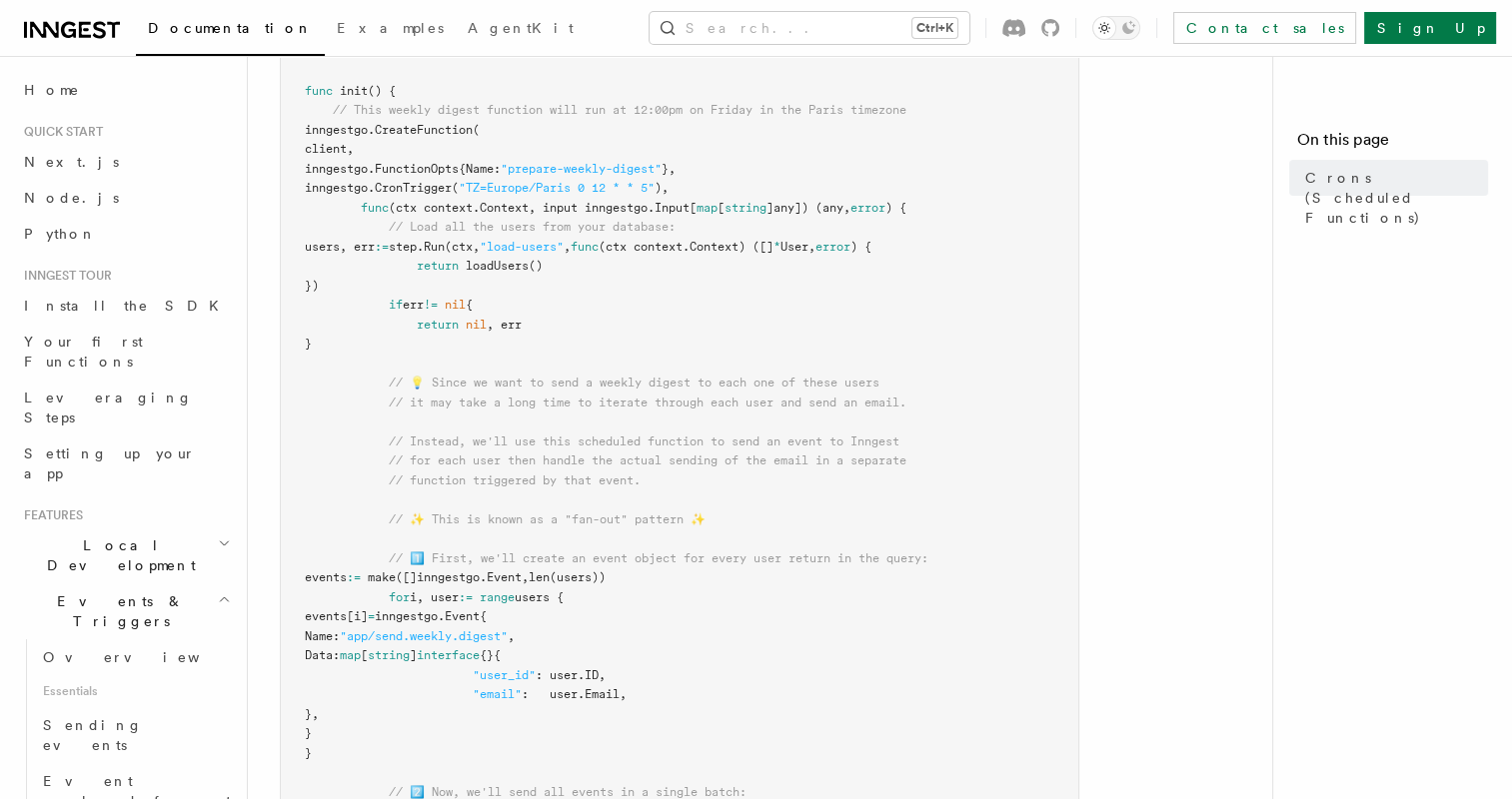 drag, startPoint x: 939, startPoint y: 554, endPoint x: 847, endPoint y: 609, distance: 107.18675 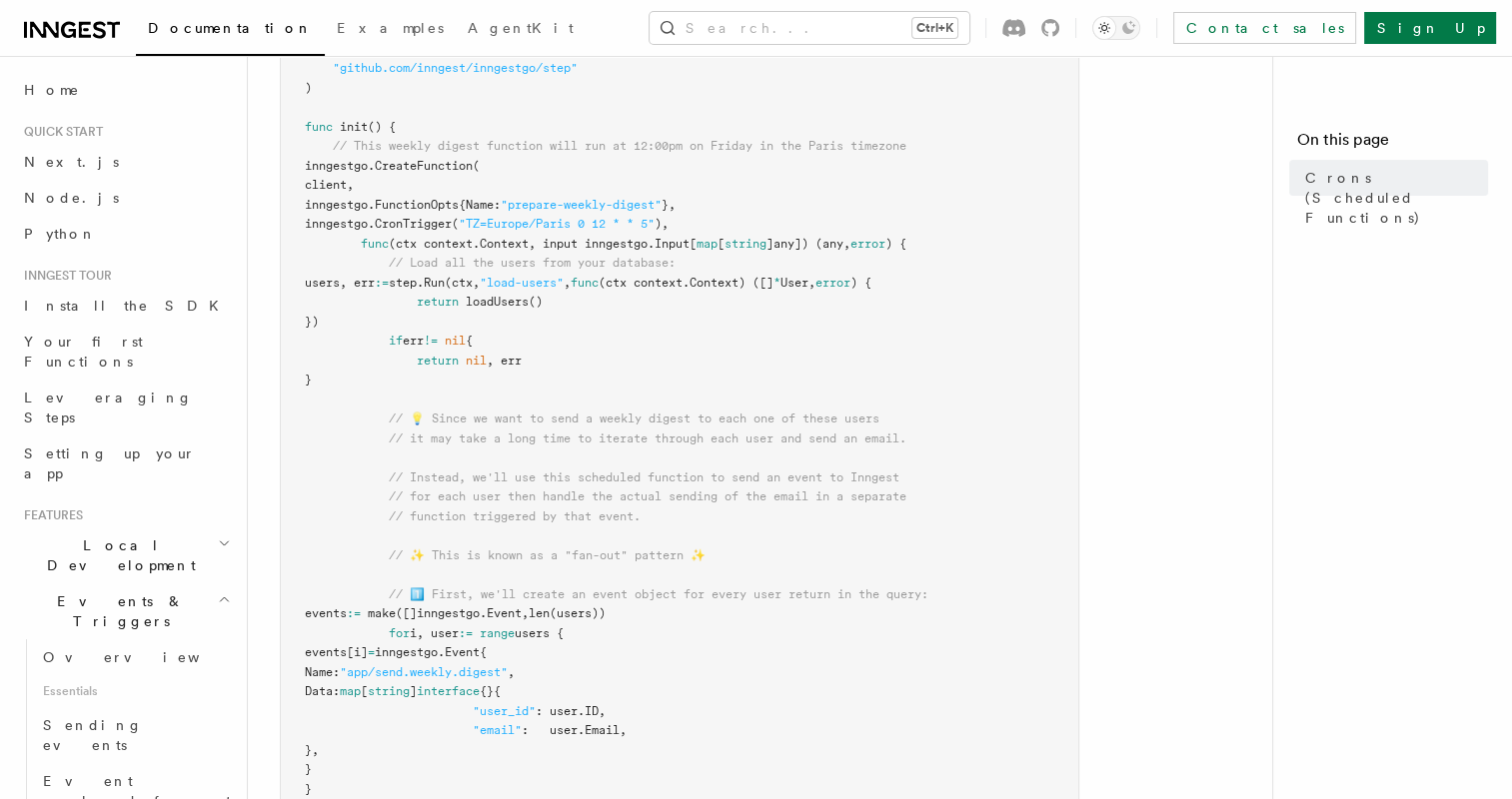 scroll, scrollTop: 400, scrollLeft: 0, axis: vertical 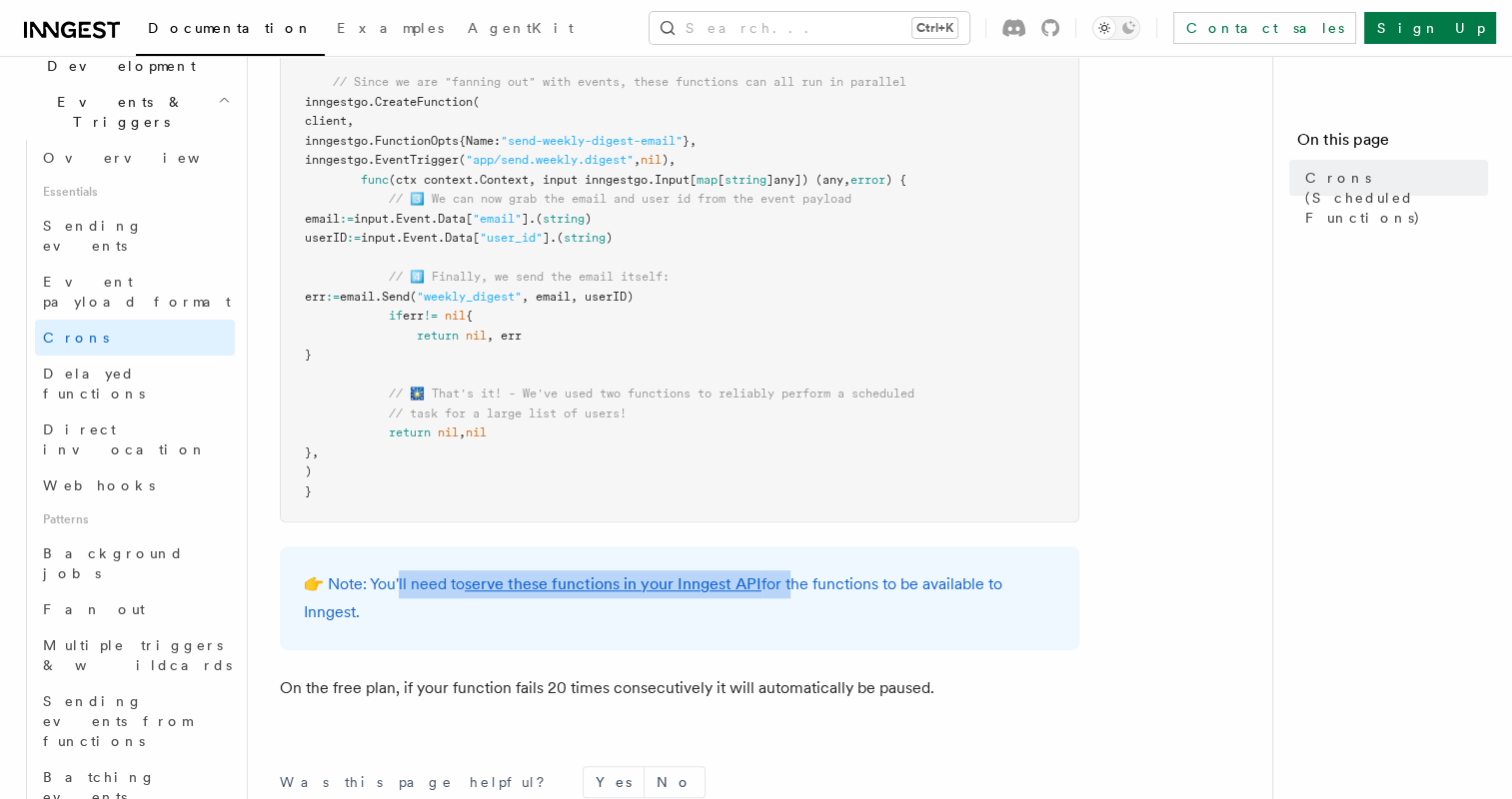 drag, startPoint x: 404, startPoint y: 587, endPoint x: 792, endPoint y: 579, distance: 388.08247 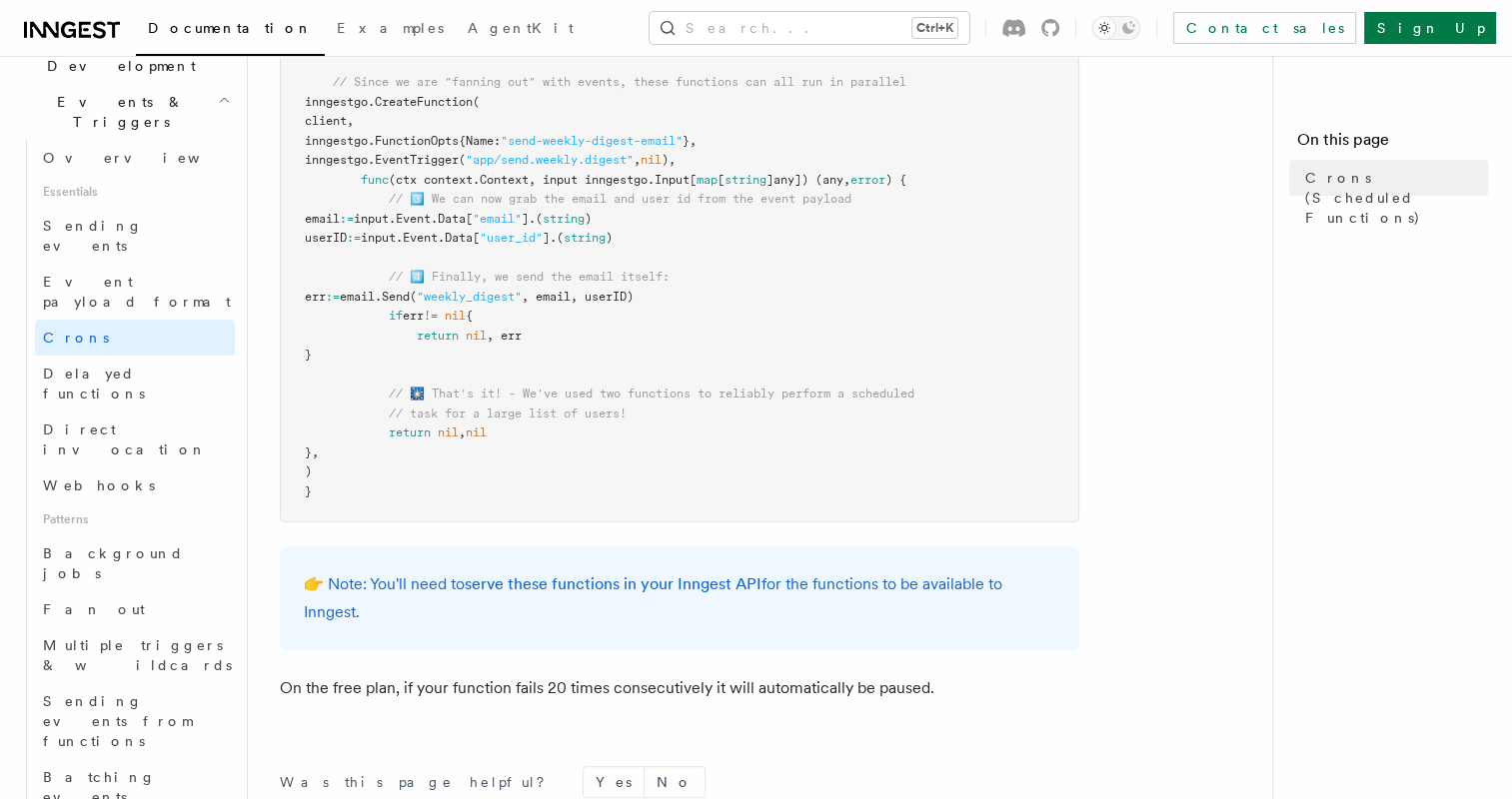 click on "👉 Note: You'll need to  serve these functions in your Inngest API  for the functions to be available to Inngest." at bounding box center [680, 598] 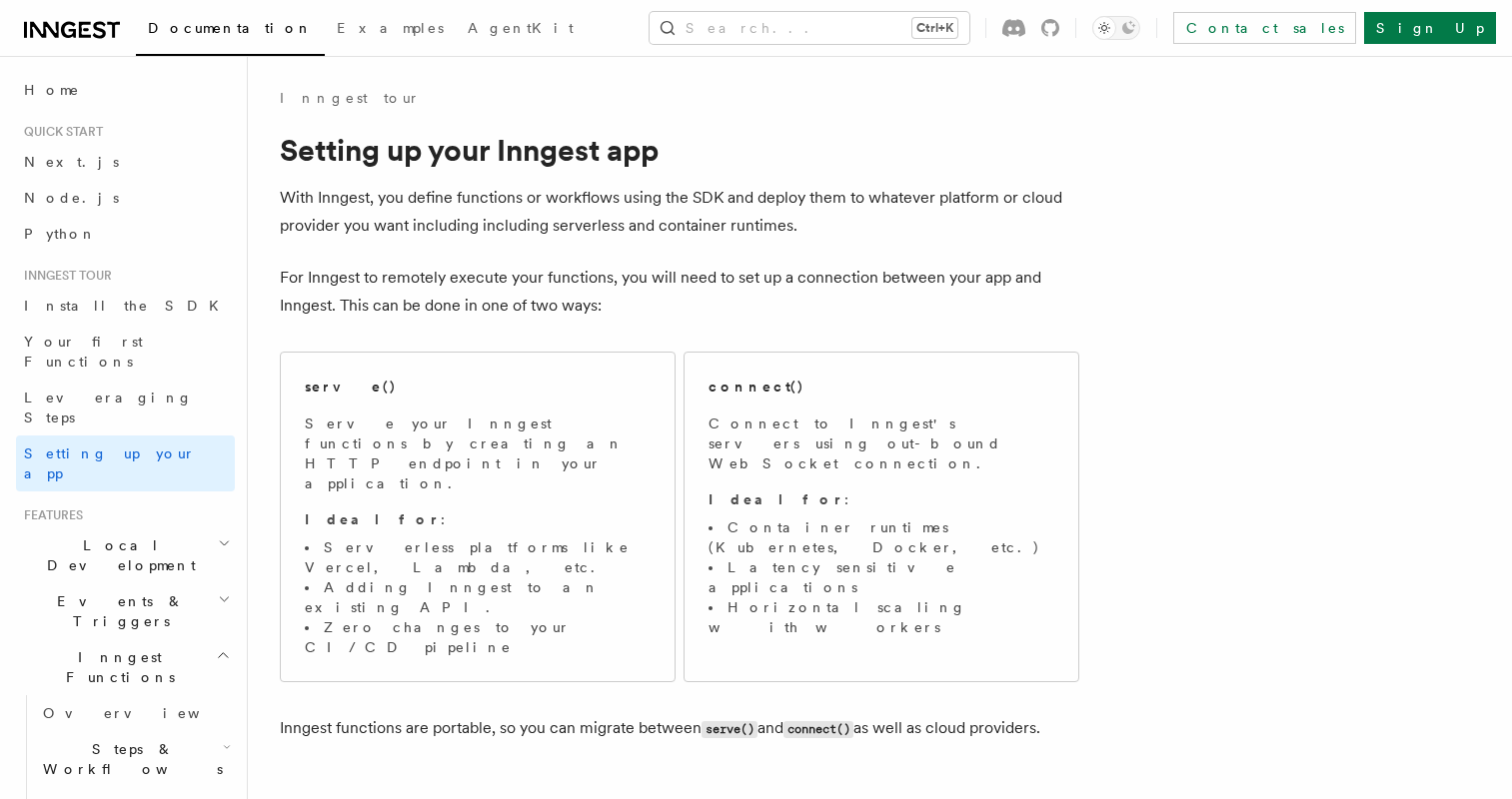 scroll, scrollTop: 0, scrollLeft: 0, axis: both 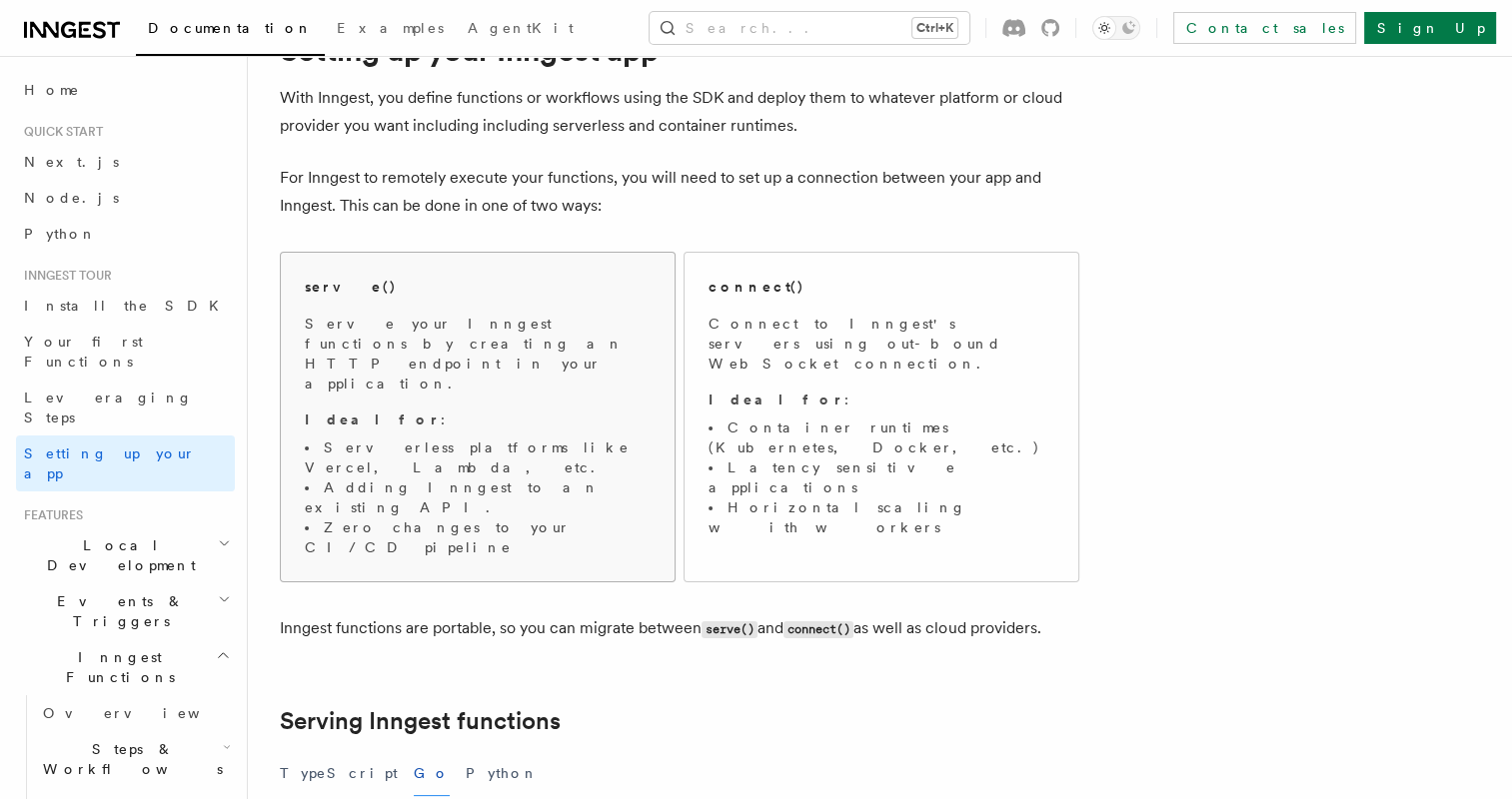 click on "Serve your Inngest functions by creating an HTTP endpoint in your application." at bounding box center [478, 354] 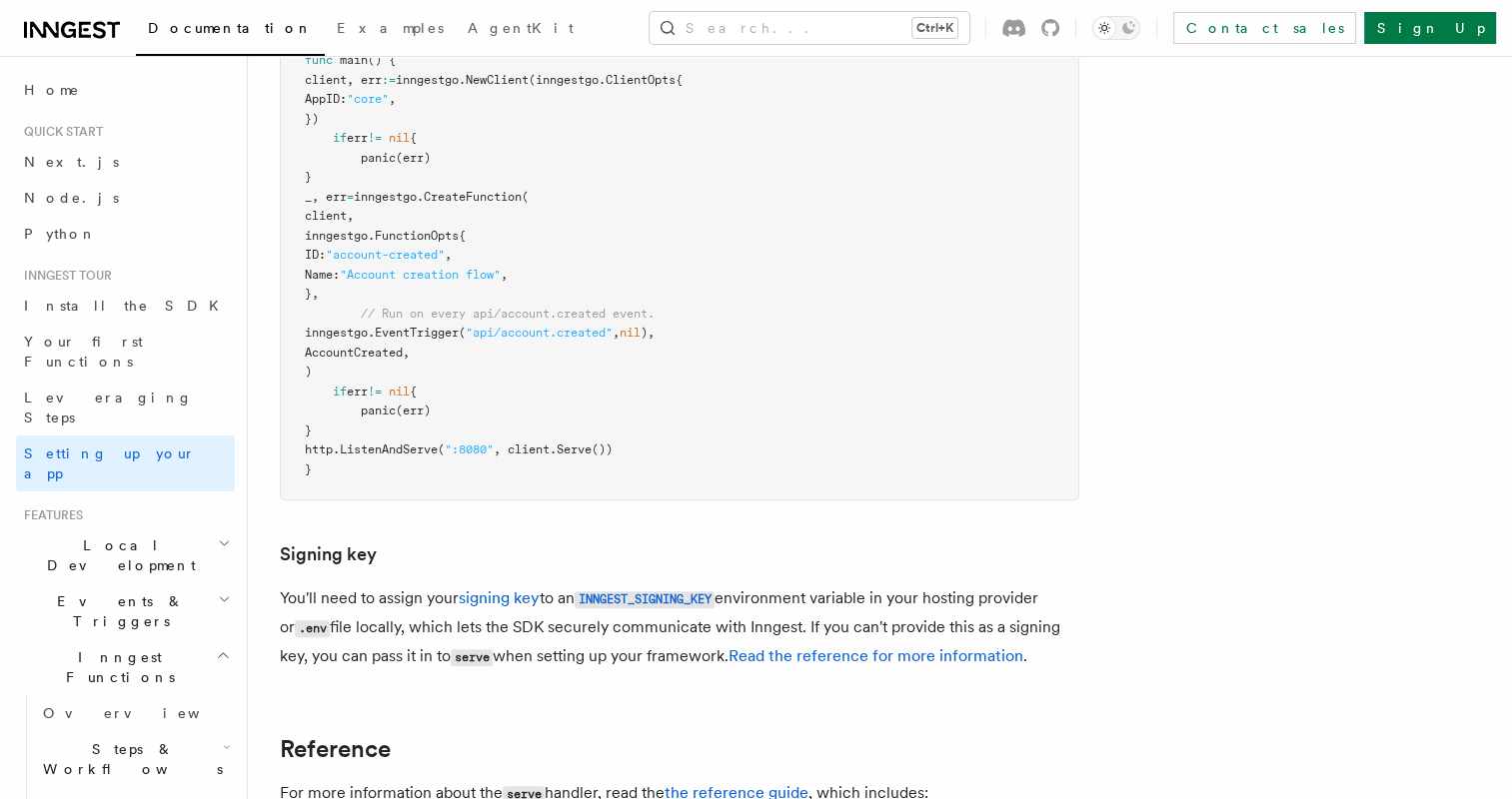 scroll, scrollTop: 1210, scrollLeft: 0, axis: vertical 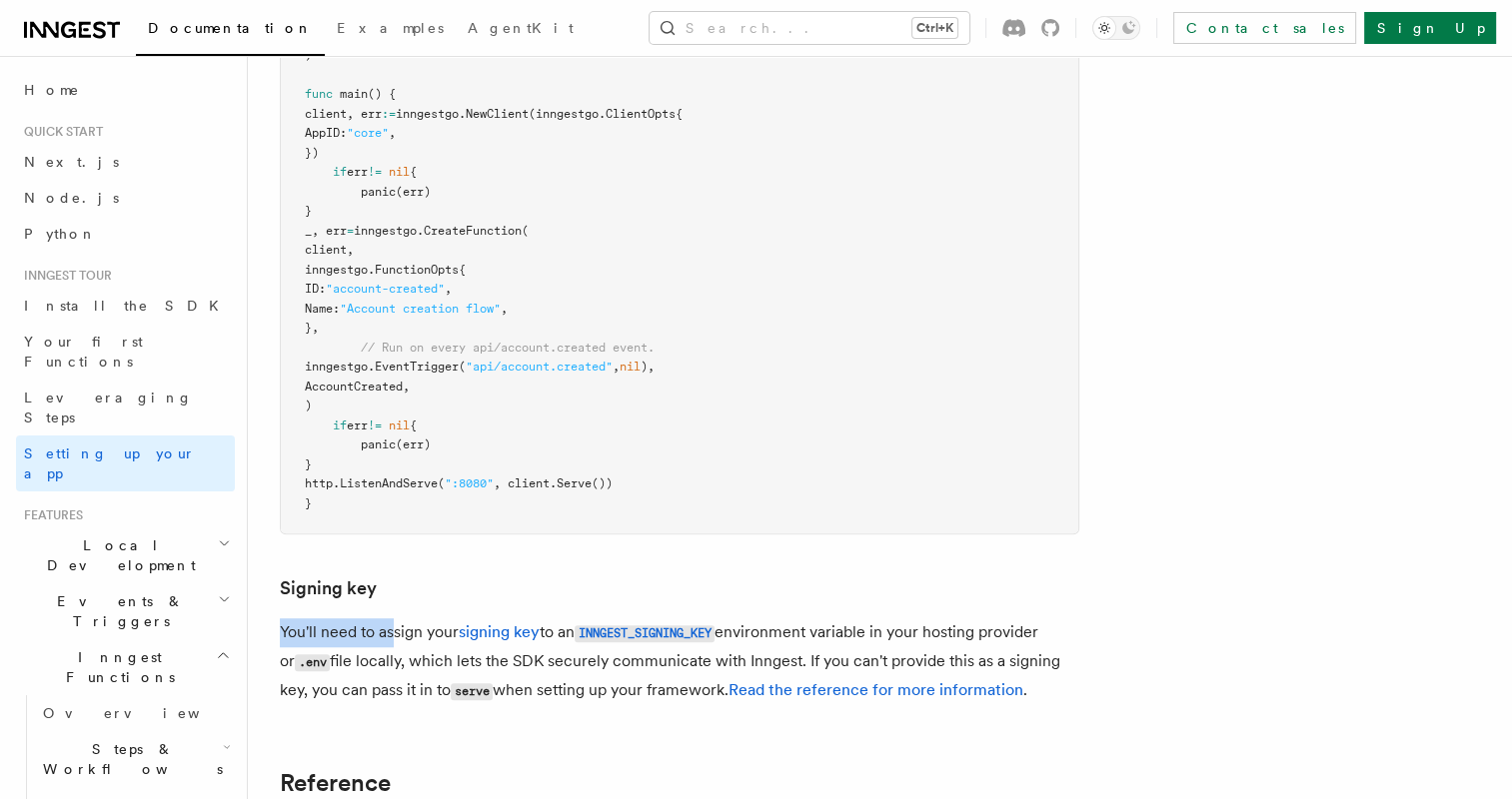 drag, startPoint x: 276, startPoint y: 528, endPoint x: 391, endPoint y: 537, distance: 115.35164 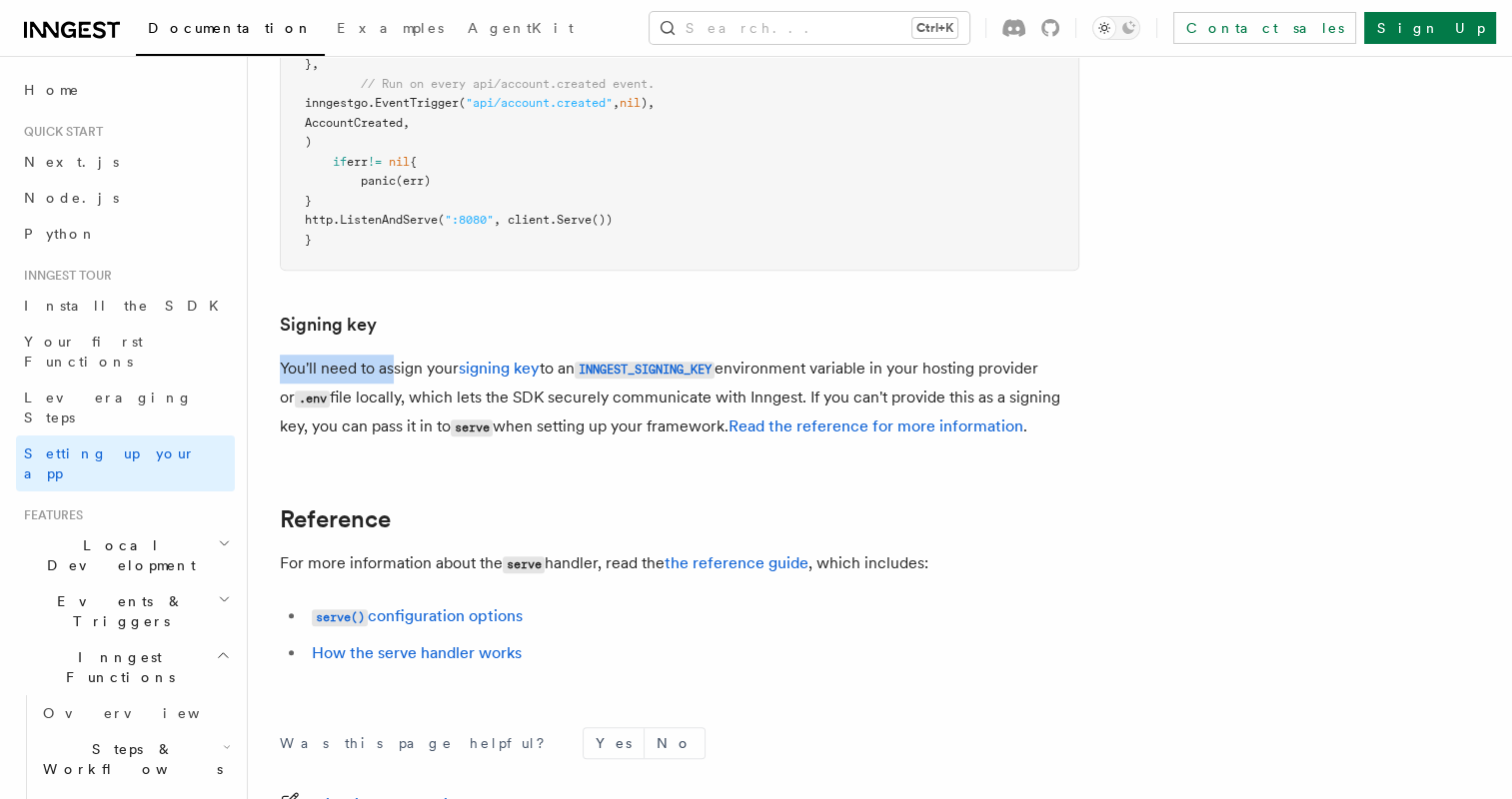 scroll, scrollTop: 1230, scrollLeft: 0, axis: vertical 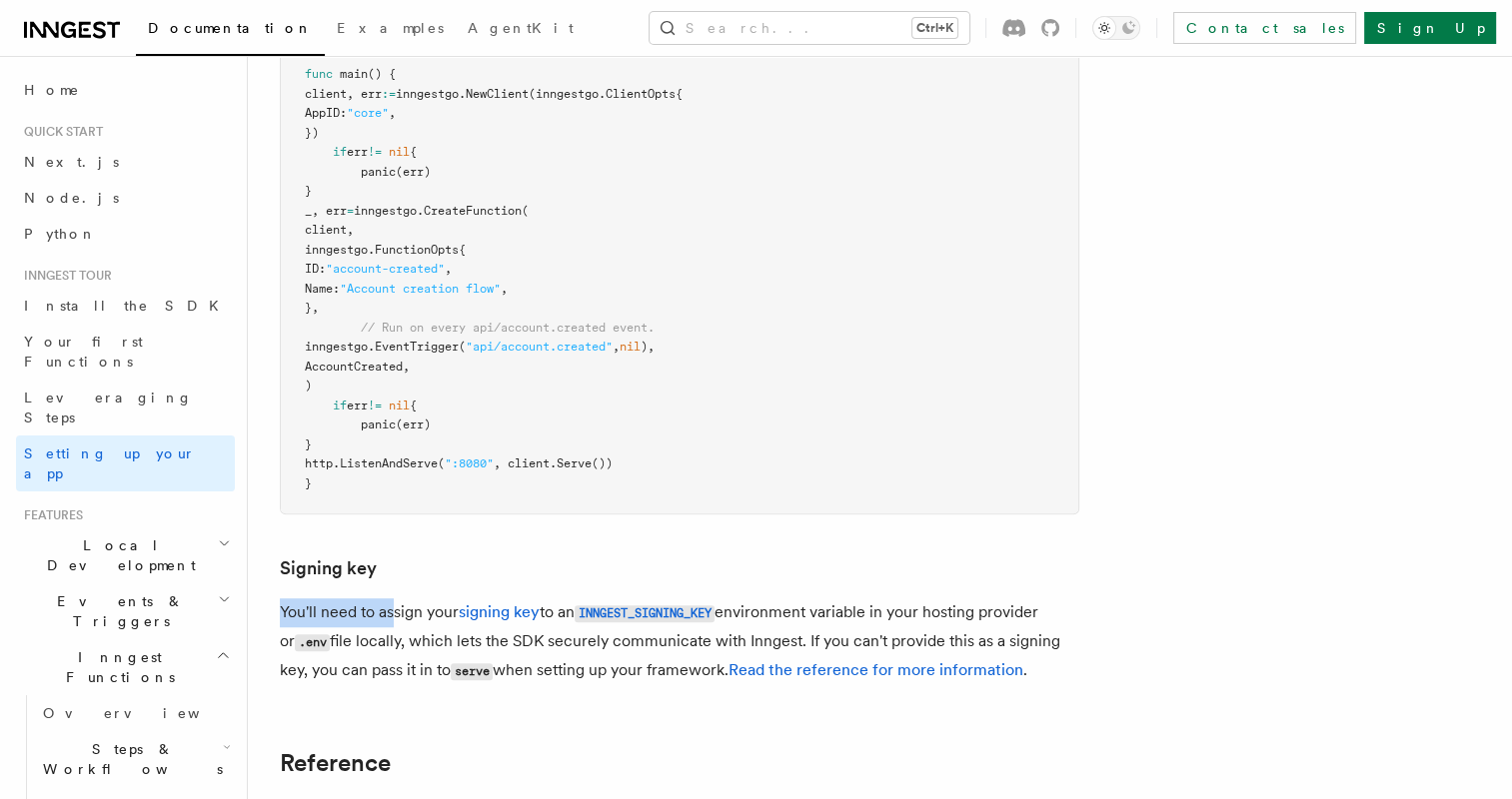 click on "You'll need to assign your  signing key  to an  INNGEST_SIGNING_KEY  environment variable in your hosting
provider or  .env  file locally, which lets the SDK securely communicate with Inngest. If you can't
provide this as a signing key, you can pass it in to  serve  when setting up your framework.  Read
the reference for more information ." at bounding box center [680, 641] 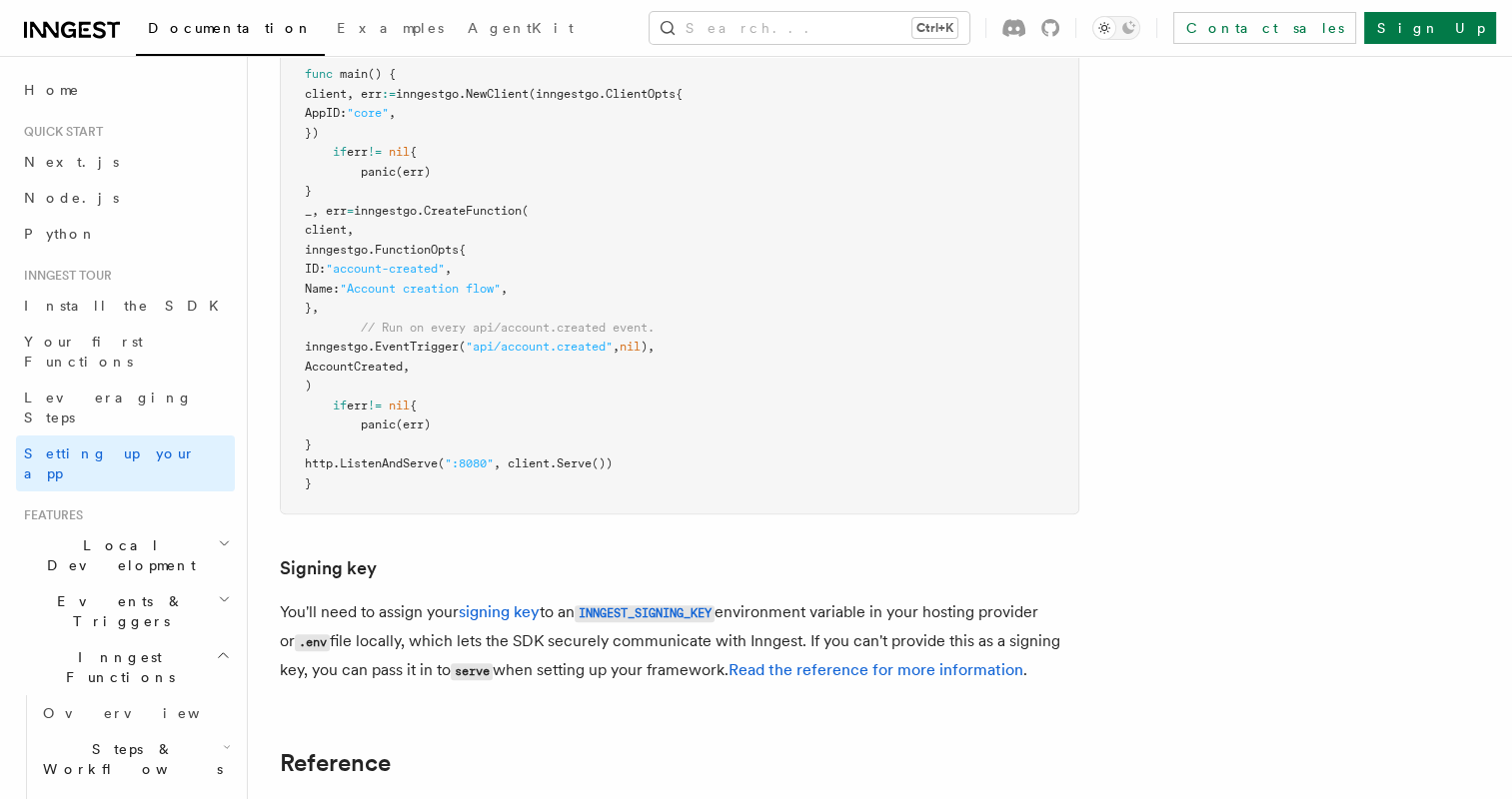 click on "You'll need to assign your  signing key  to an  INNGEST_SIGNING_KEY  environment variable in your hosting
provider or  .env  file locally, which lets the SDK securely communicate with Inngest. If you can't
provide this as a signing key, you can pass it in to  serve  when setting up your framework.  Read
the reference for more information ." at bounding box center [680, 641] 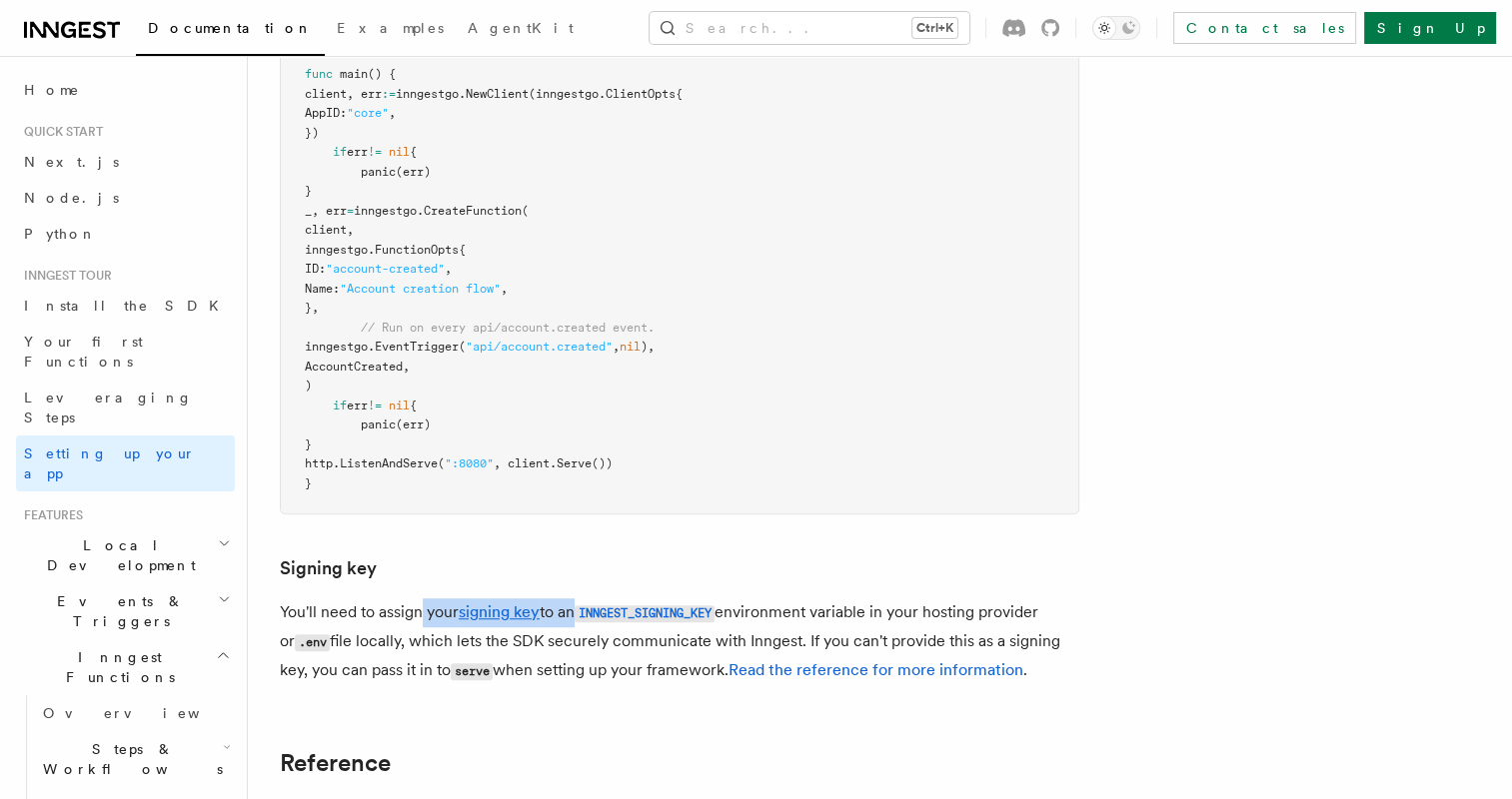 drag, startPoint x: 423, startPoint y: 507, endPoint x: 574, endPoint y: 510, distance: 151.0298 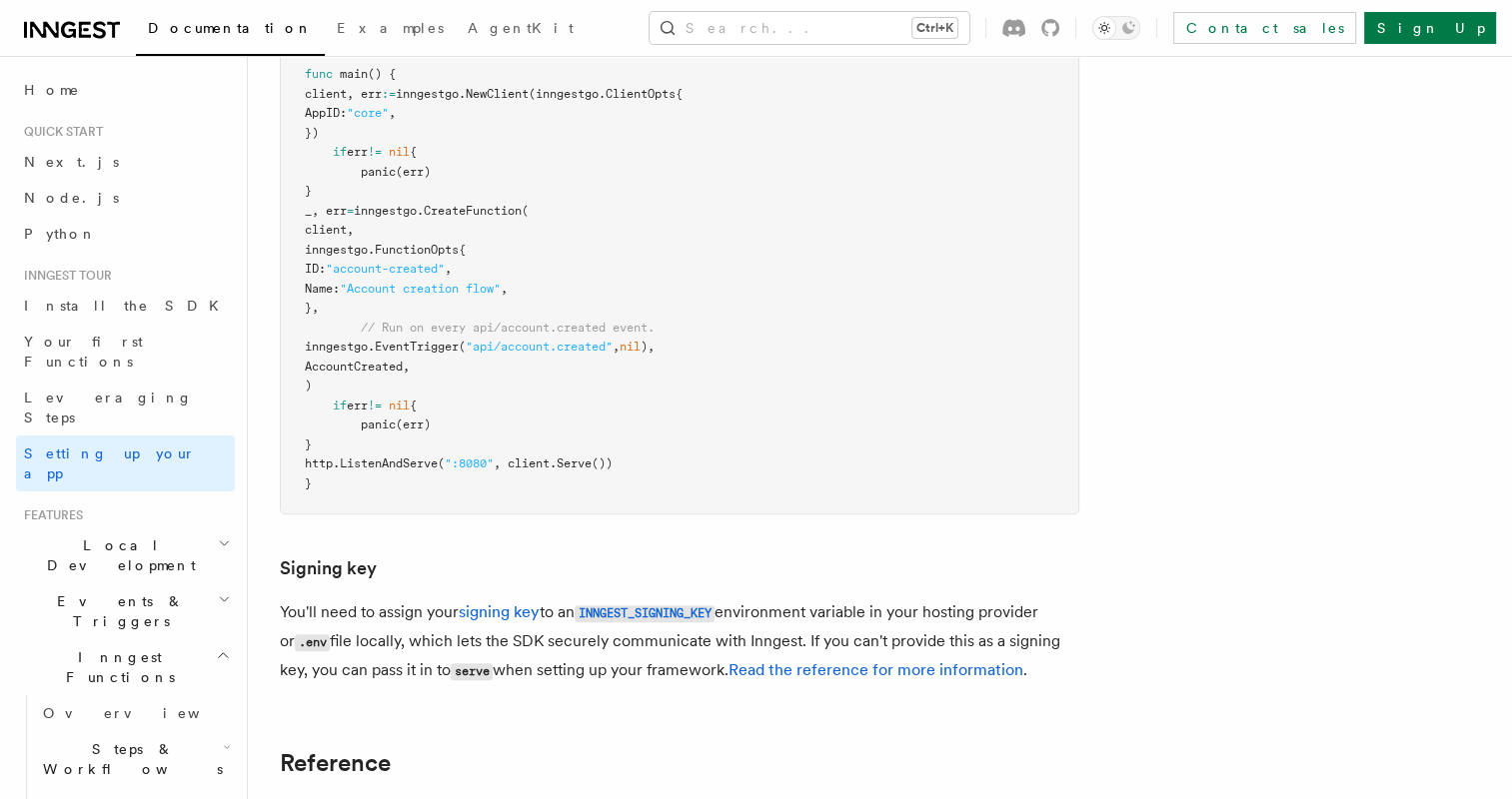 click on "You'll need to assign your  signing key  to an  INNGEST_SIGNING_KEY  environment variable in your hosting
provider or  .env  file locally, which lets the SDK securely communicate with Inngest. If you can't
provide this as a signing key, you can pass it in to  serve  when setting up your framework.  Read
the reference for more information ." at bounding box center (680, 641) 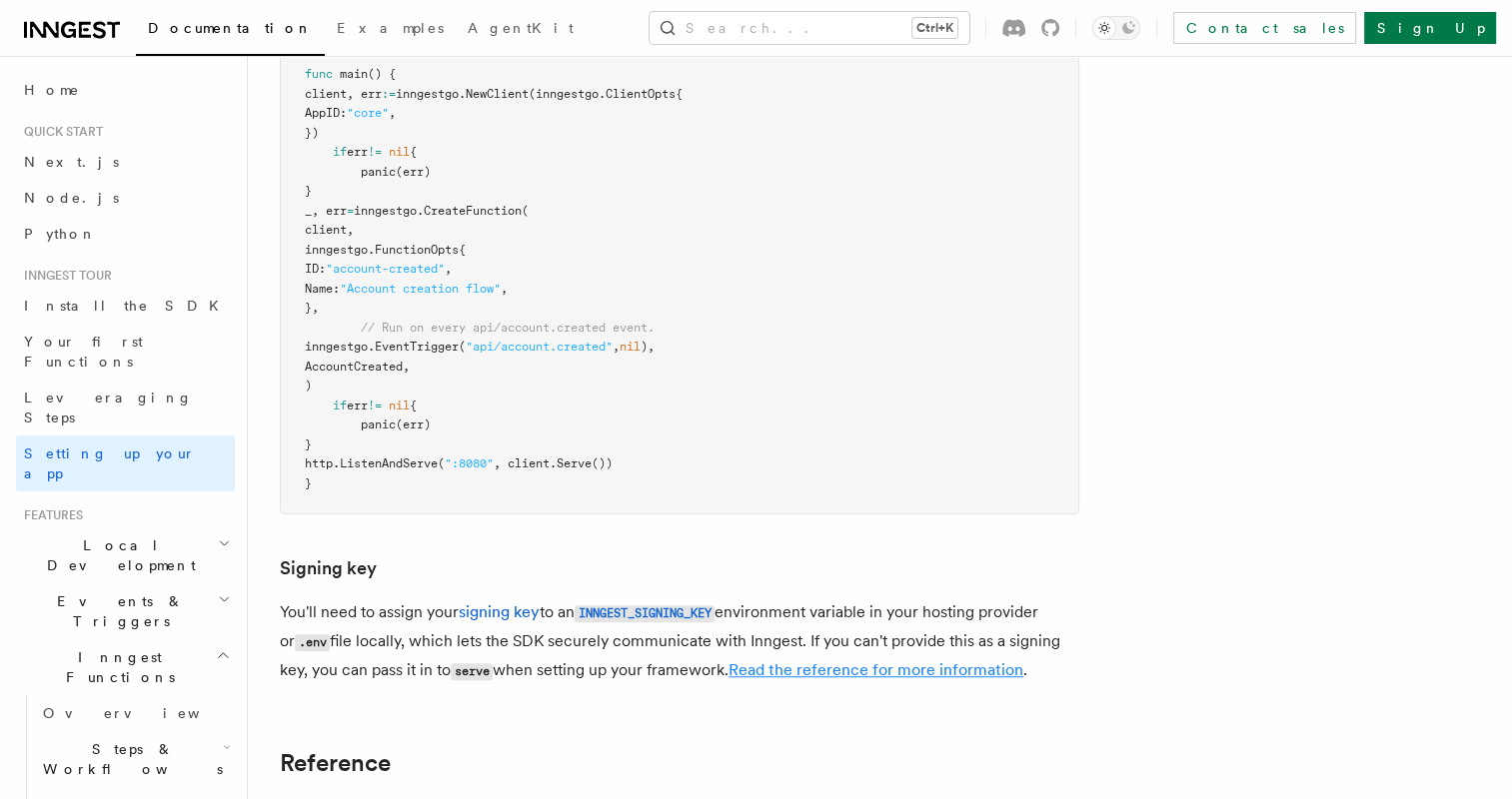 click on "Read
the reference for more information" at bounding box center [875, 669] 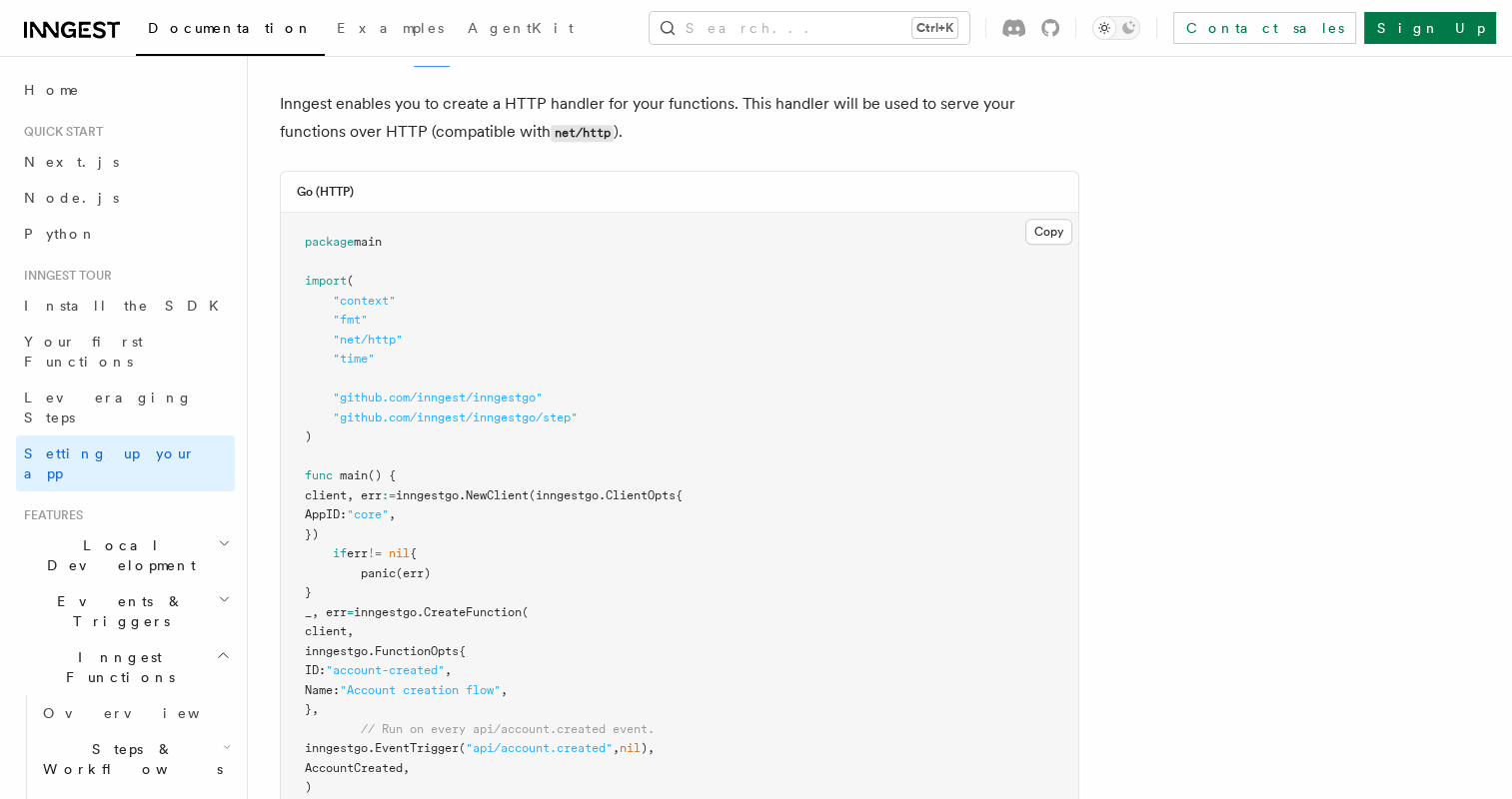 scroll, scrollTop: 631, scrollLeft: 0, axis: vertical 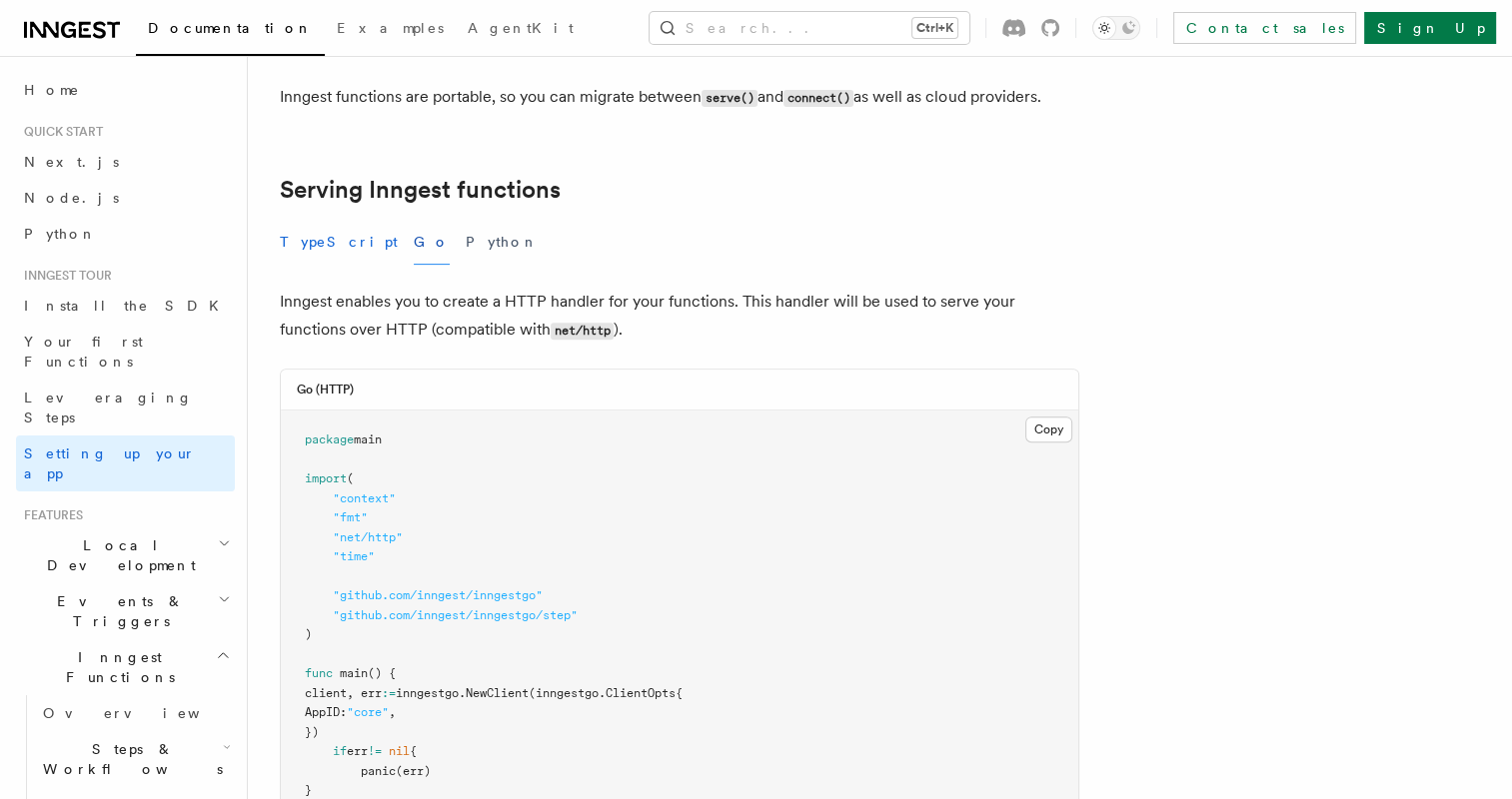 click on "TypeScript" at bounding box center (339, 242) 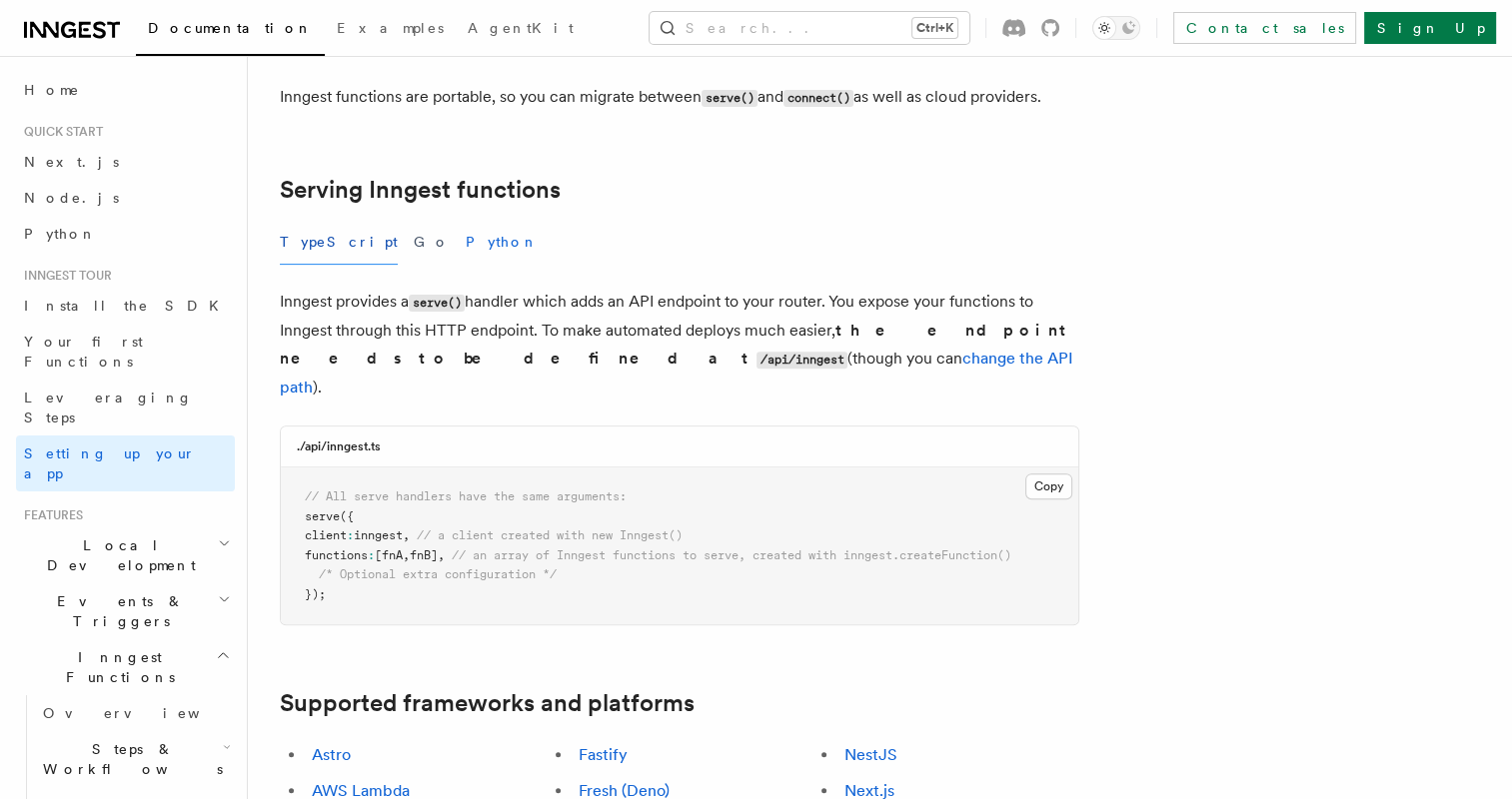 click on "Python" at bounding box center (502, 242) 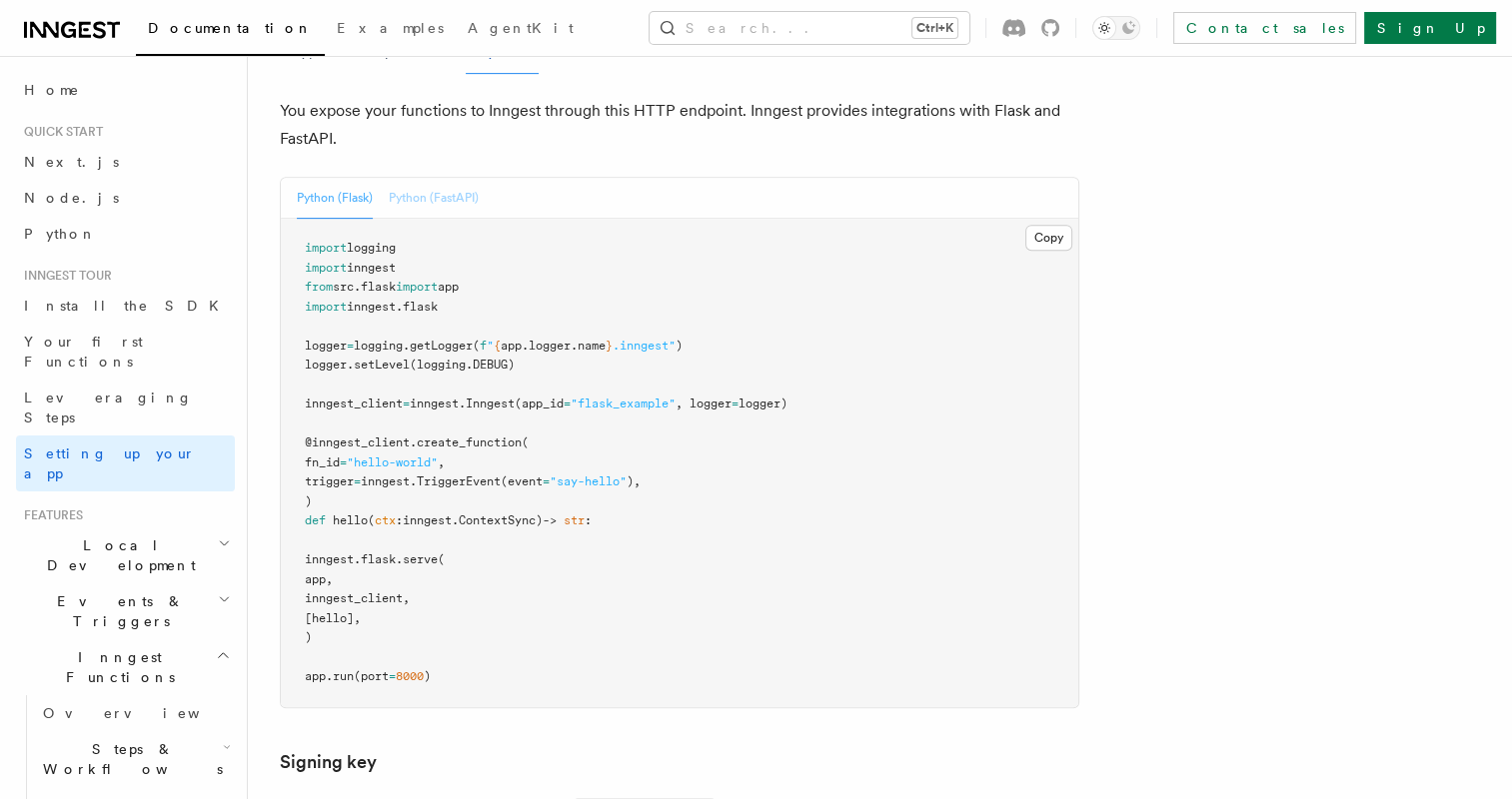 scroll, scrollTop: 831, scrollLeft: 0, axis: vertical 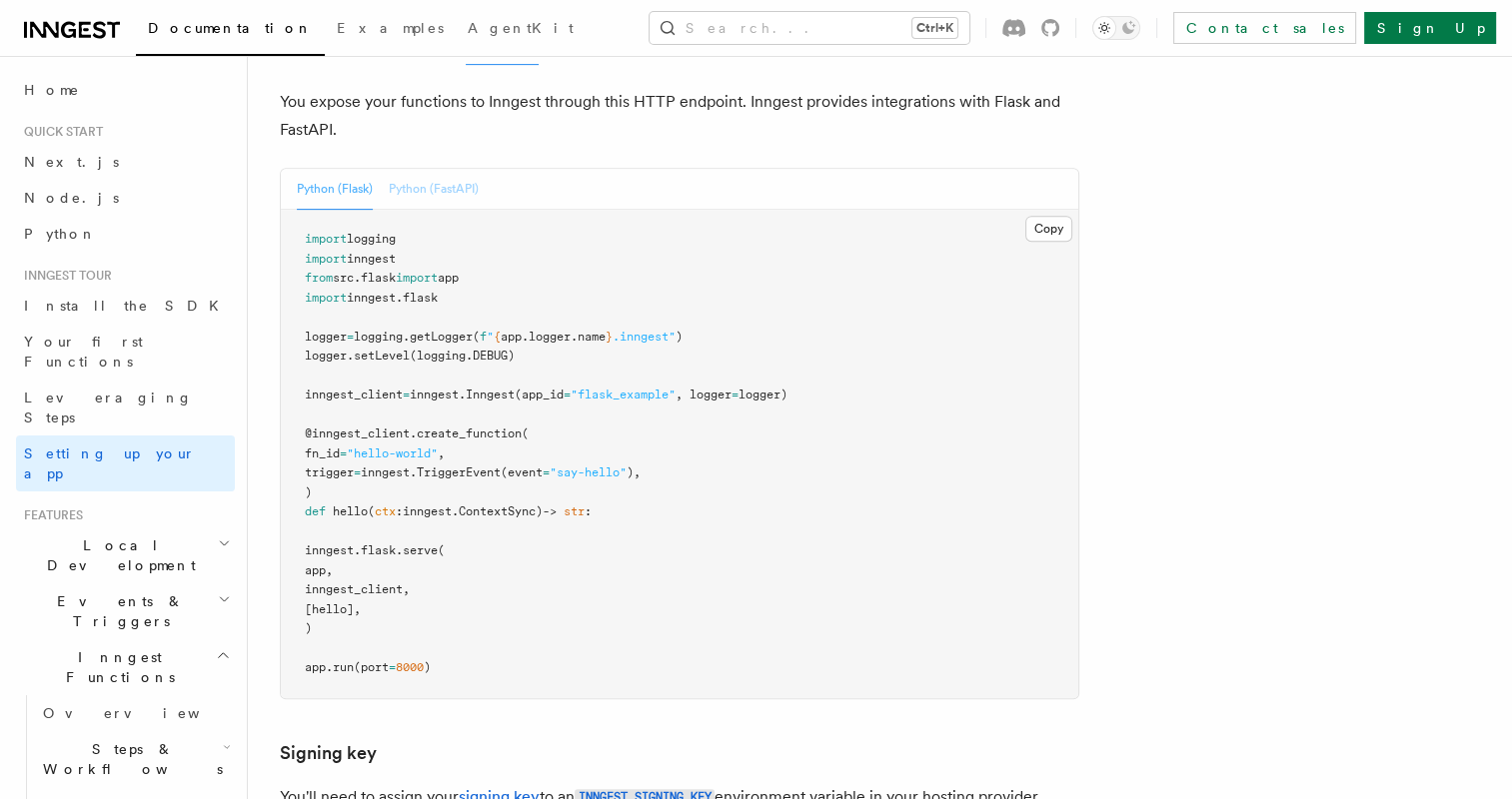 click on "Python (FastAPI)" at bounding box center [434, 189] 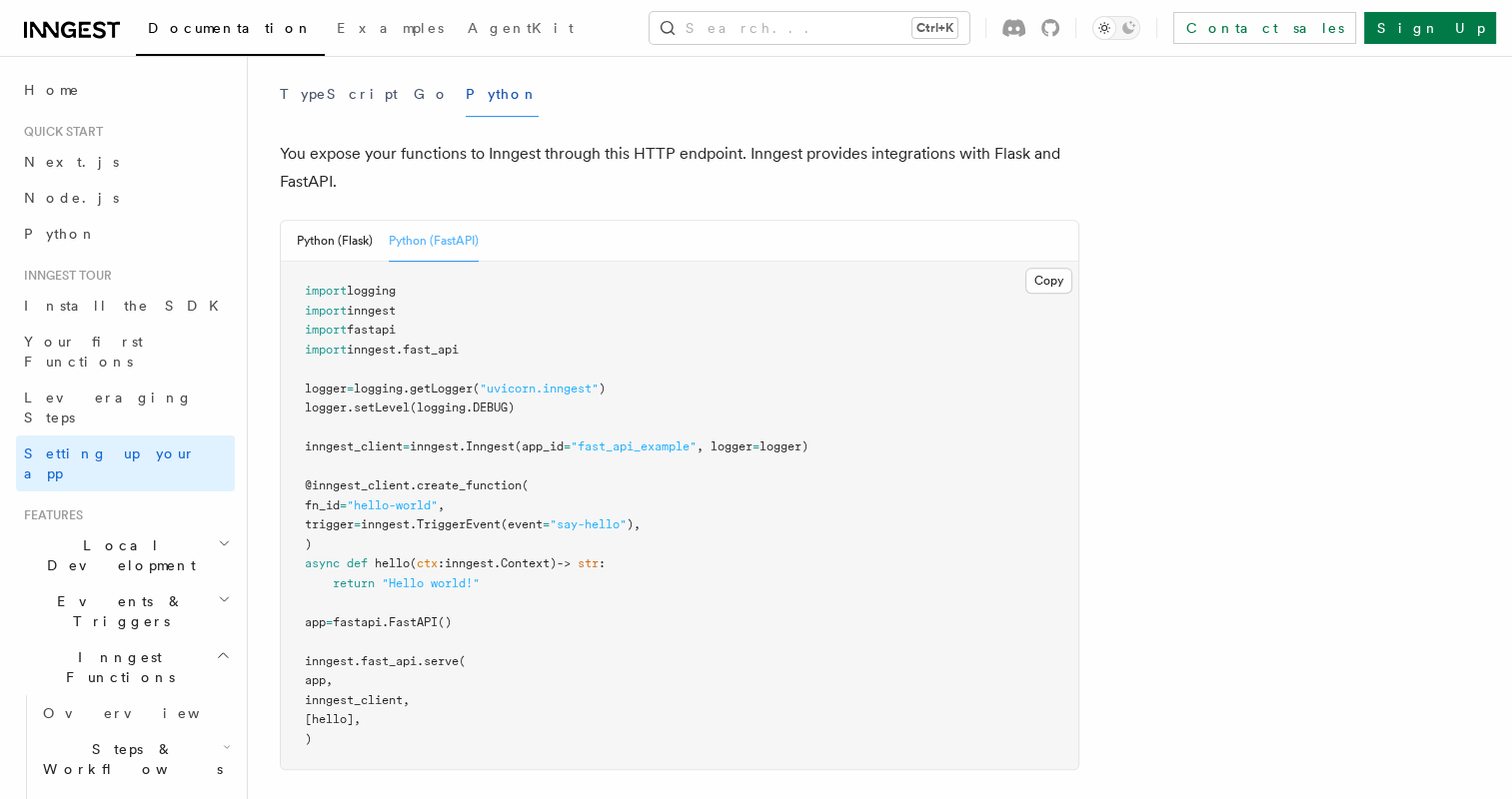 scroll, scrollTop: 731, scrollLeft: 0, axis: vertical 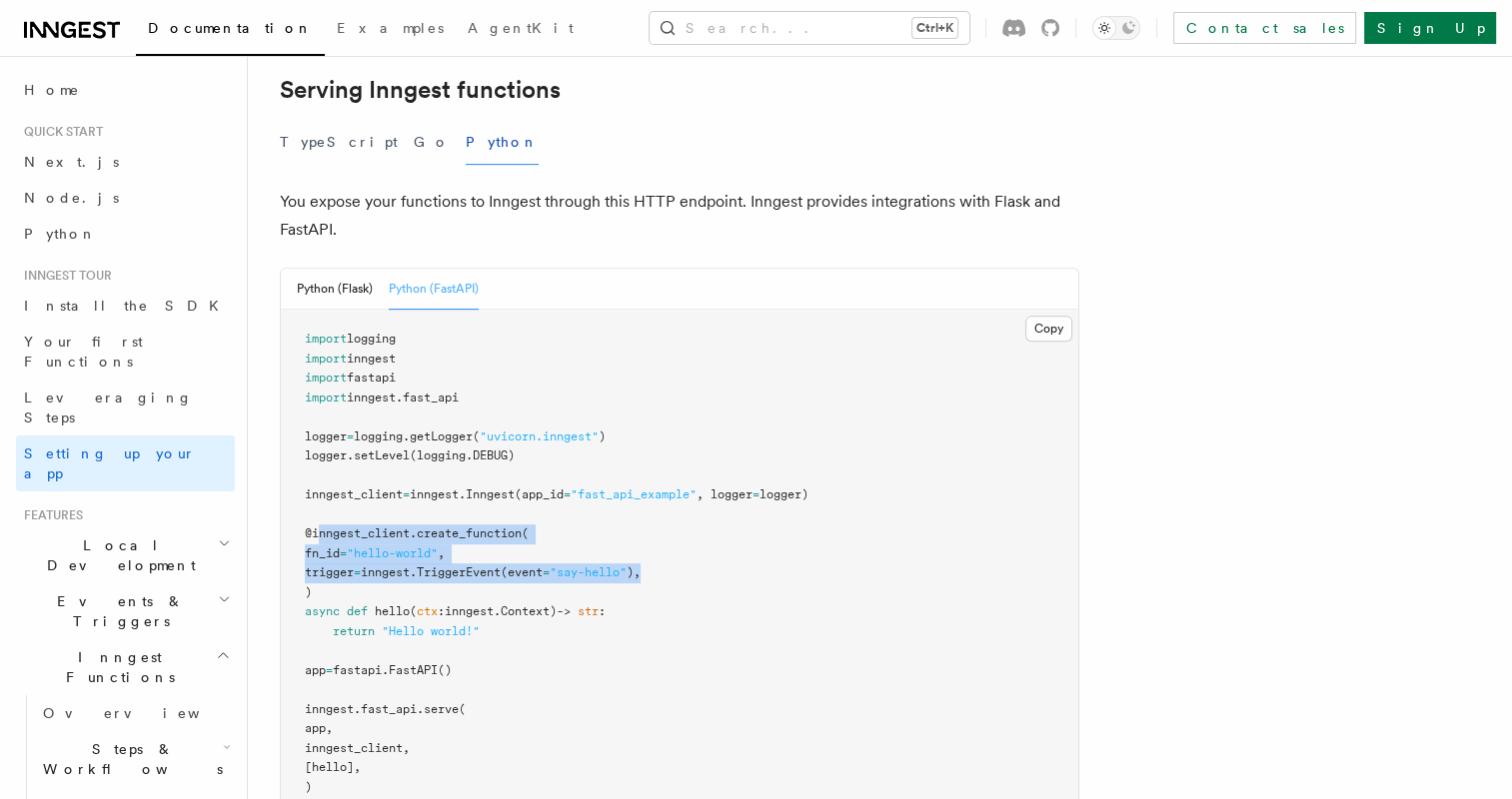 drag, startPoint x: 329, startPoint y: 435, endPoint x: 686, endPoint y: 463, distance: 358.09636 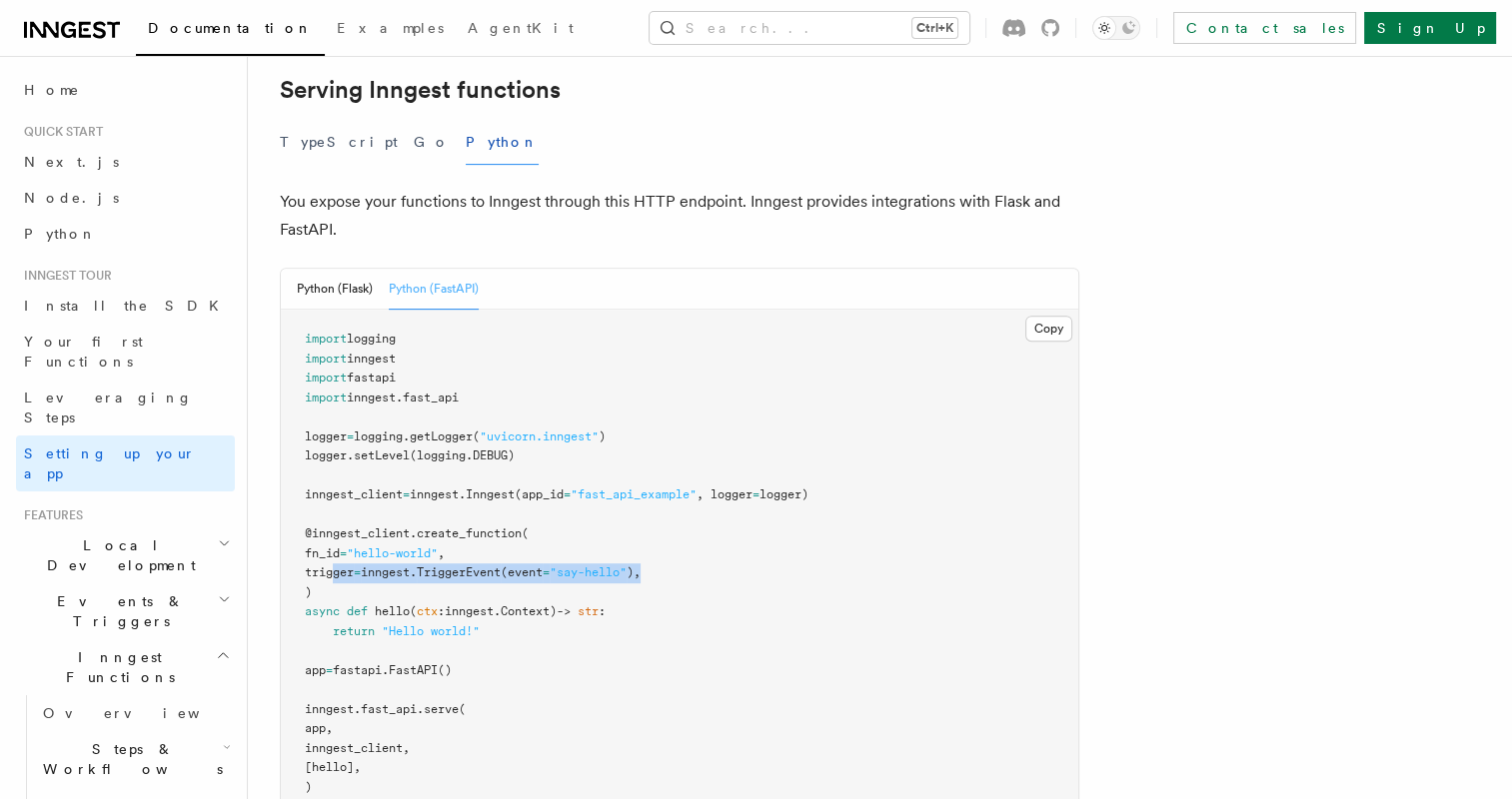 drag, startPoint x: 336, startPoint y: 471, endPoint x: 681, endPoint y: 471, distance: 345 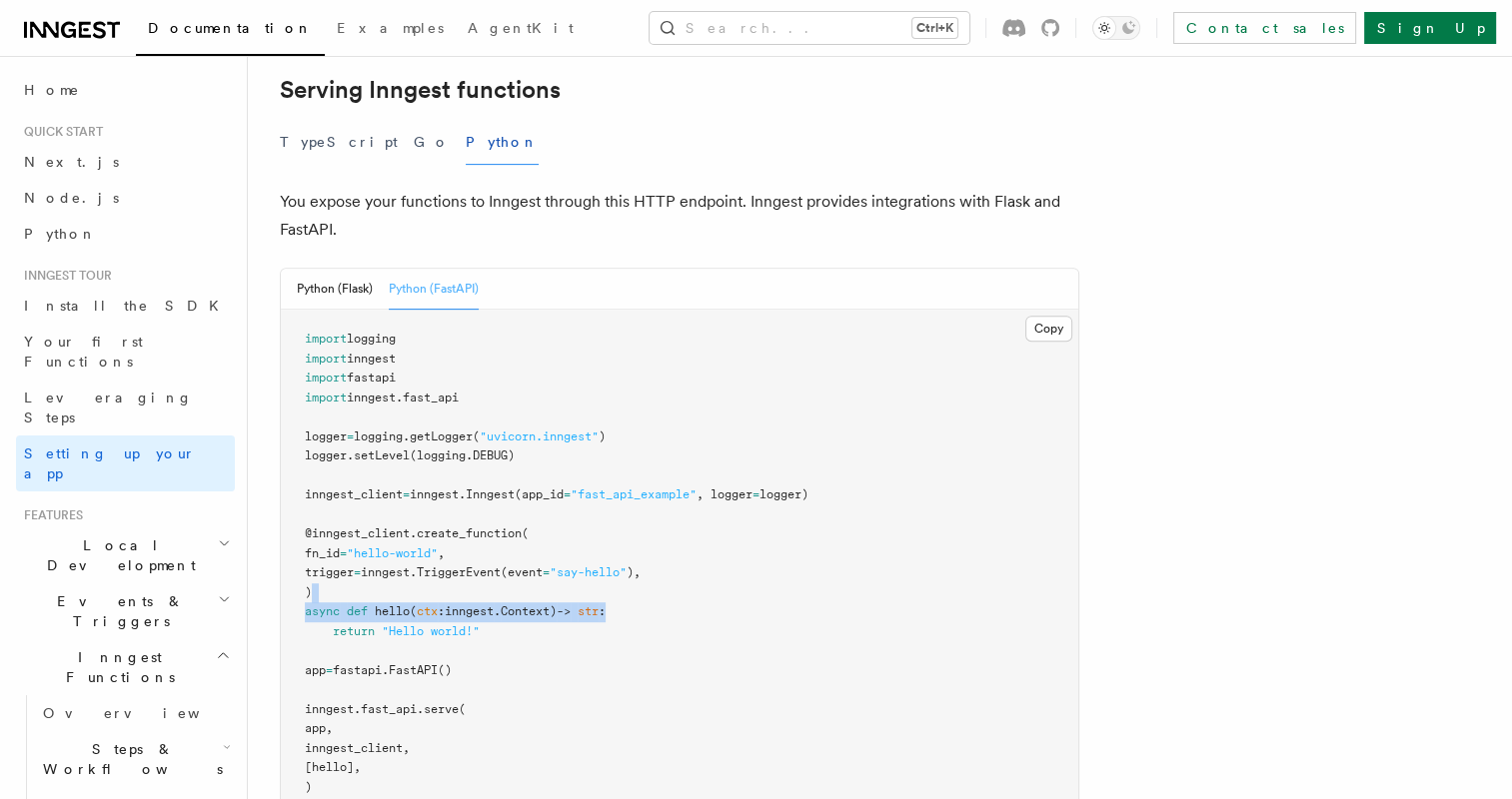 drag, startPoint x: 681, startPoint y: 471, endPoint x: 640, endPoint y: 502, distance: 51.40039 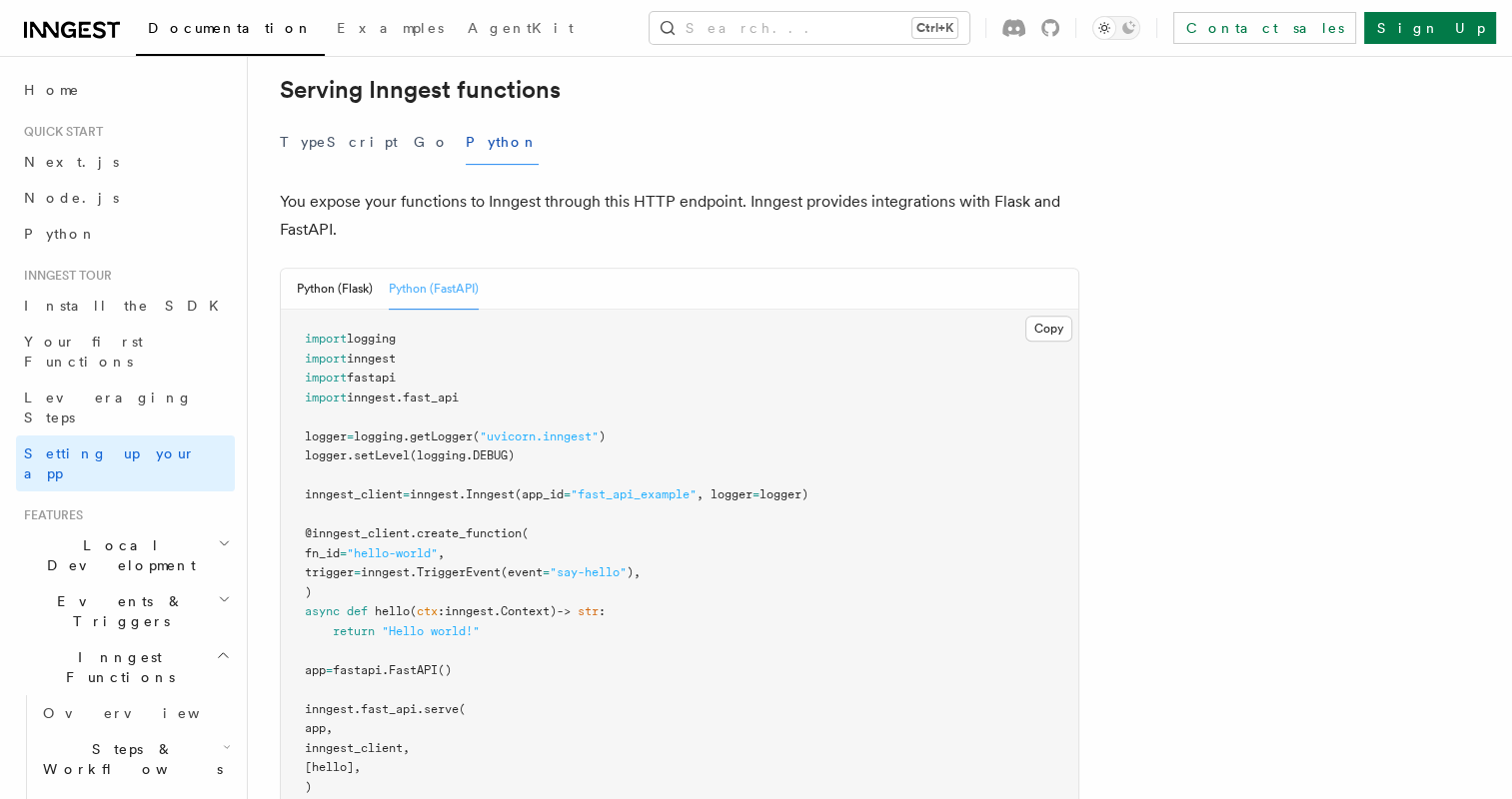 drag, startPoint x: 640, startPoint y: 502, endPoint x: 436, endPoint y: 540, distance: 207.50904 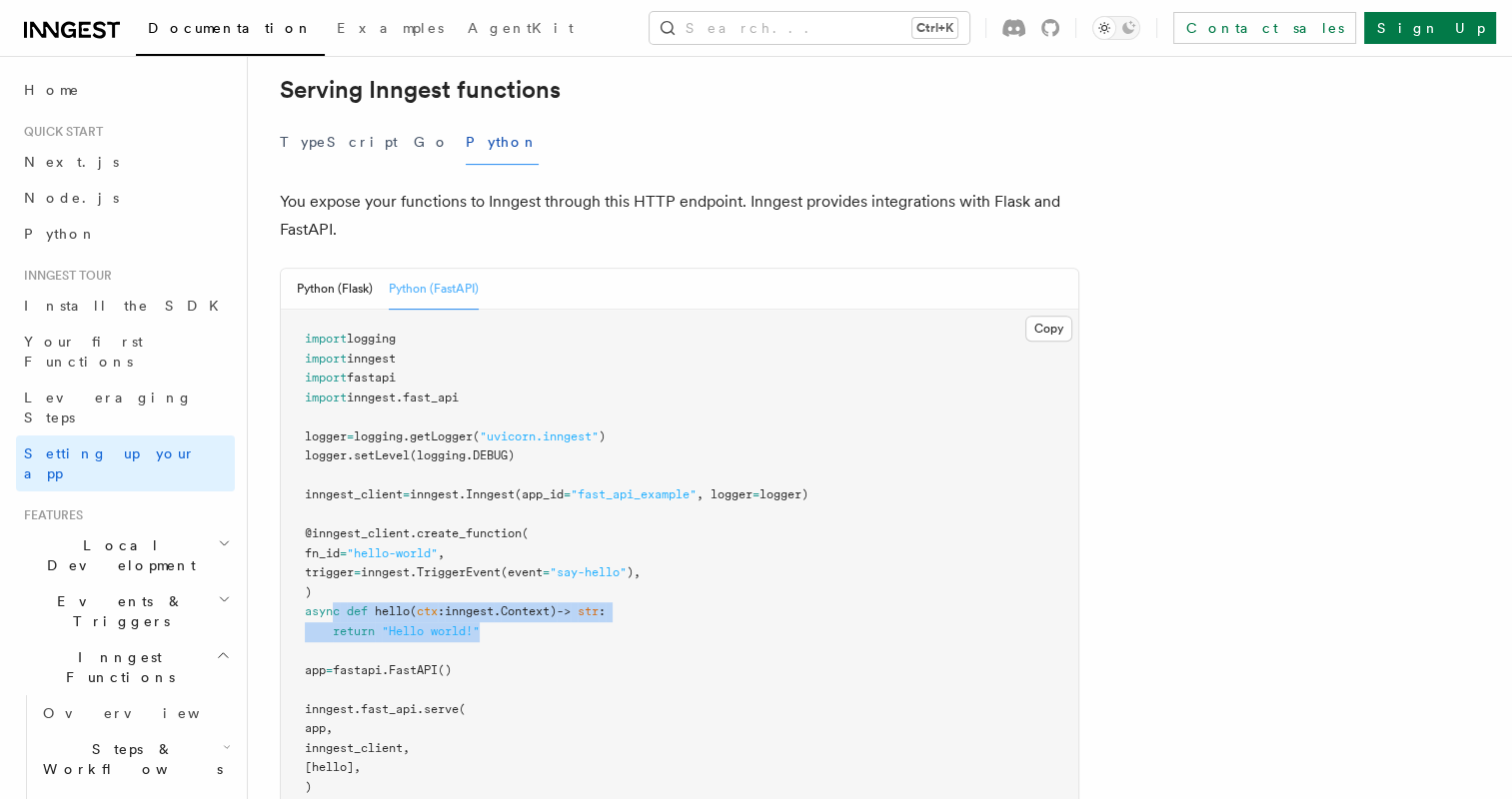 drag, startPoint x: 332, startPoint y: 511, endPoint x: 516, endPoint y: 534, distance: 185.43193 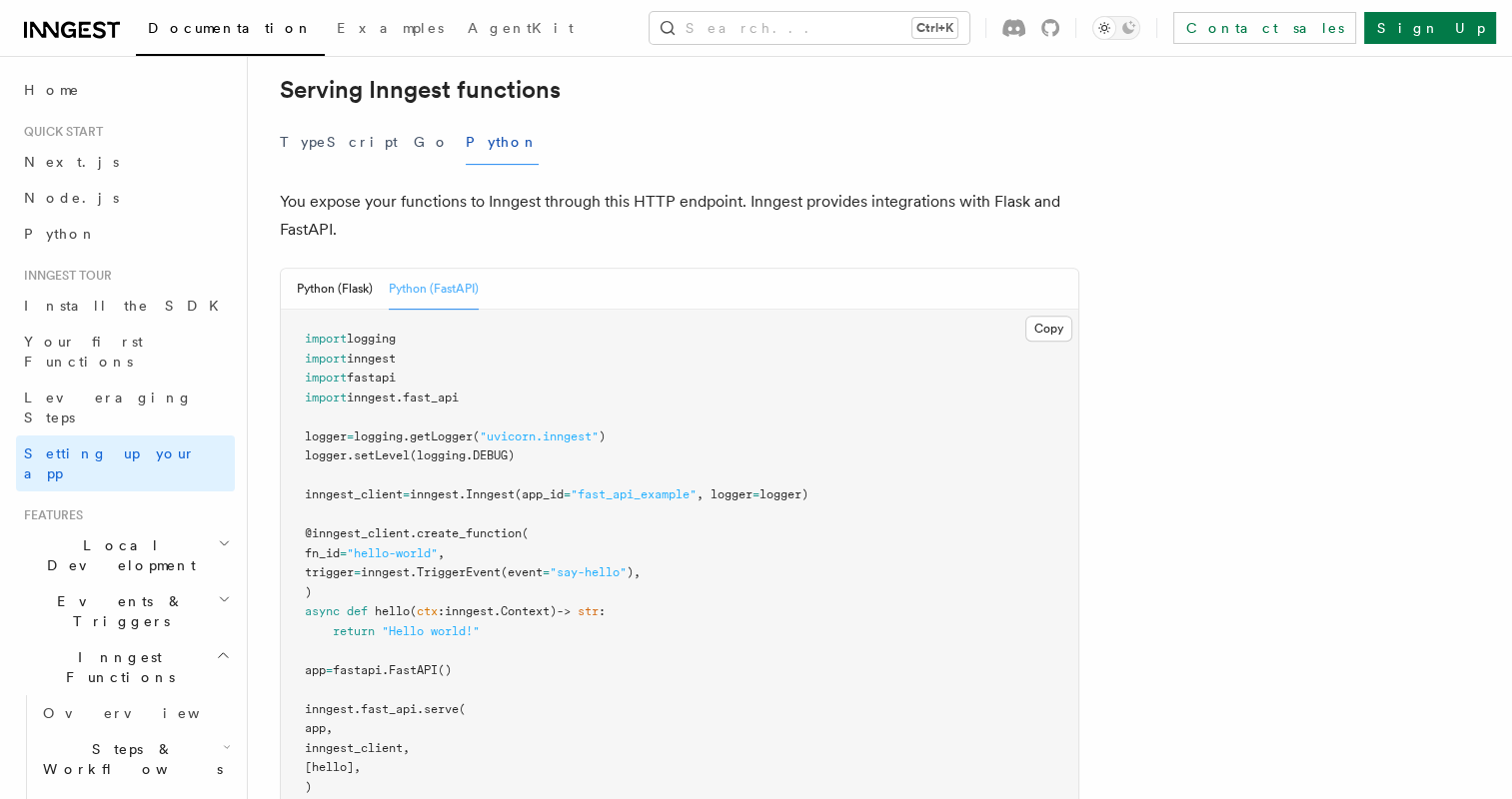drag, startPoint x: 516, startPoint y: 534, endPoint x: 512, endPoint y: 545, distance: 11.7046999 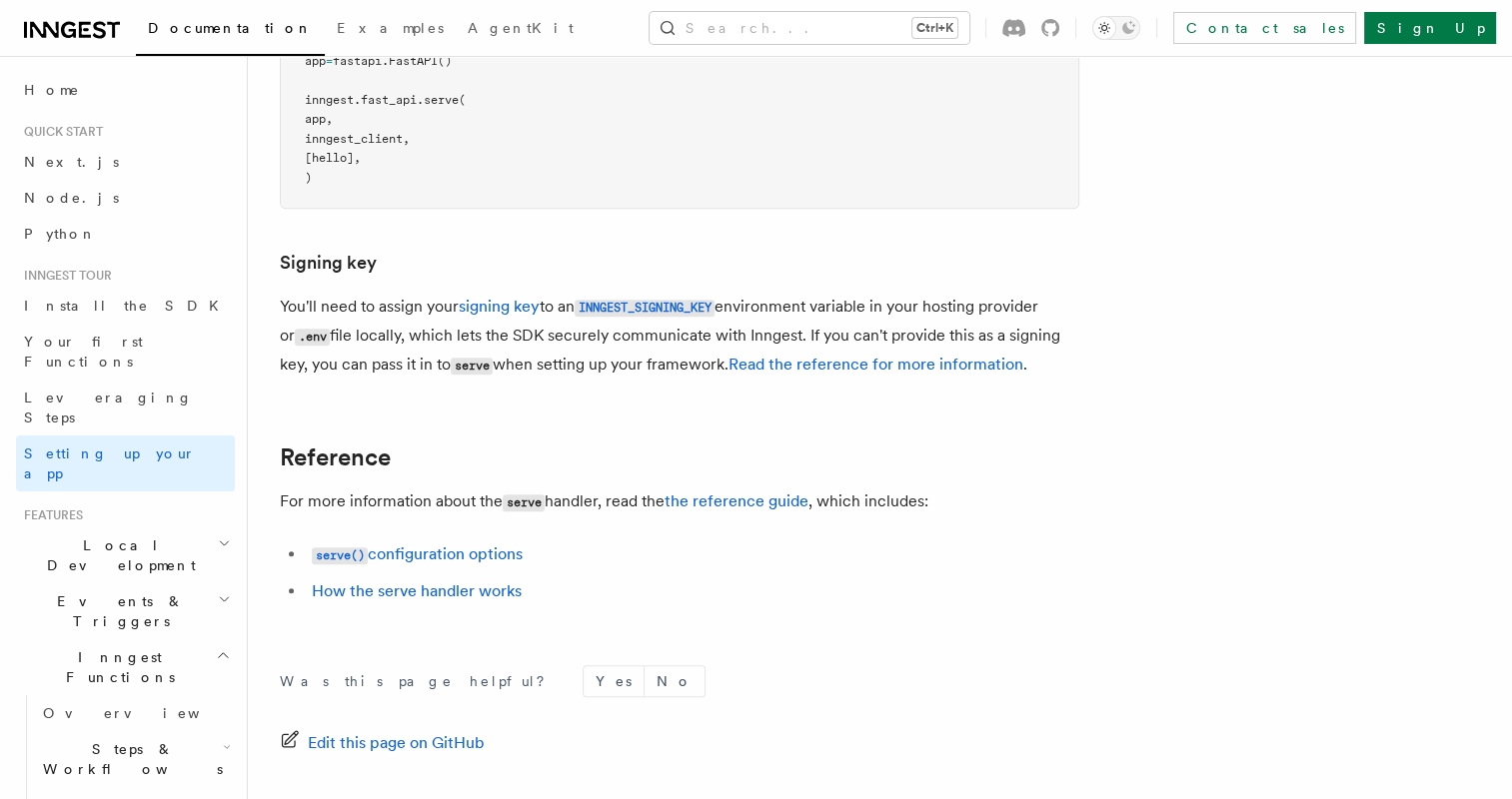 scroll, scrollTop: 1233, scrollLeft: 0, axis: vertical 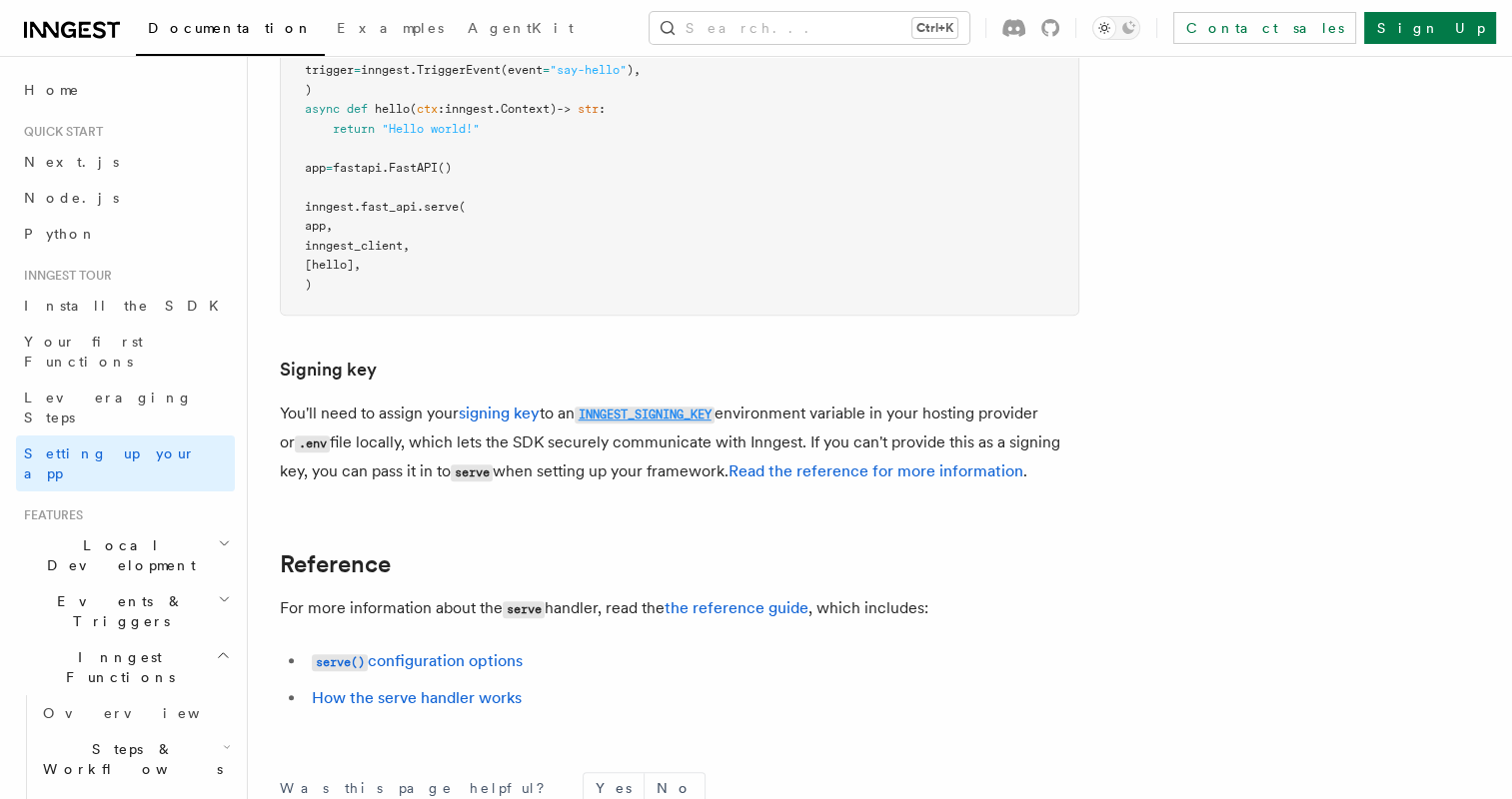 click on "INNGEST_SIGNING_KEY" at bounding box center [645, 414] 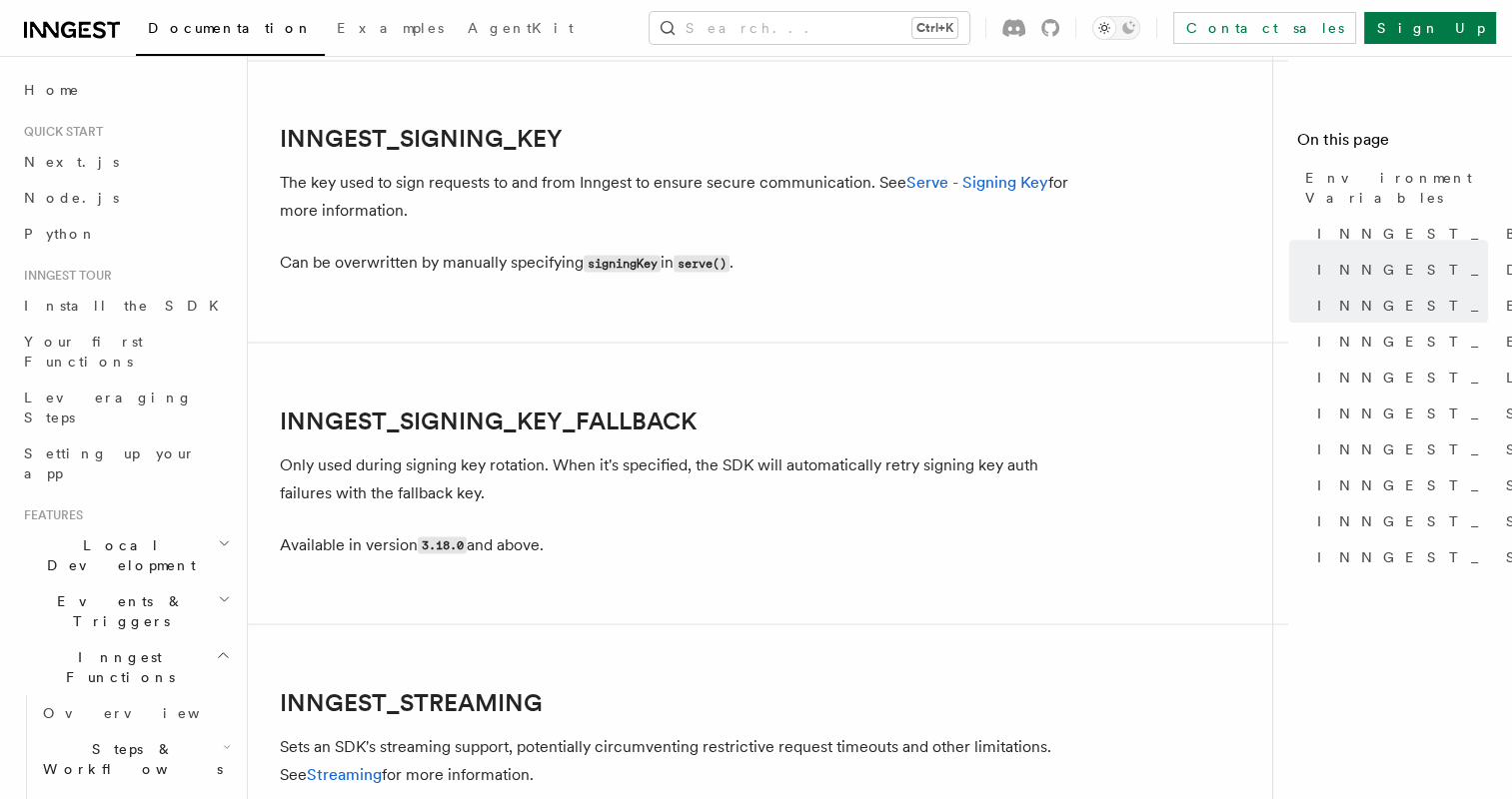 scroll, scrollTop: 3516, scrollLeft: 0, axis: vertical 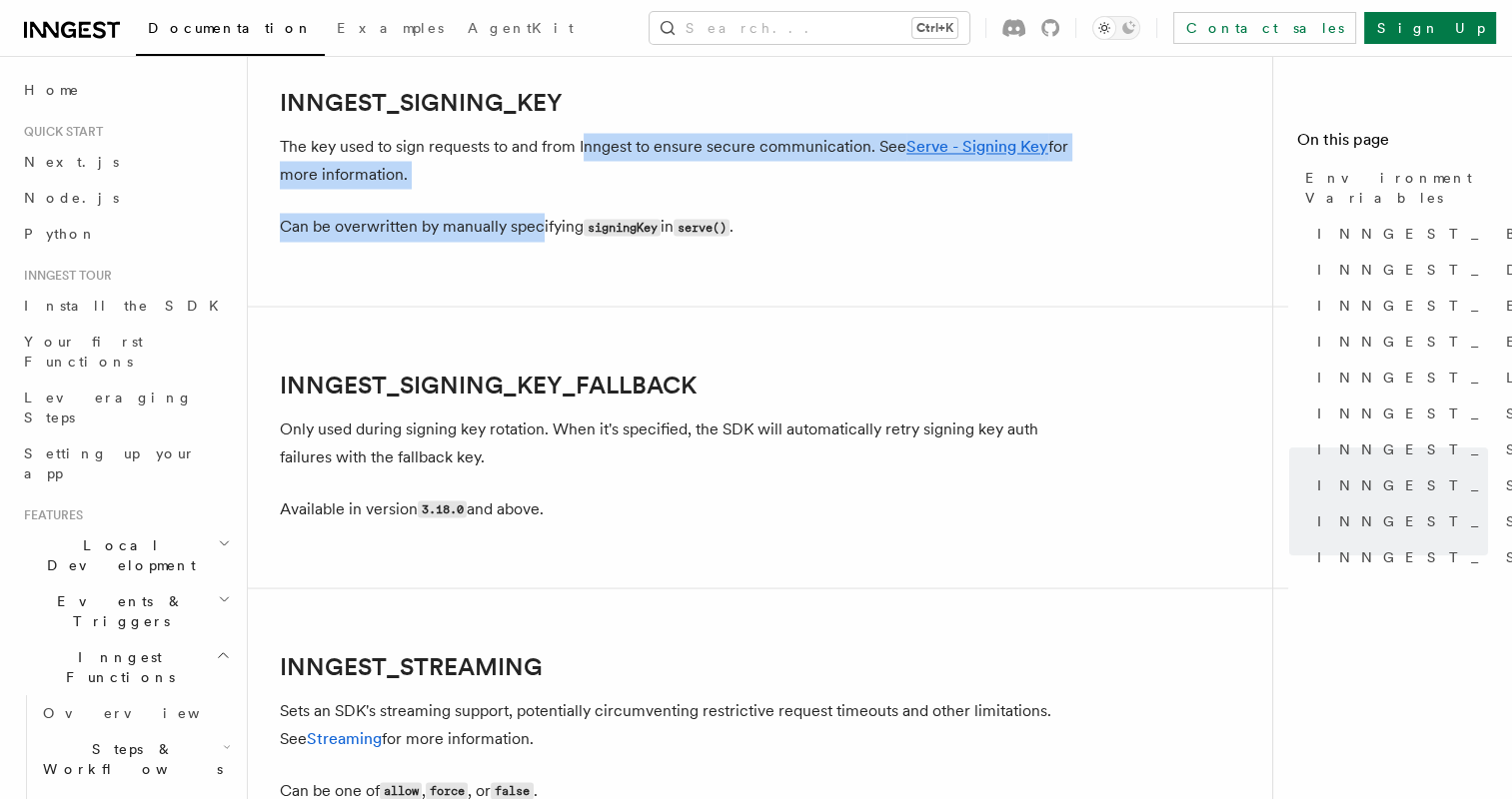 drag, startPoint x: 584, startPoint y: 147, endPoint x: 543, endPoint y: 222, distance: 85.47514 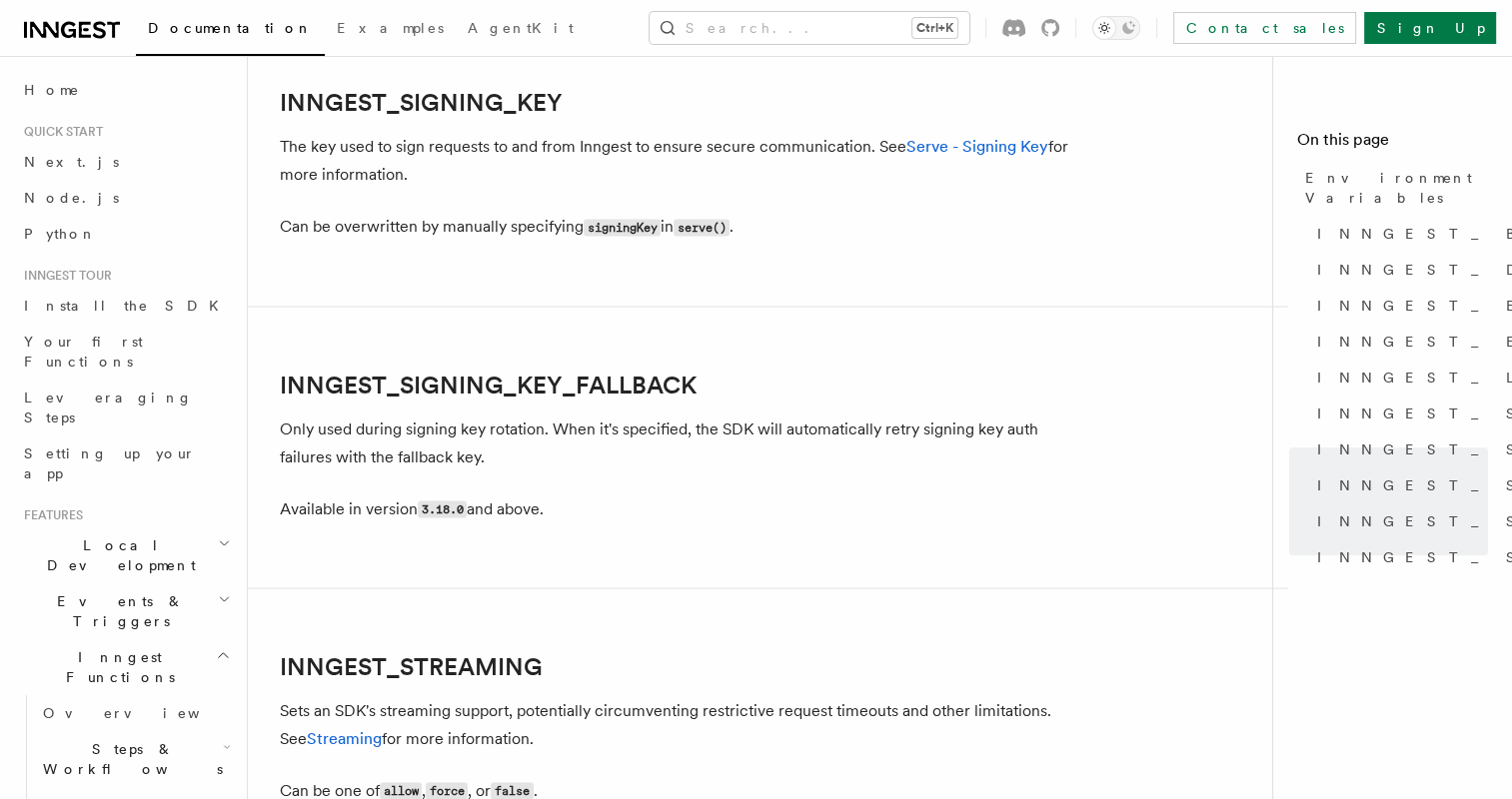 drag, startPoint x: 543, startPoint y: 222, endPoint x: 552, endPoint y: 232, distance: 13.453624 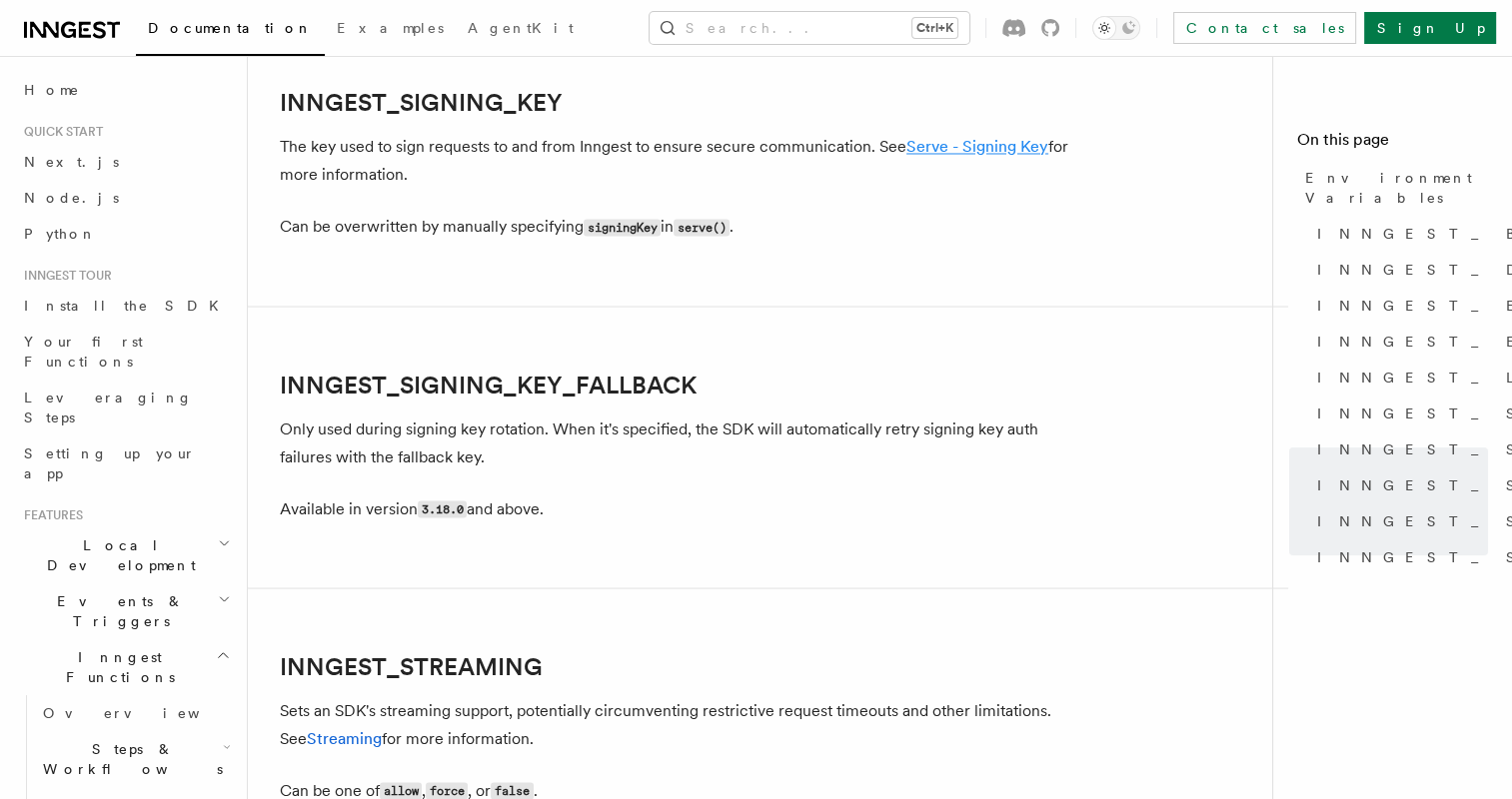 click on "Serve - Signing Key" at bounding box center (977, 146) 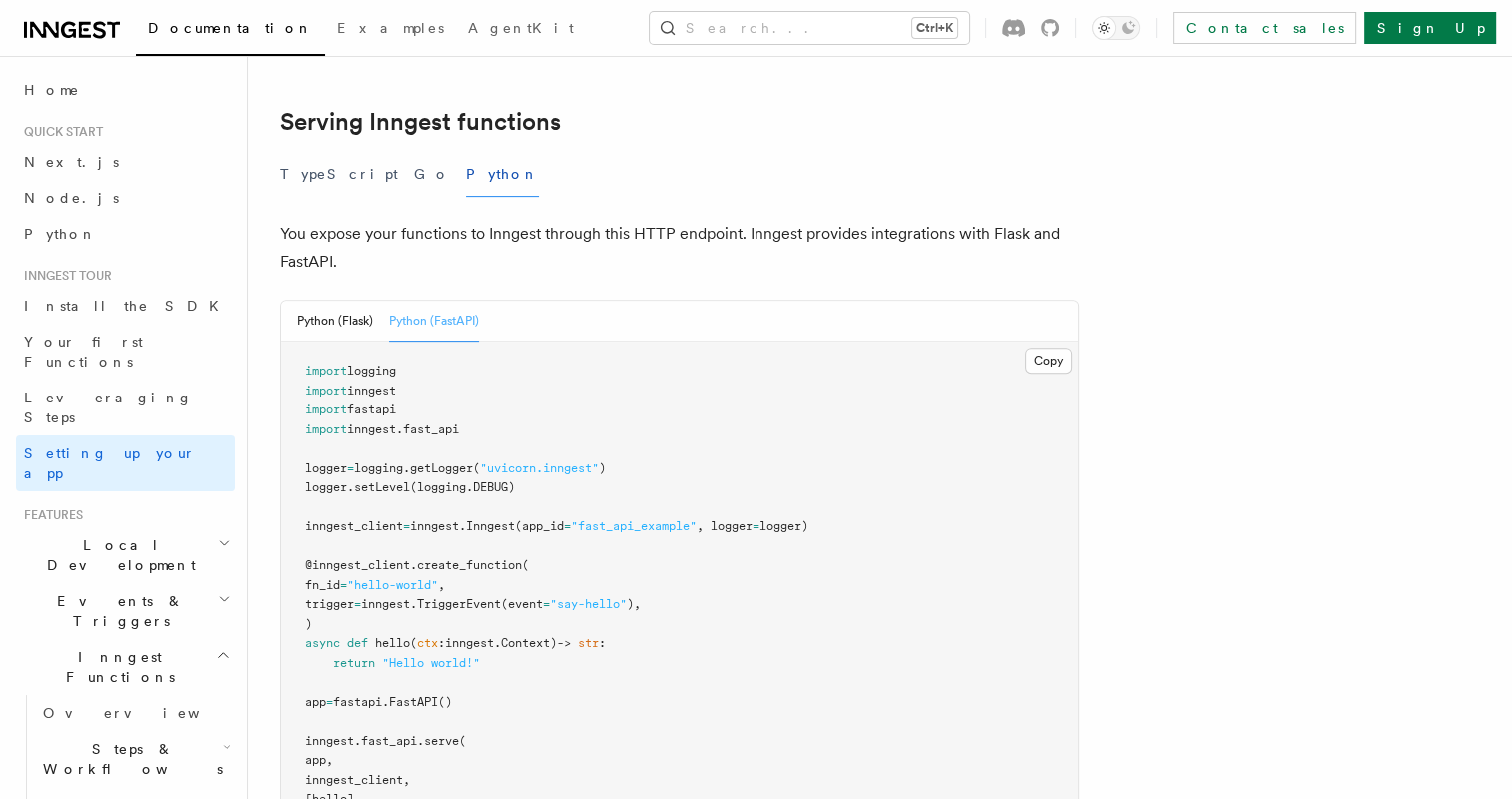 scroll, scrollTop: 599, scrollLeft: 0, axis: vertical 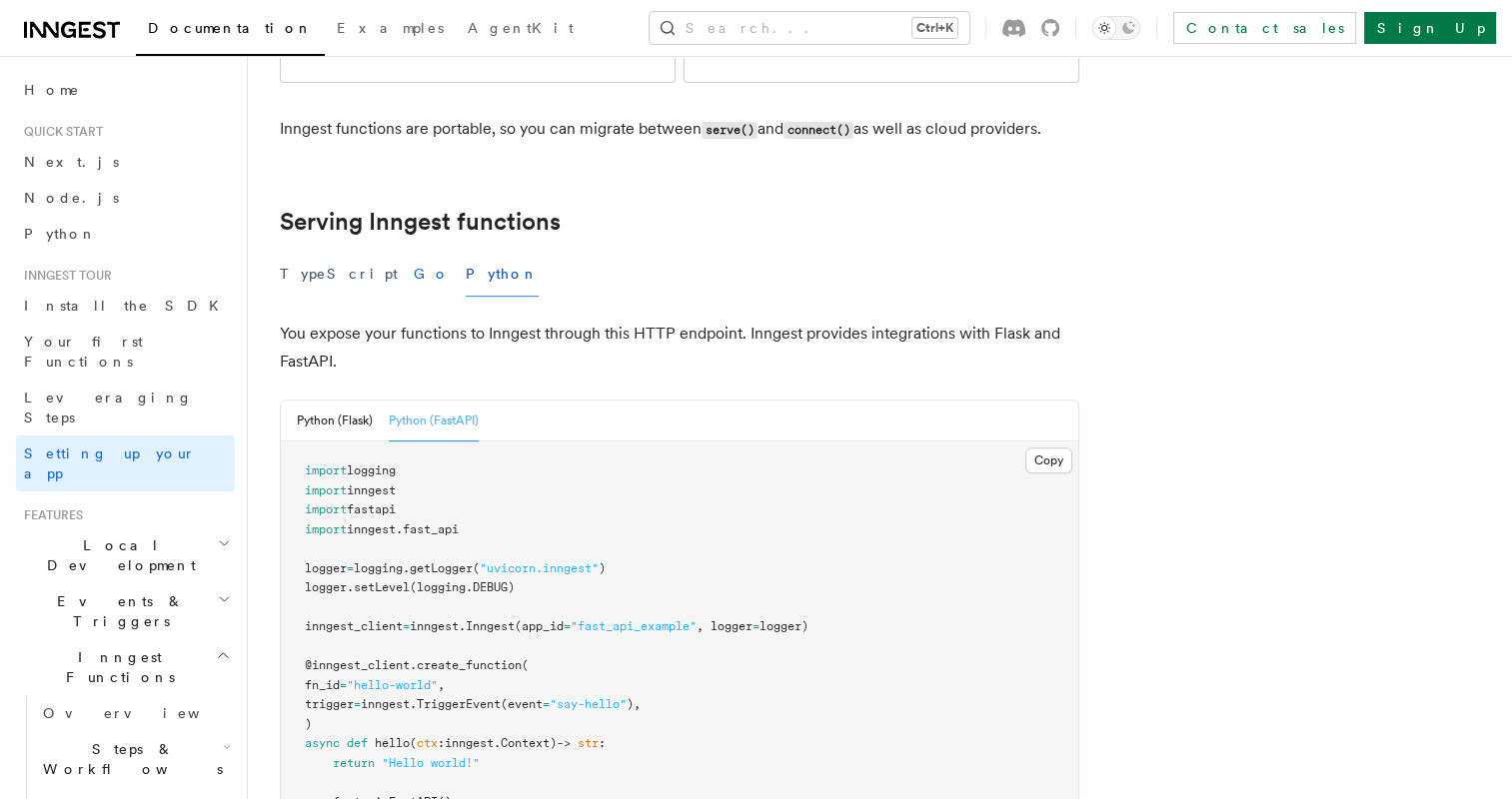 click on "Go" at bounding box center [432, 274] 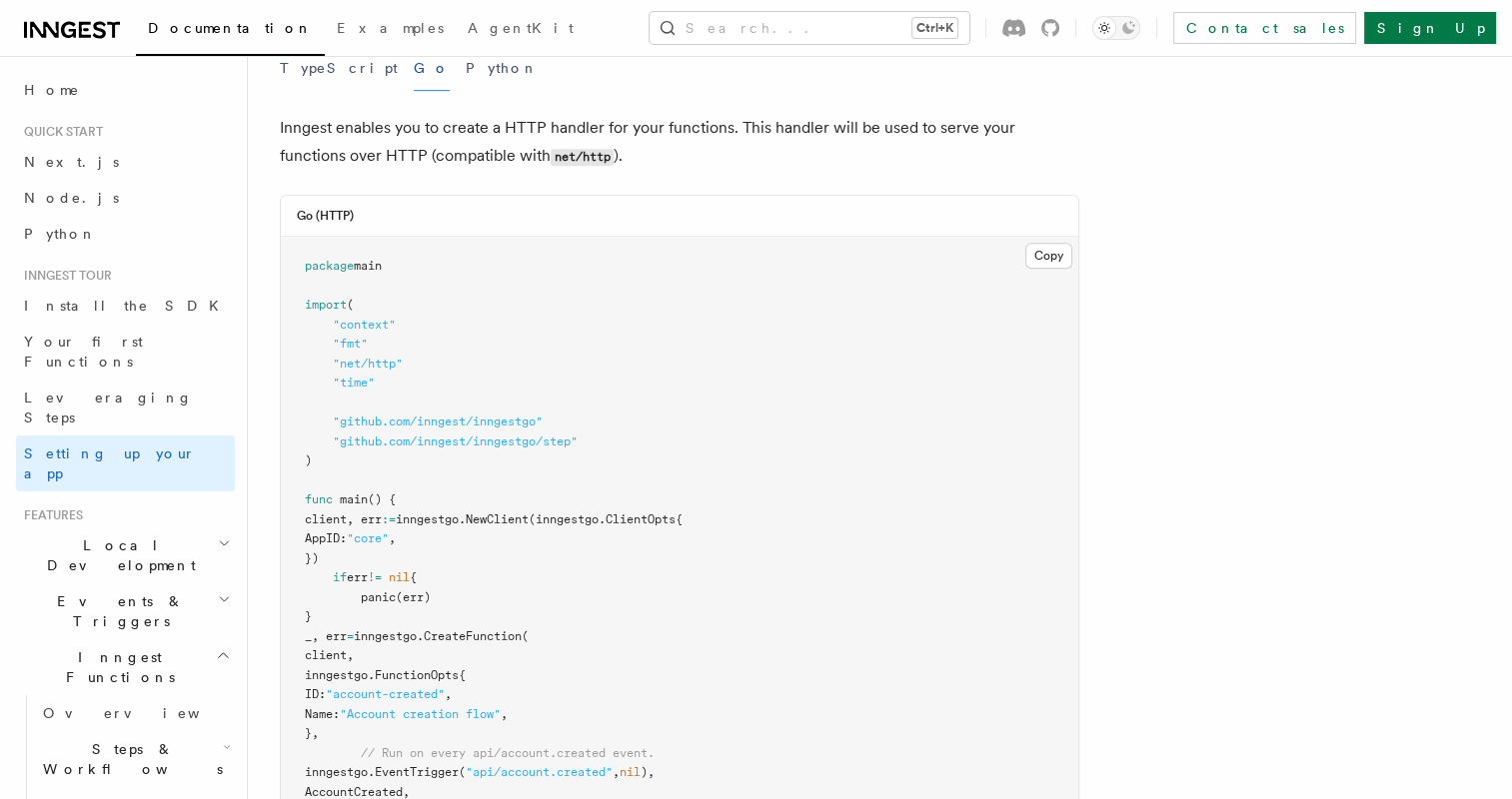 scroll, scrollTop: 1099, scrollLeft: 0, axis: vertical 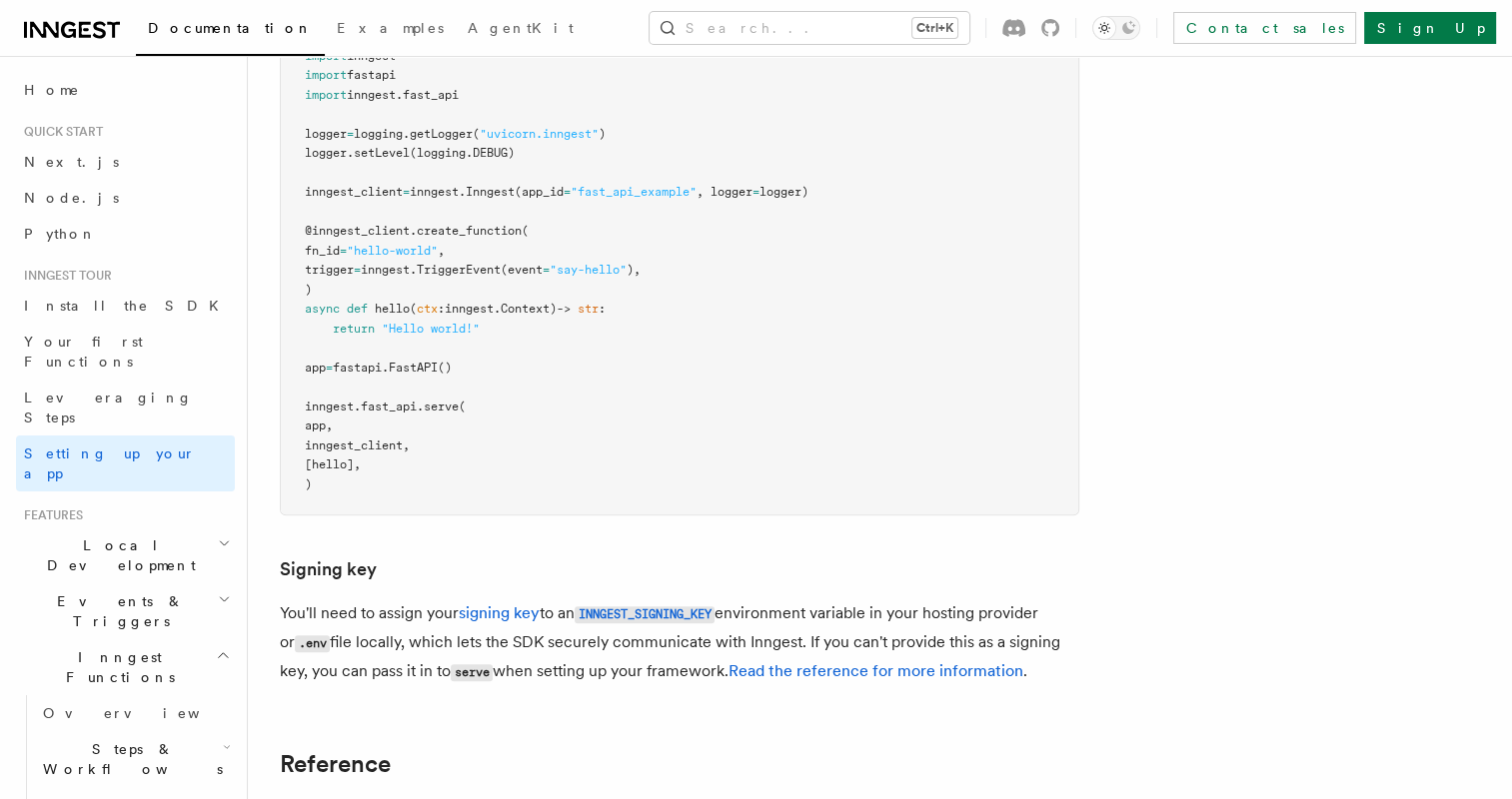 click on "Inngest tour Setting up your Inngest app
With Inngest, you define functions or workflows using the SDK and deploy them to whatever platform or cloud provider you want including including serverless and container runtimes.
For Inngest to remotely execute your functions, you will need to set up a connection between your app and Inngest. This can be done in one of two ways:
serve() Serve your Inngest functions by creating an HTTP endpoint in your application. Ideal for : Serverless platforms like Vercel, Lambda, etc. Adding Inngest to an existing API. Zero changes to your CI/CD pipeline connect() Connect to Inngest's servers using out-bound WebSocket connection. Ideal for : Container runtimes (Kubernetes, Docker, etc.) Latency sensitive applications Horizontal scaling with workers
Inngest functions are portable, so you can migrate between  serve()  and  connect()  as well as cloud providers.
Serving Inngest functions
TypeScript Go Python Python (Flask) Python (FastAPI) Copy Copied import  logging" at bounding box center (783, 175) 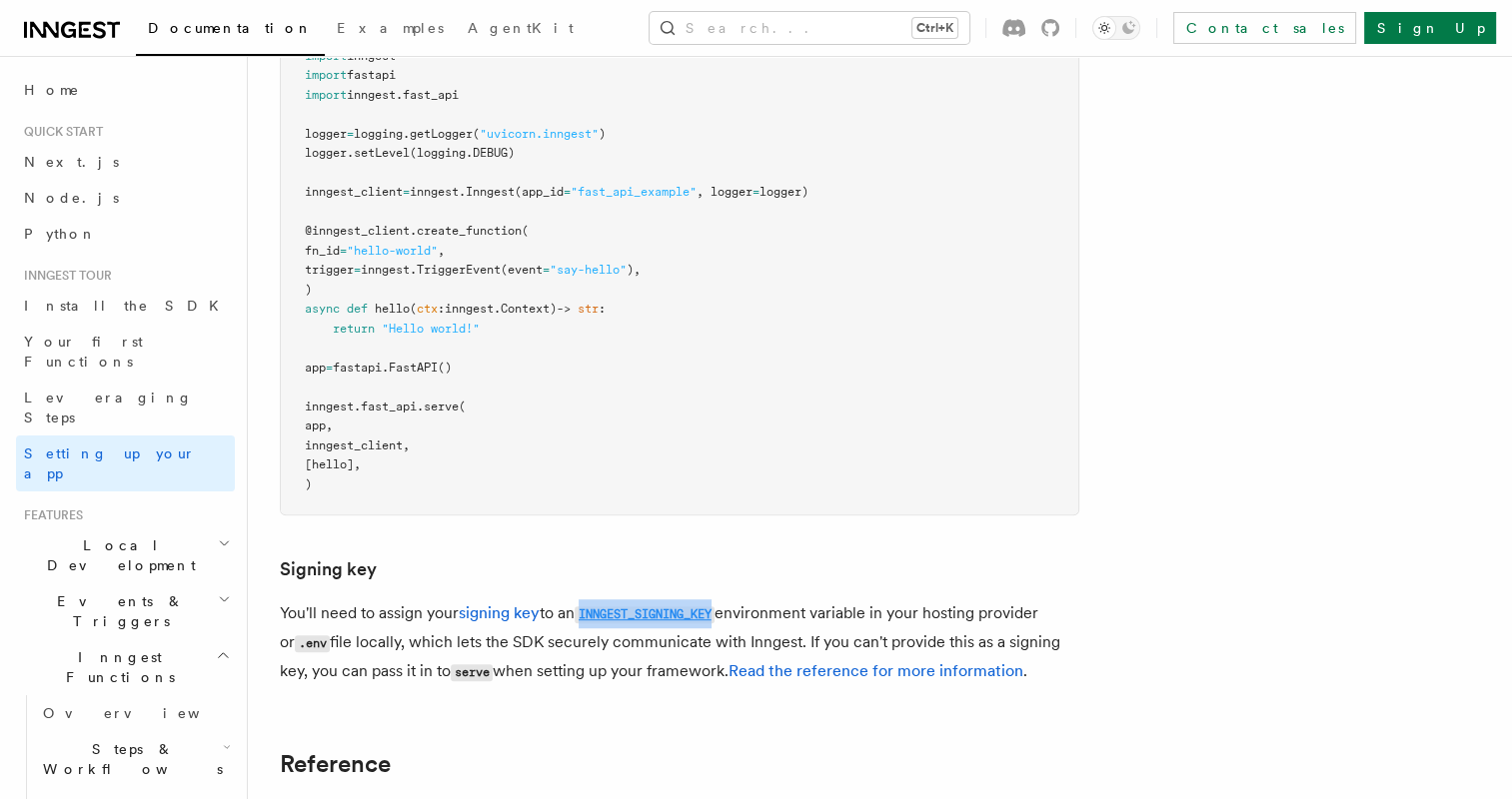 drag, startPoint x: 730, startPoint y: 514, endPoint x: 590, endPoint y: 518, distance: 140.05713 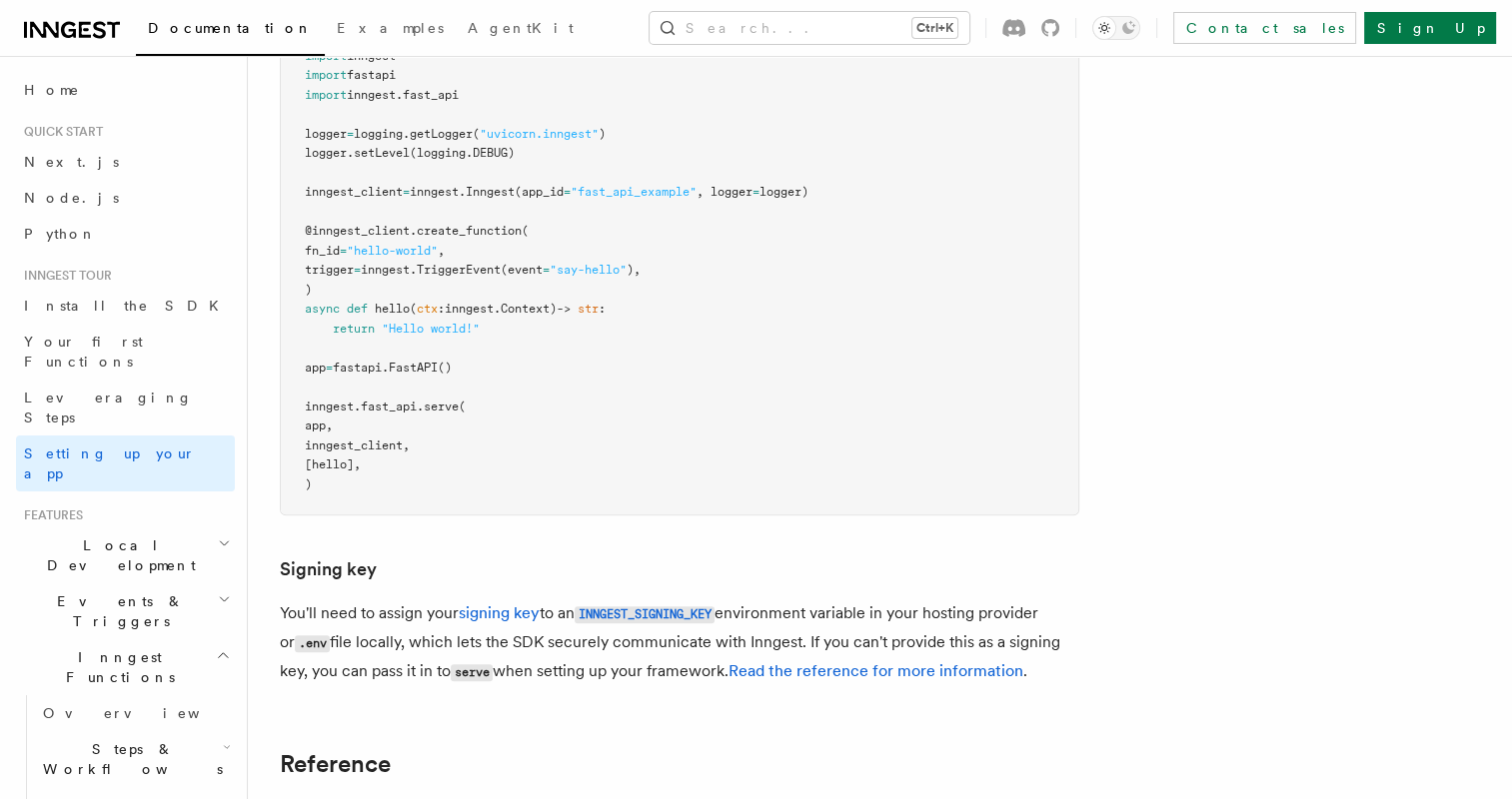 click on "Reference" at bounding box center [680, 764] 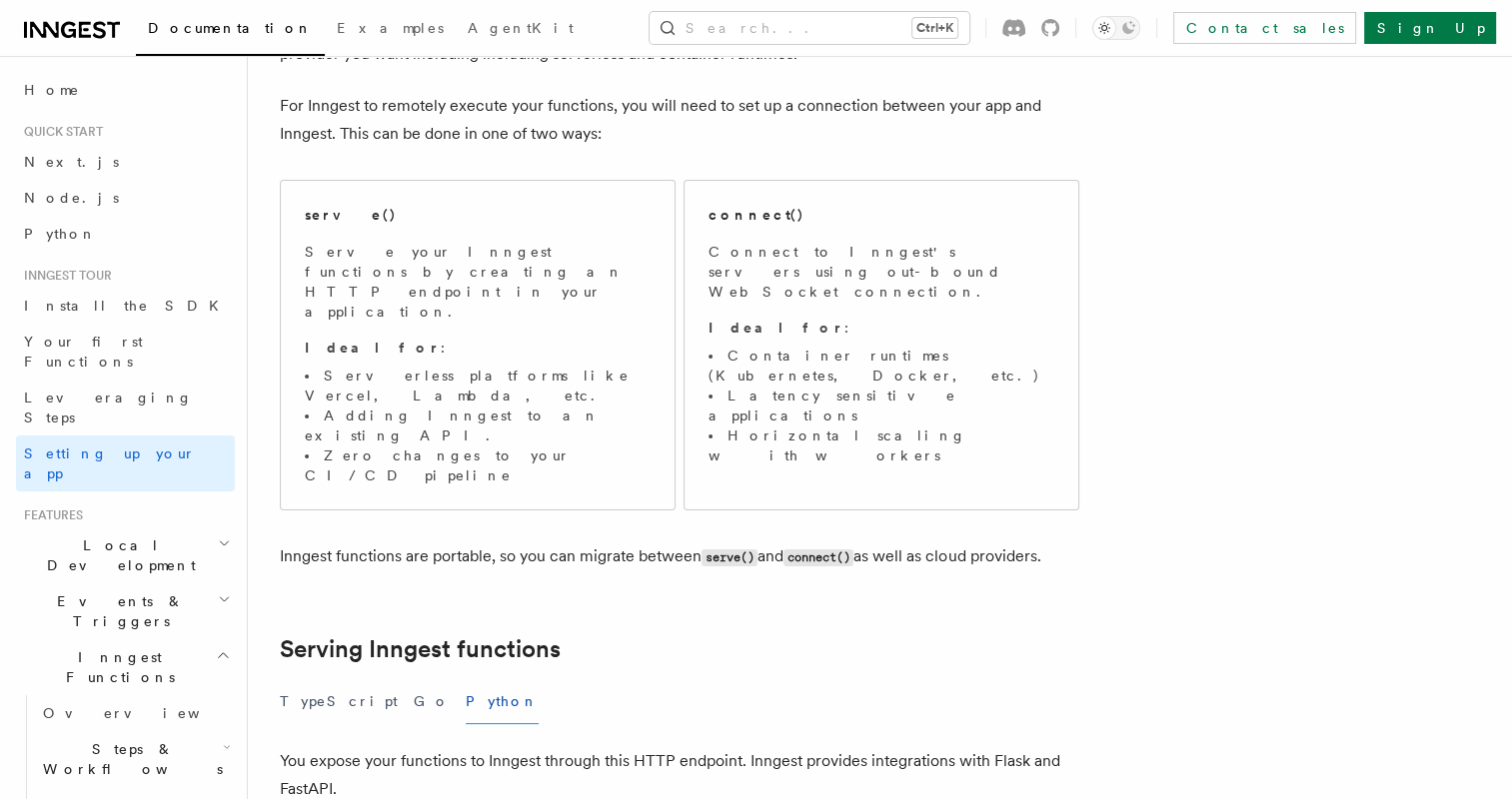 scroll, scrollTop: 0, scrollLeft: 0, axis: both 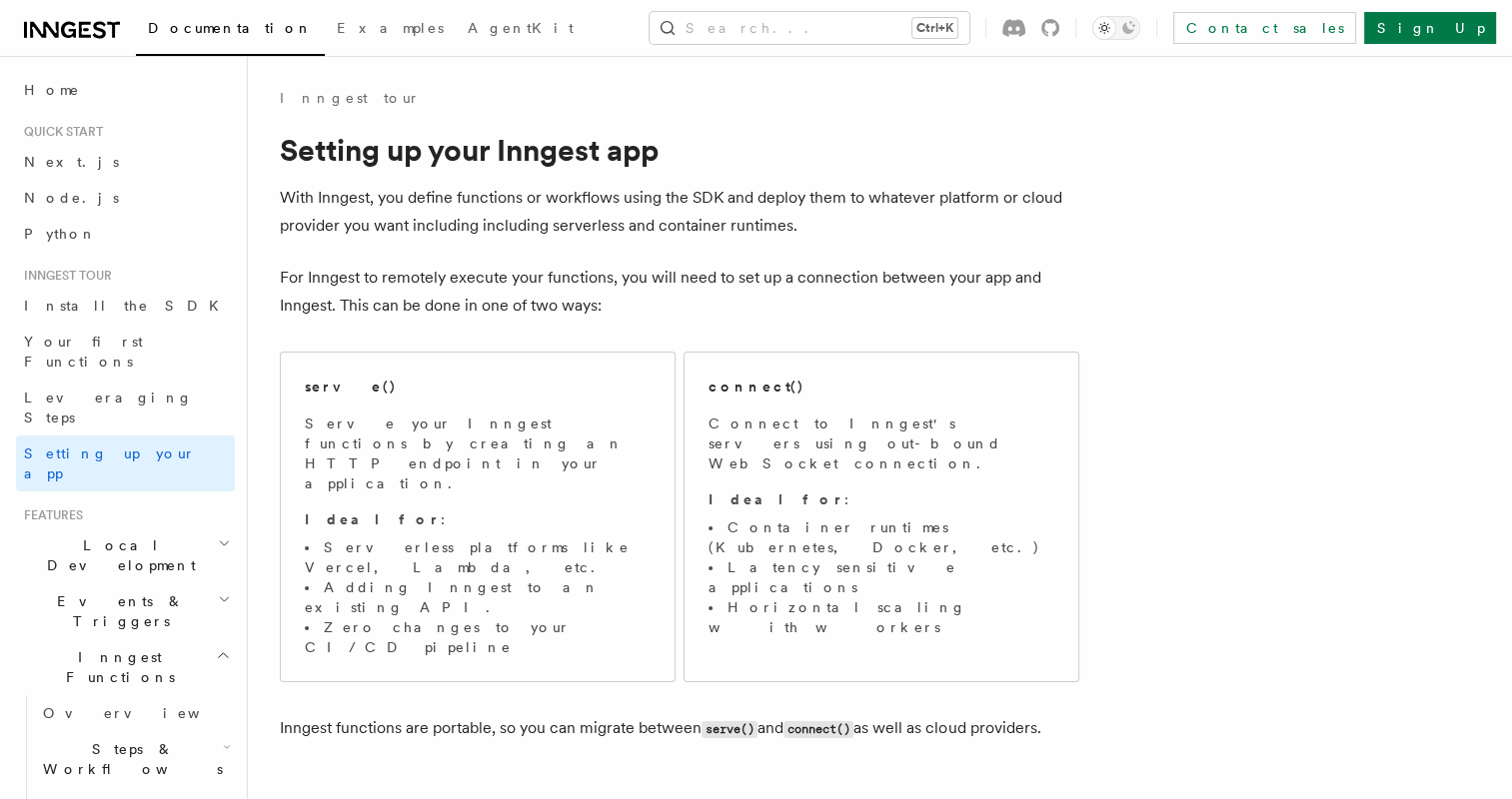 click on "Inngest Functions" at bounding box center [125, 667] 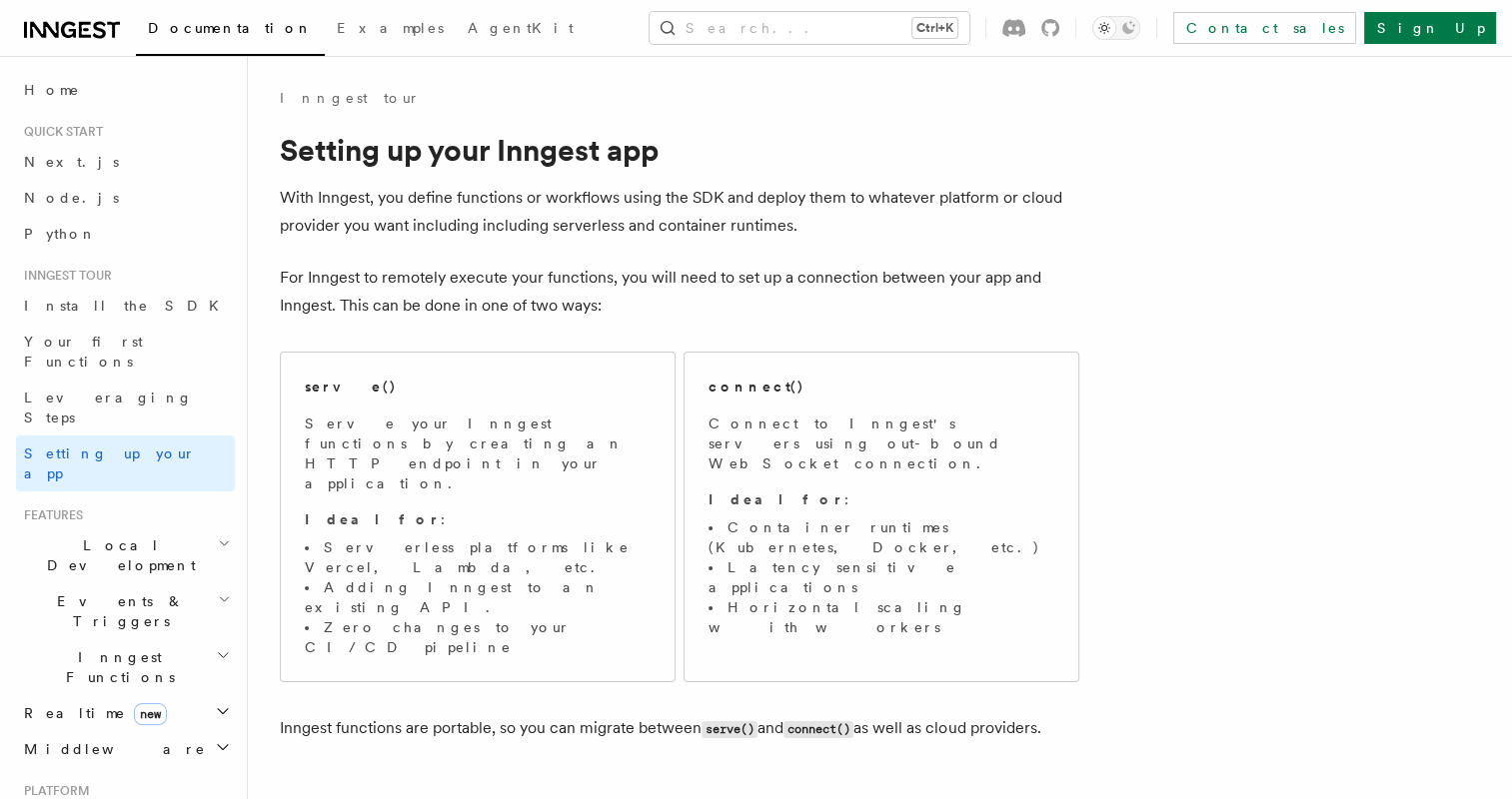 click on "Events & Triggers" at bounding box center (125, 611) 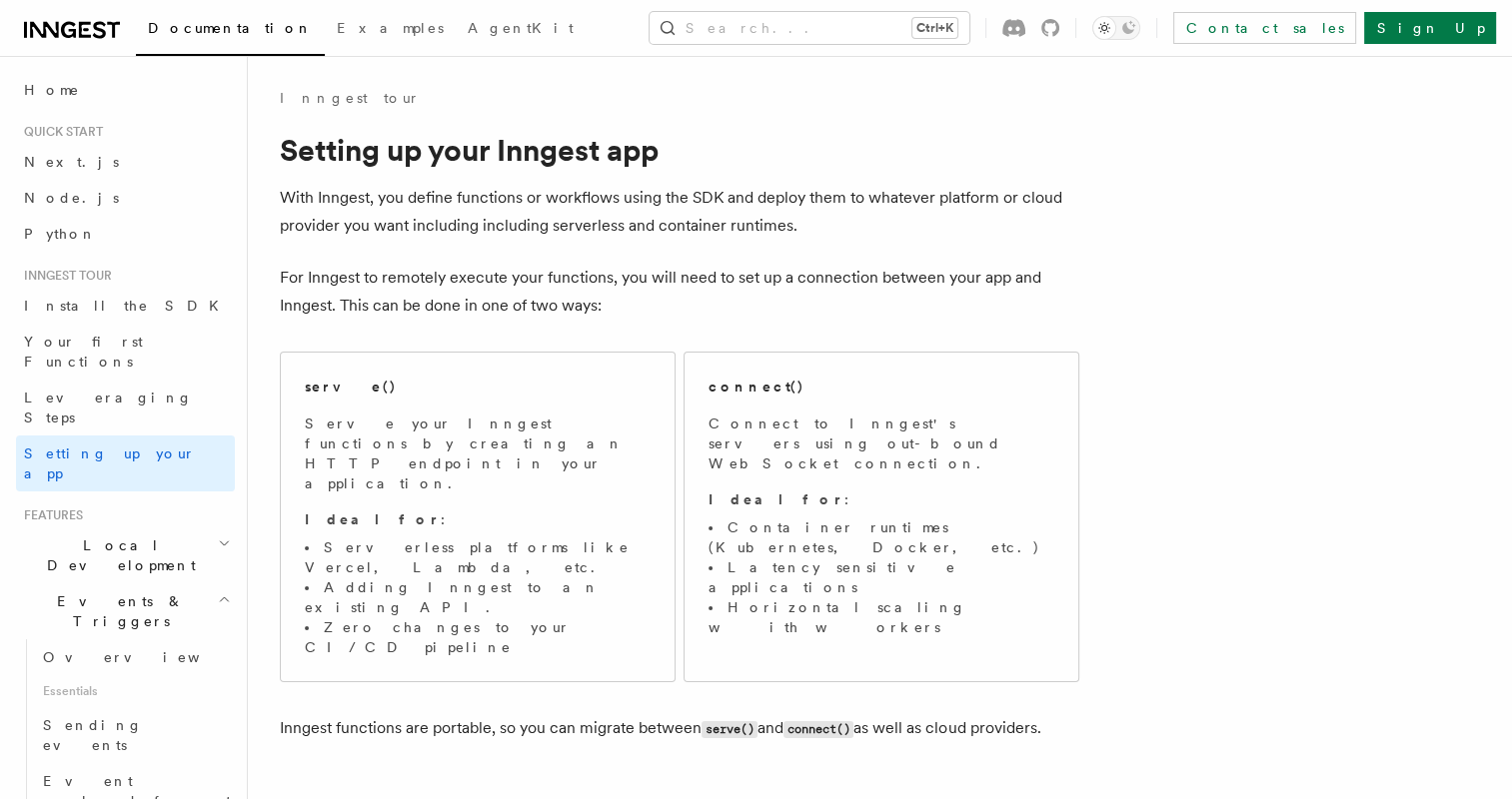 click on "Events & Triggers" at bounding box center (125, 611) 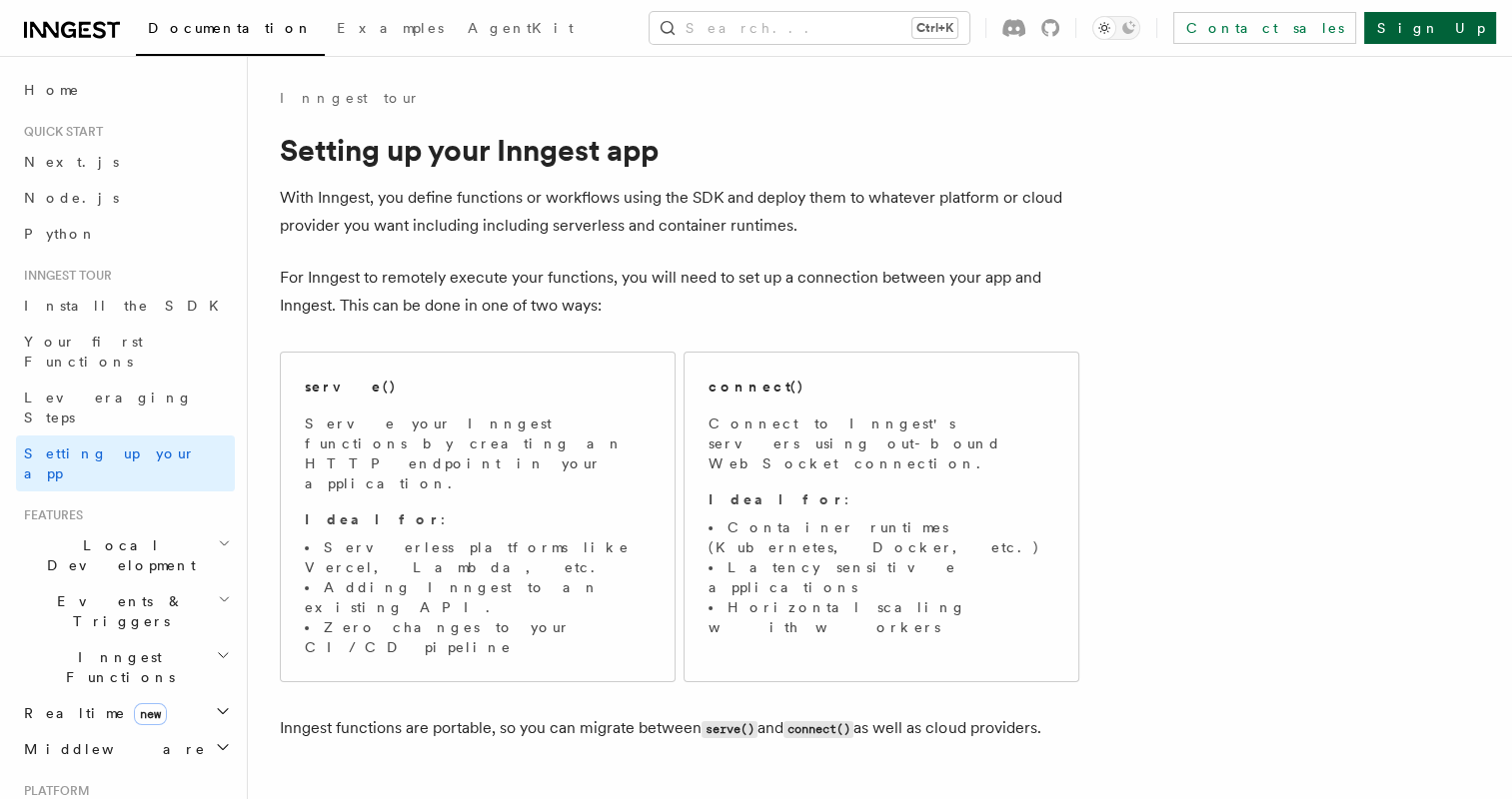 click on "Sign Up" at bounding box center [1430, 28] 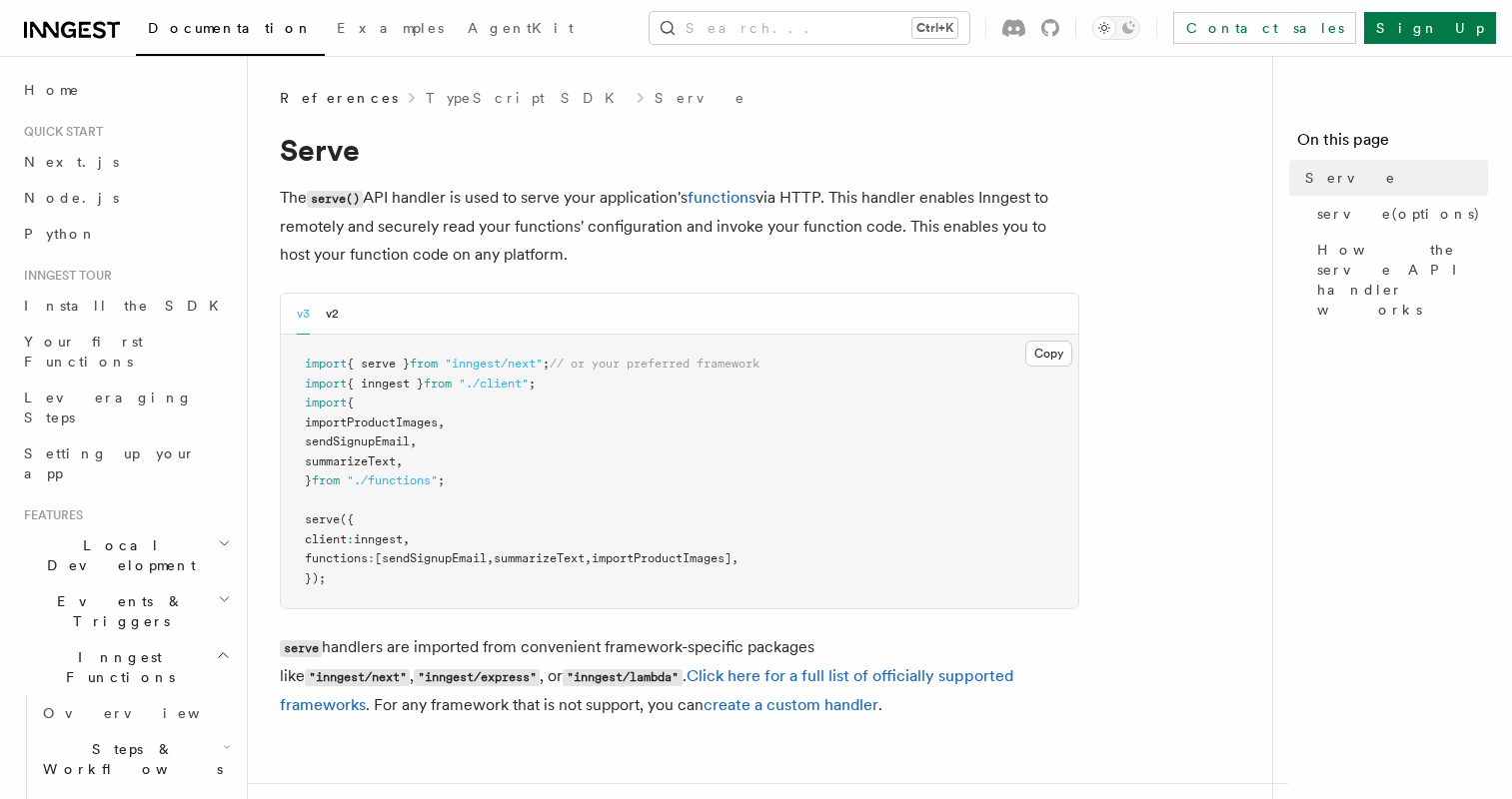 scroll, scrollTop: 0, scrollLeft: 0, axis: both 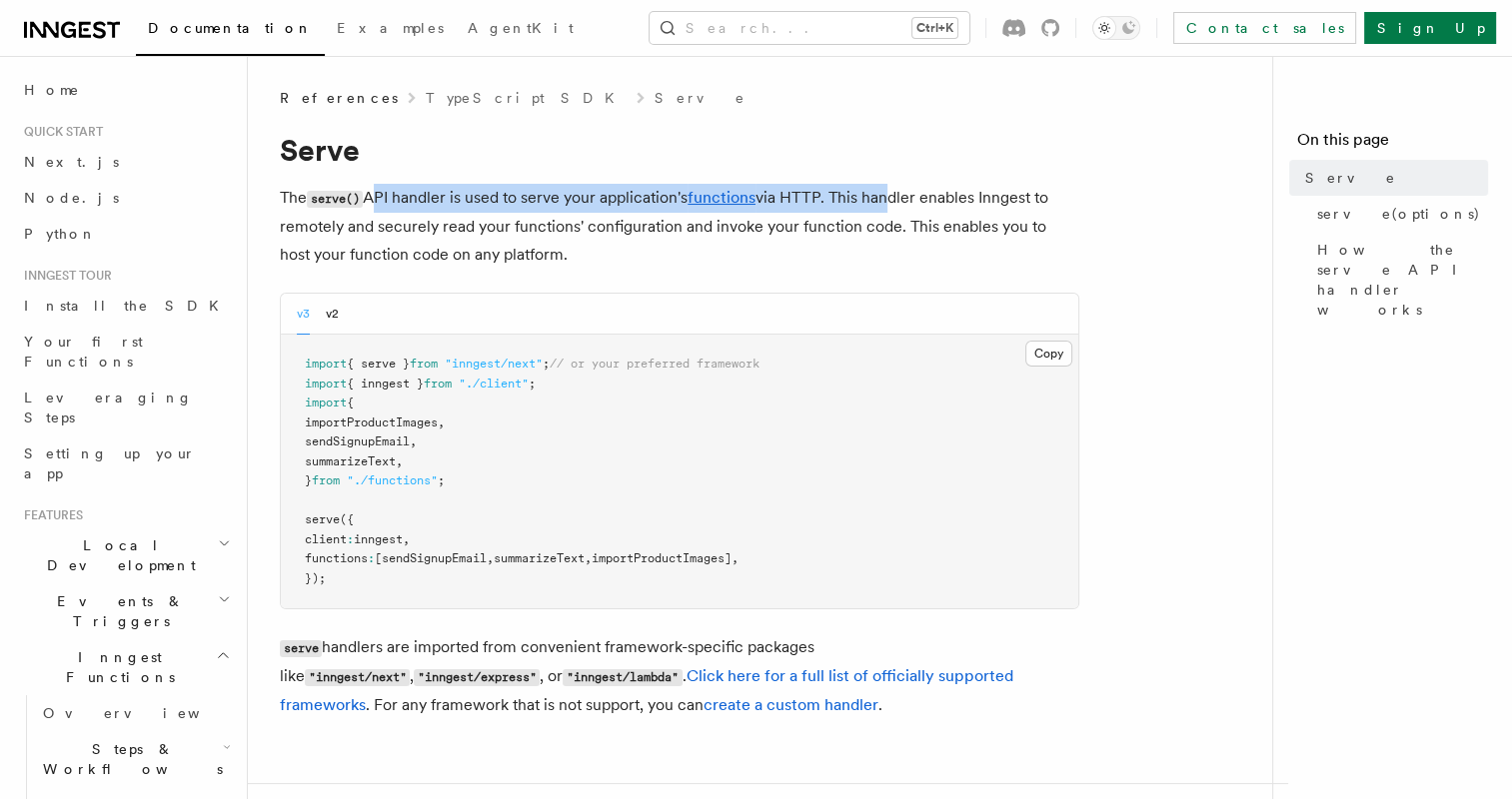 drag, startPoint x: 376, startPoint y: 196, endPoint x: 892, endPoint y: 204, distance: 516.062 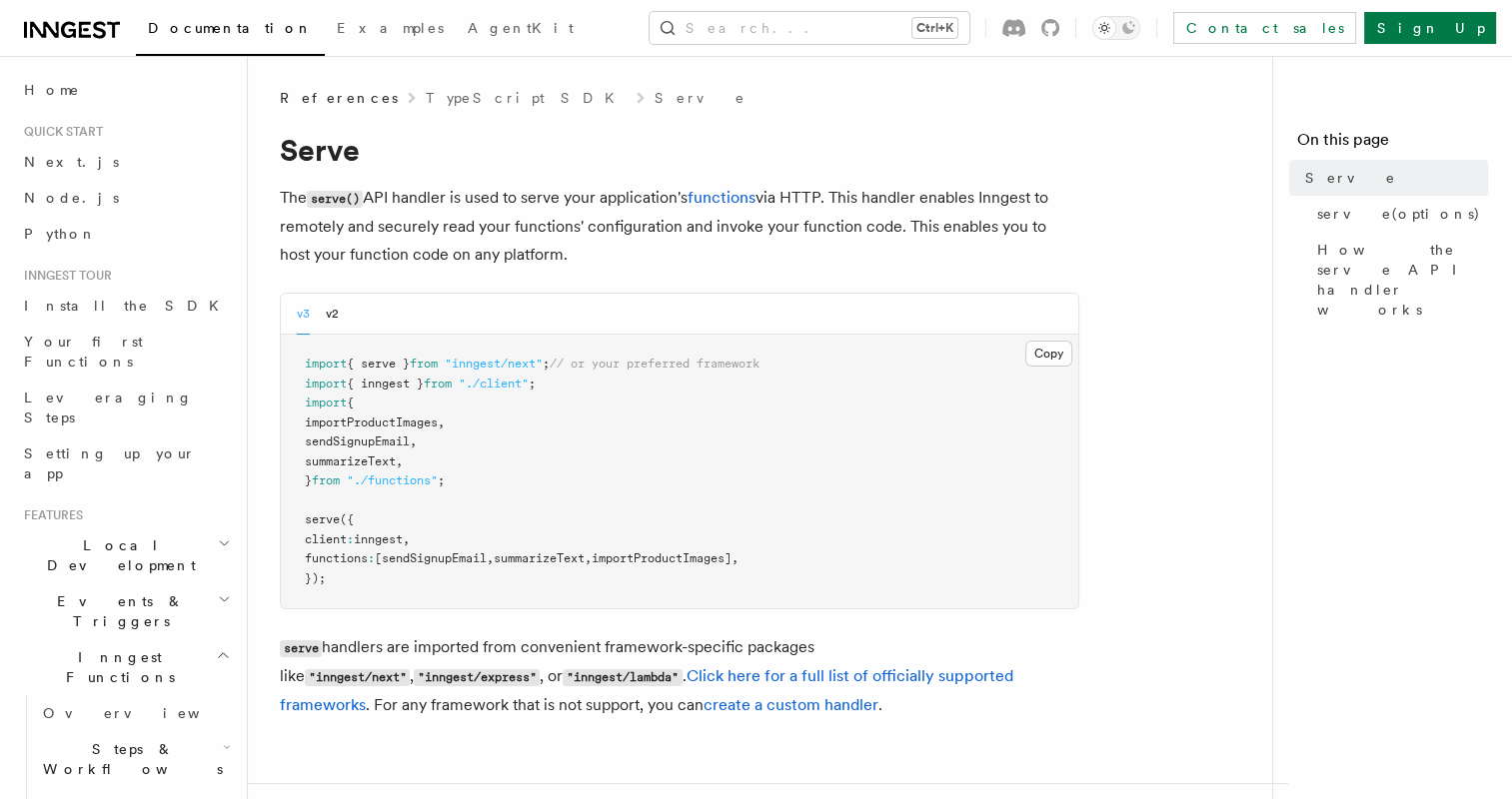click on "The  serve()  API handler is used to serve your application's  functions  via HTTP. This handler enables Inngest to remotely and securely read your functions' configuration and invoke your function code. This enables you to host your function code on any platform." at bounding box center [680, 226] 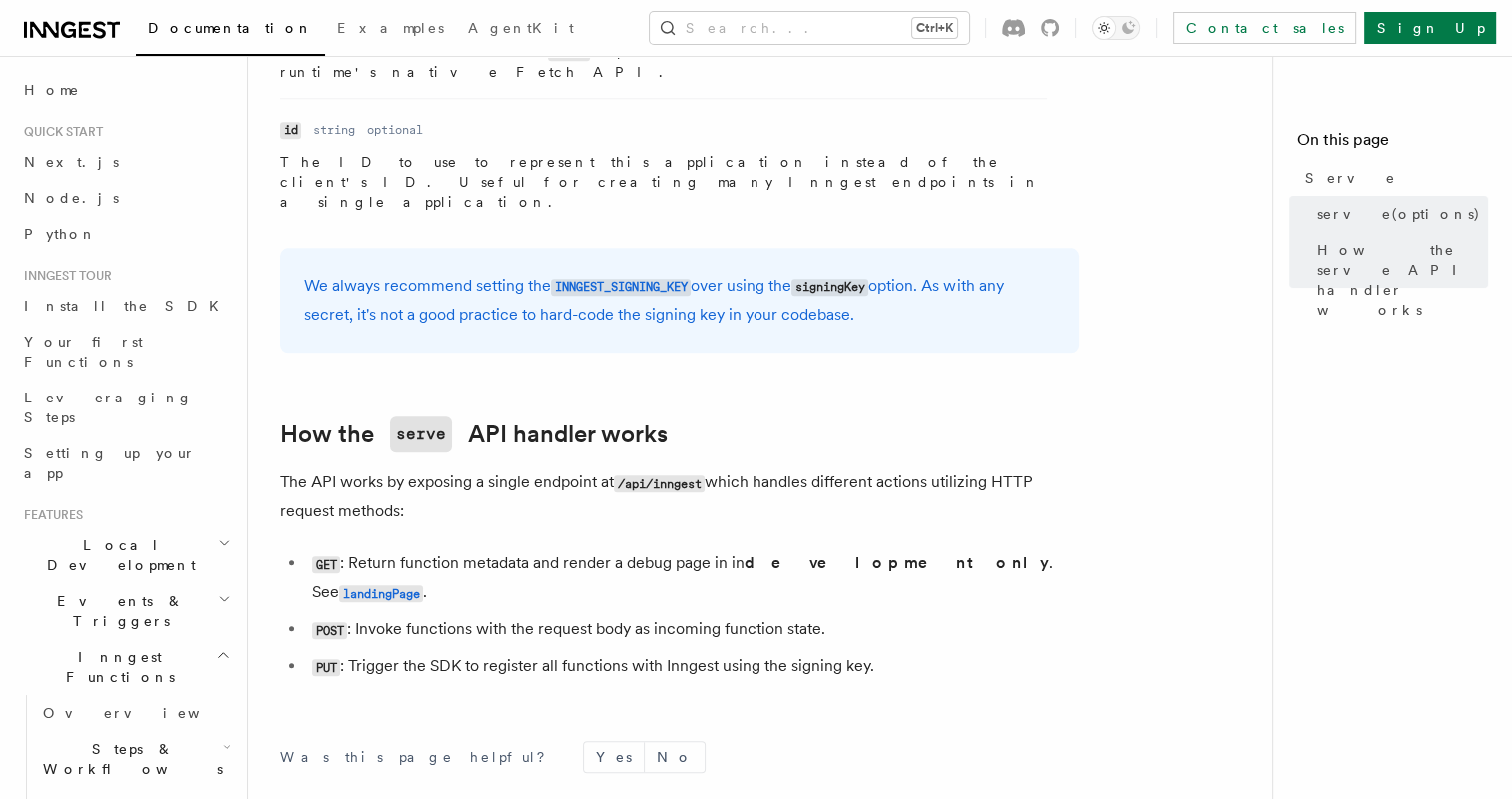 scroll, scrollTop: 1874, scrollLeft: 0, axis: vertical 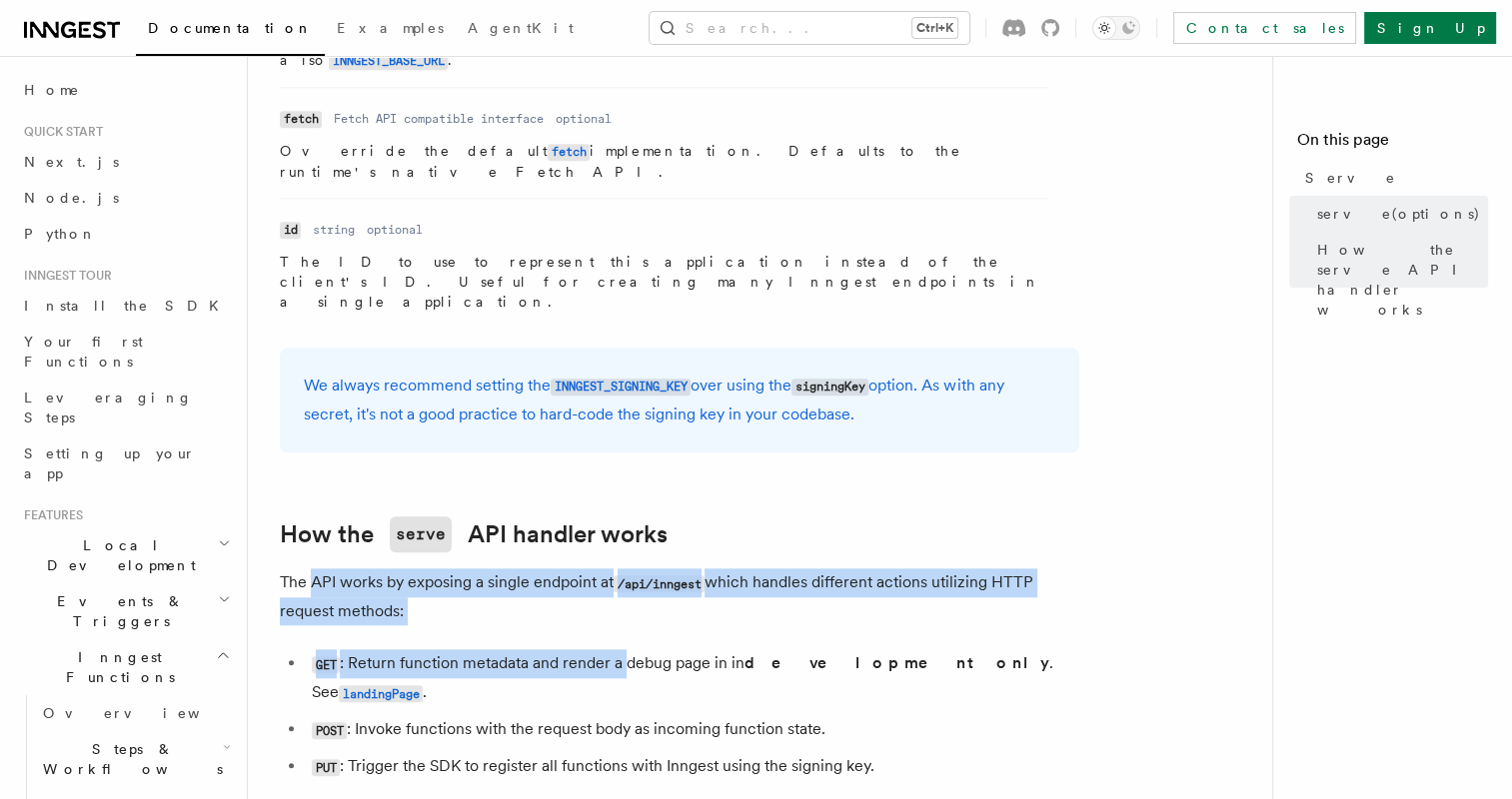 drag, startPoint x: 312, startPoint y: 335, endPoint x: 618, endPoint y: 435, distance: 321.9255 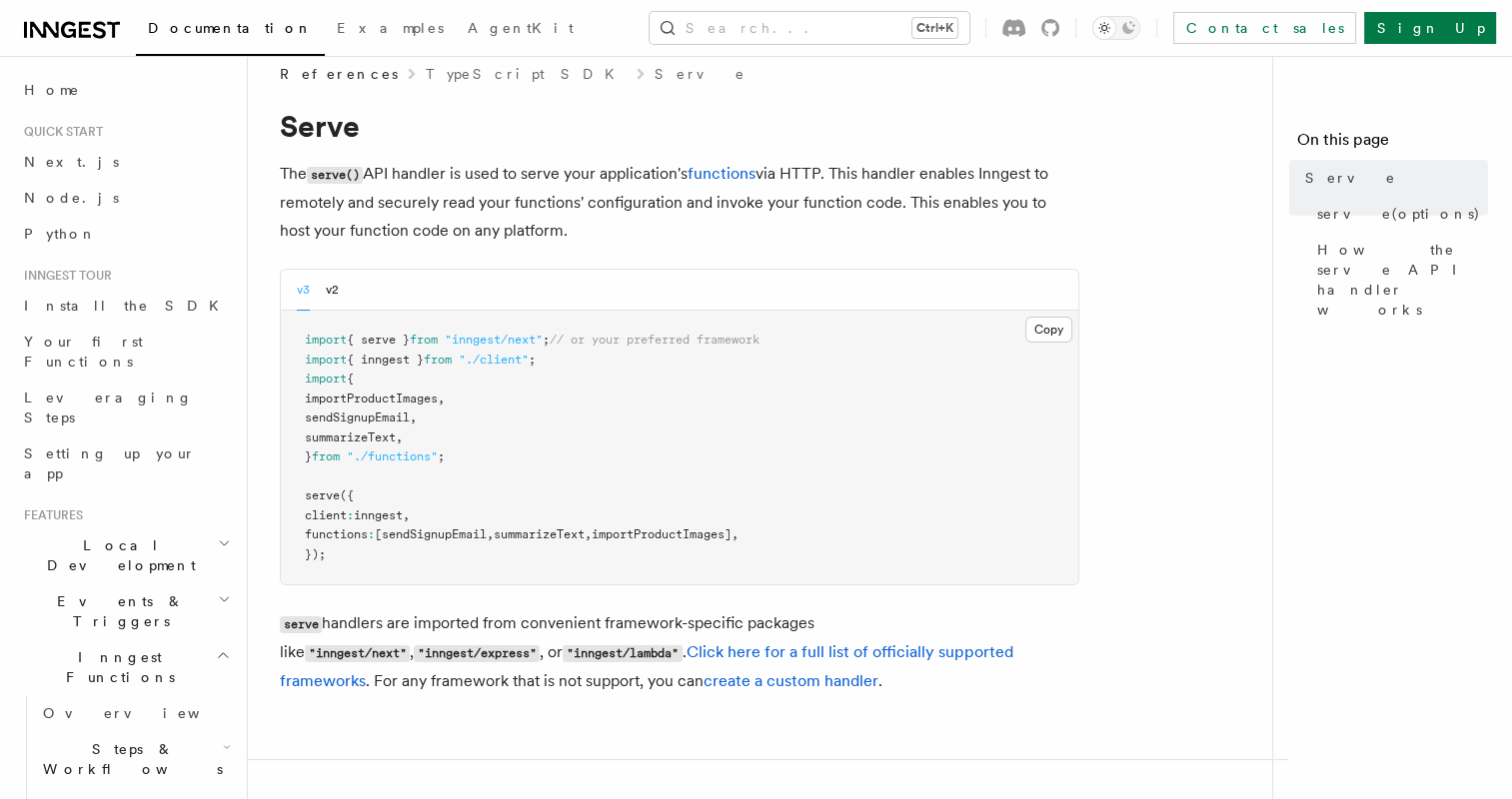 scroll, scrollTop: 0, scrollLeft: 0, axis: both 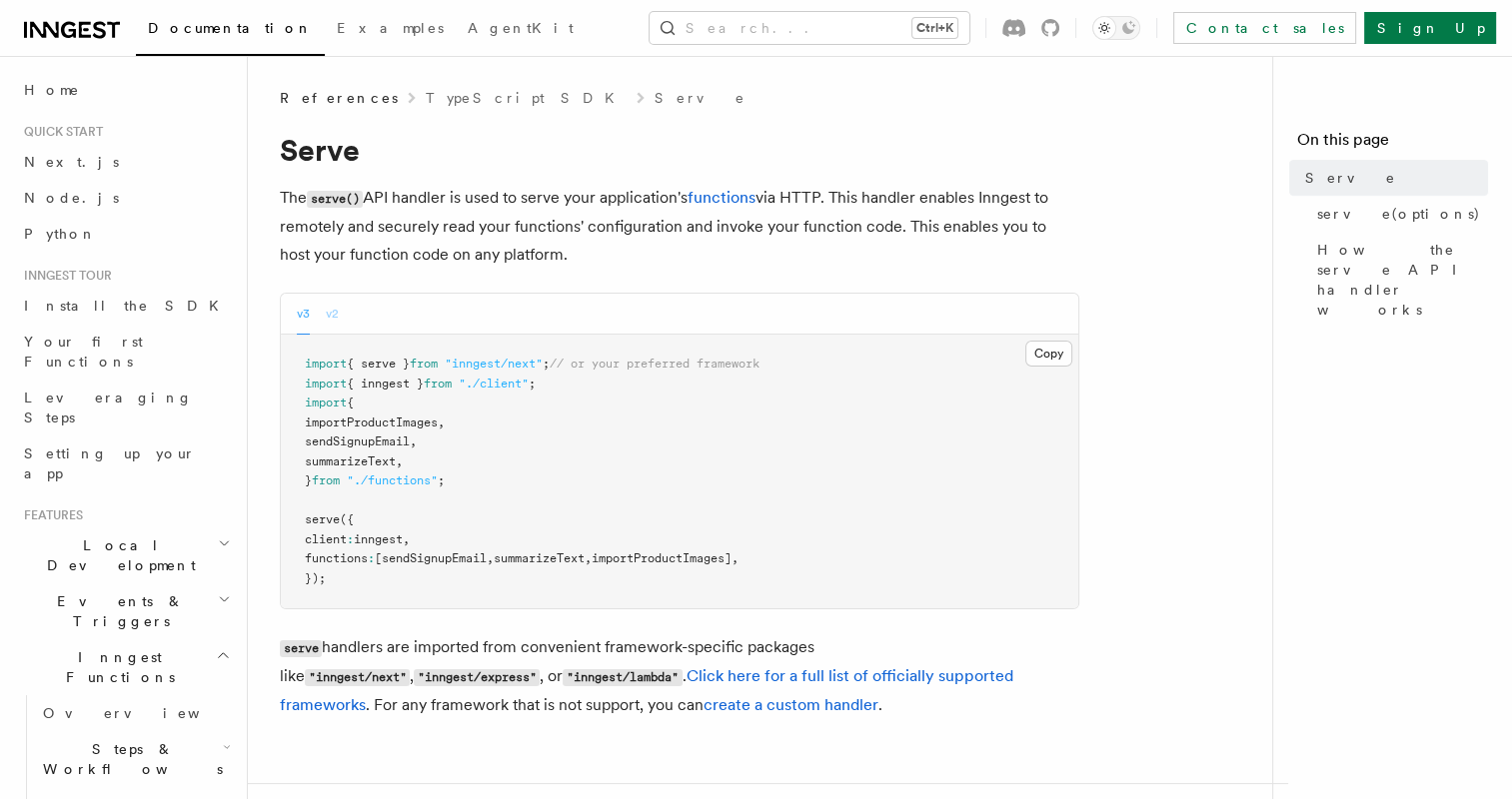 click on "v2" at bounding box center (332, 314) 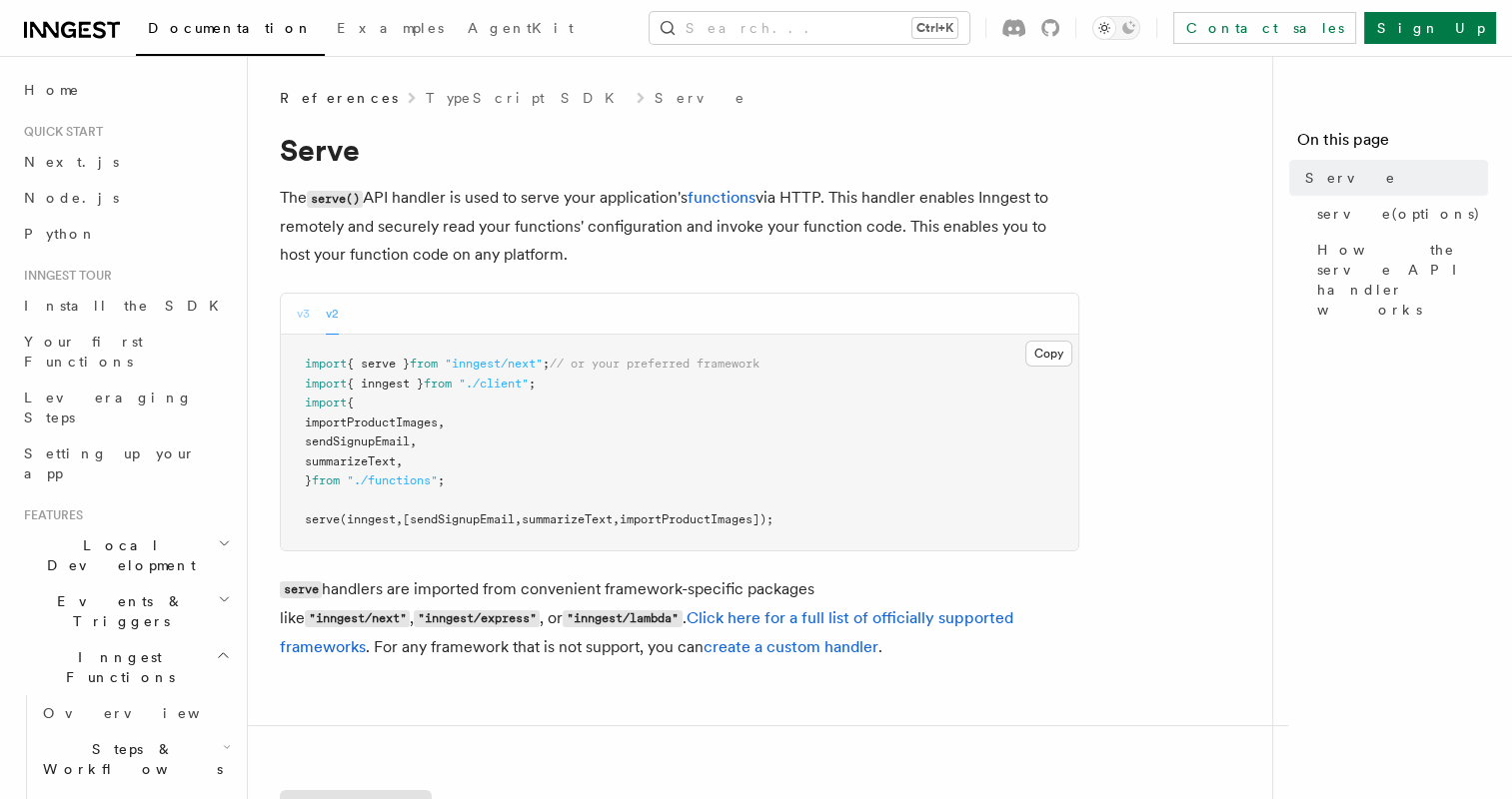 click on "v3" at bounding box center [303, 314] 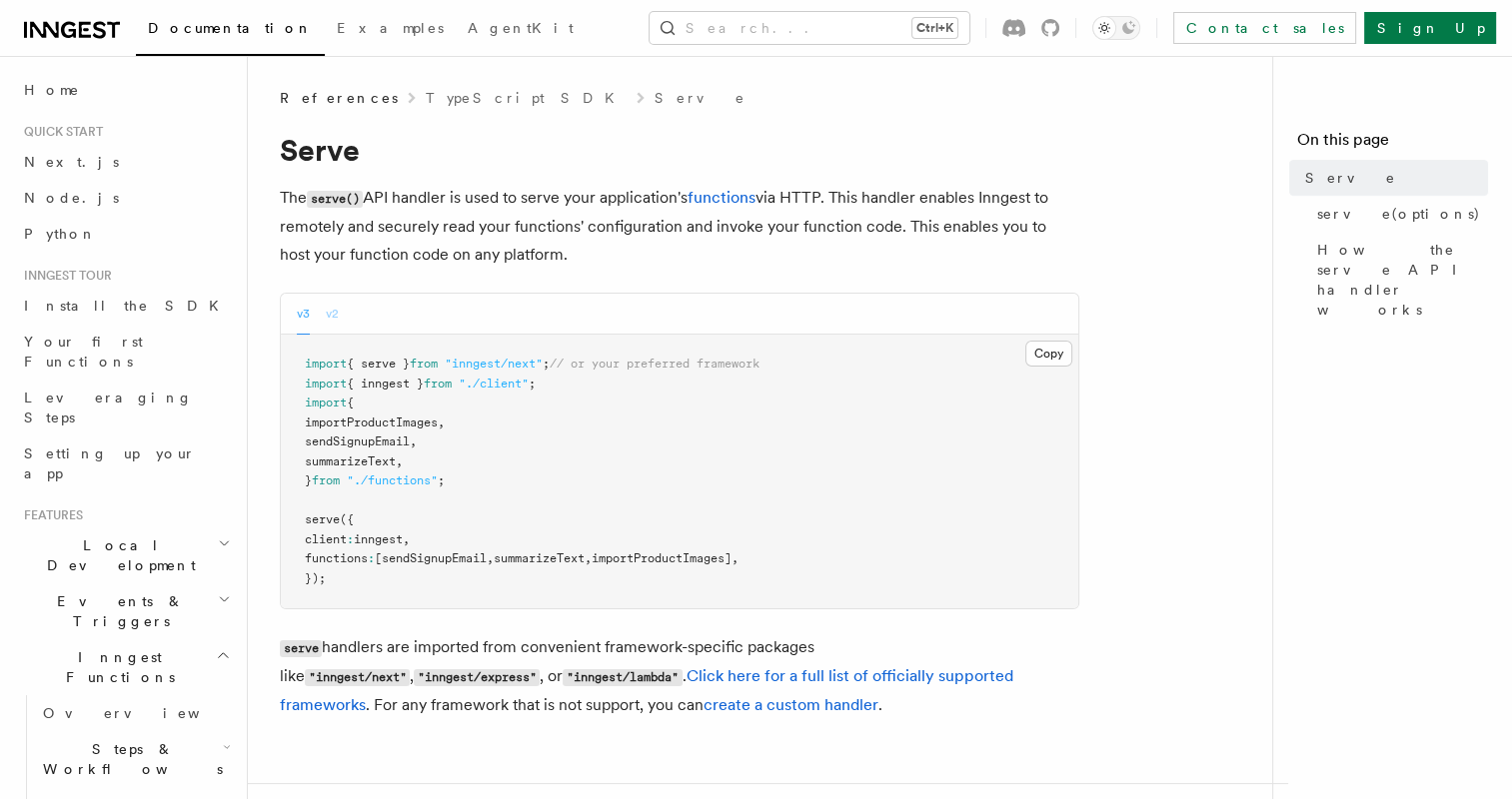 click on "v2" at bounding box center [332, 314] 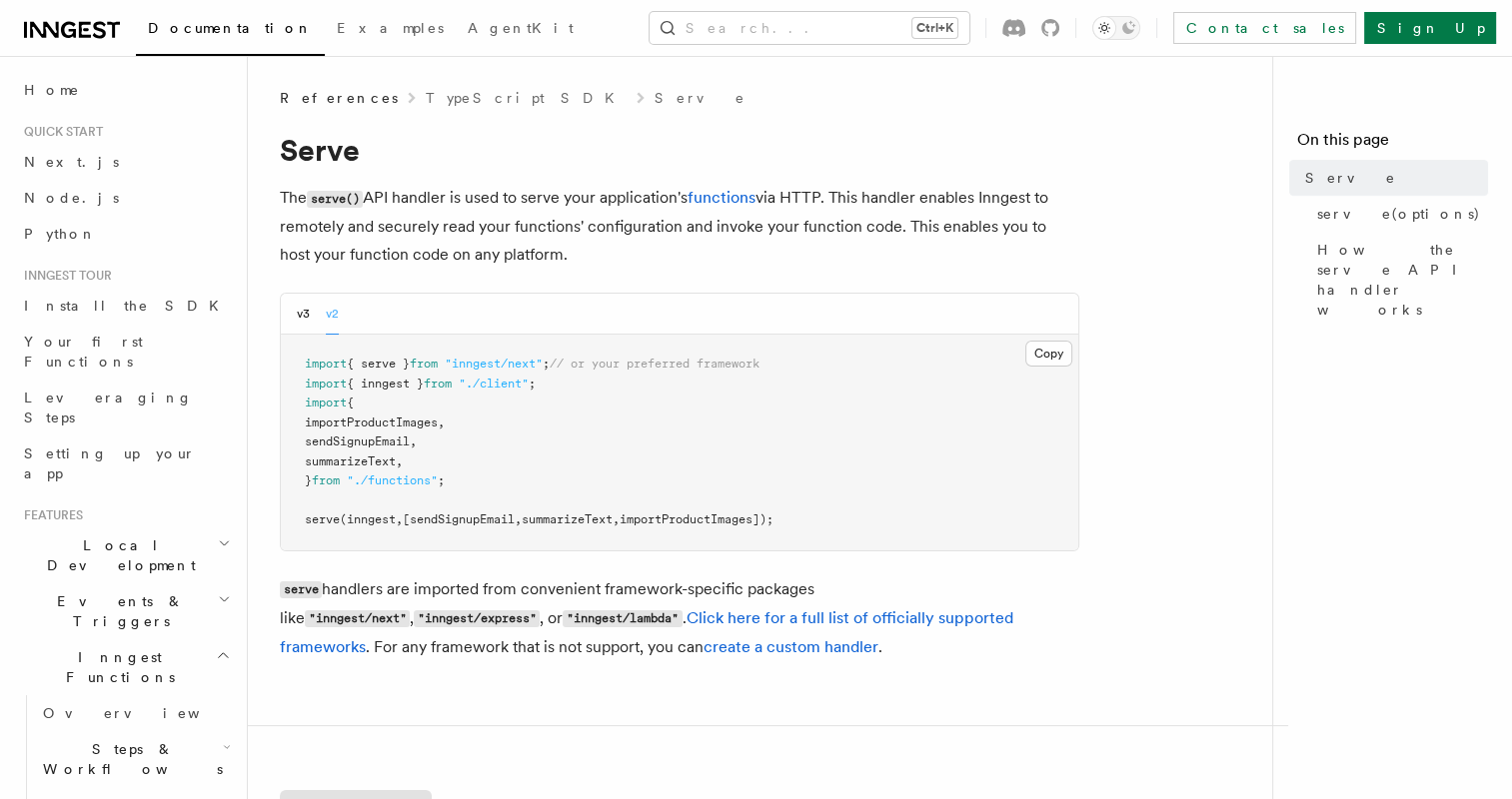 click on "v3 v2" at bounding box center [680, 314] 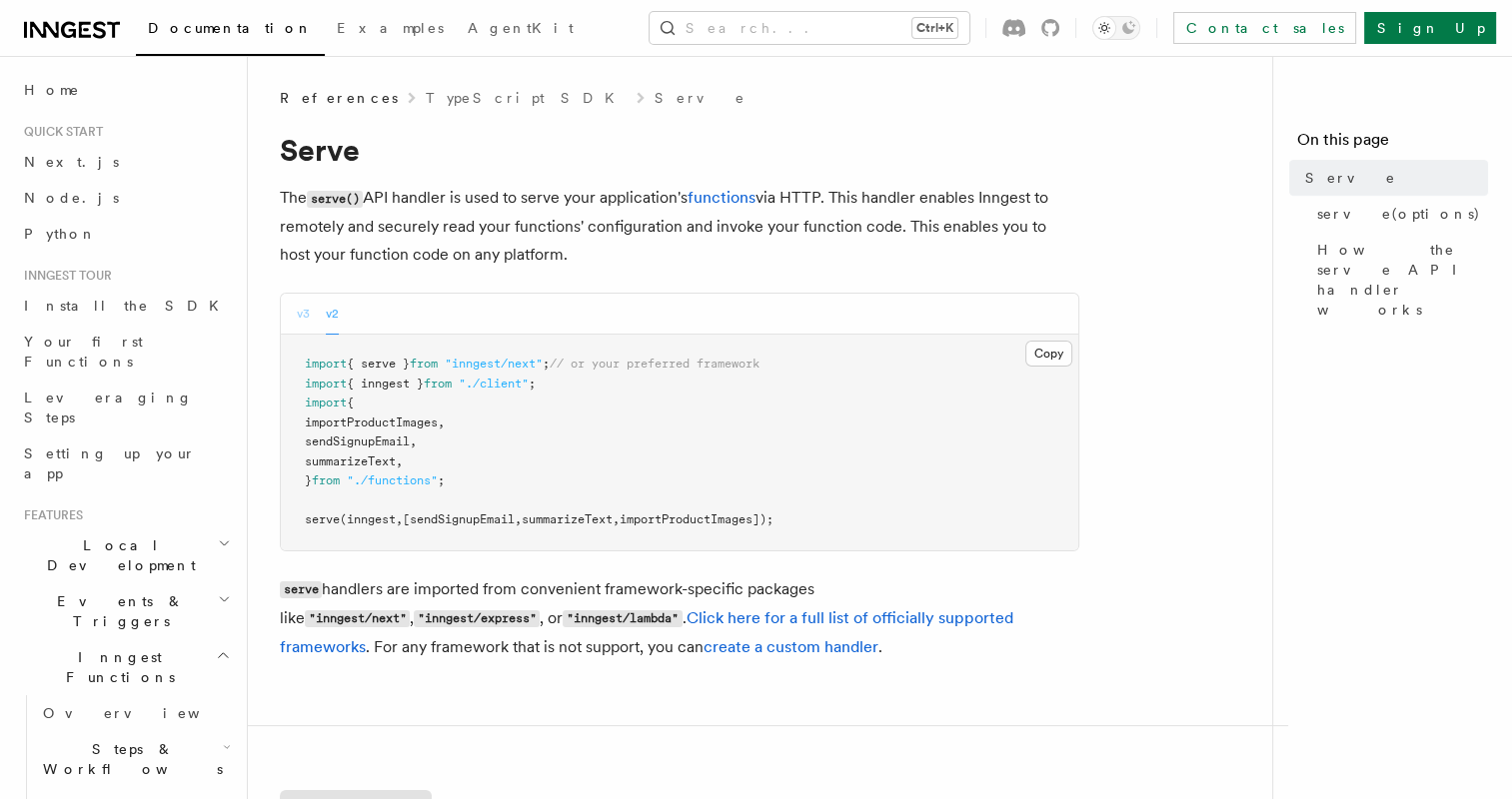 click on "v3 v2" at bounding box center [680, 314] 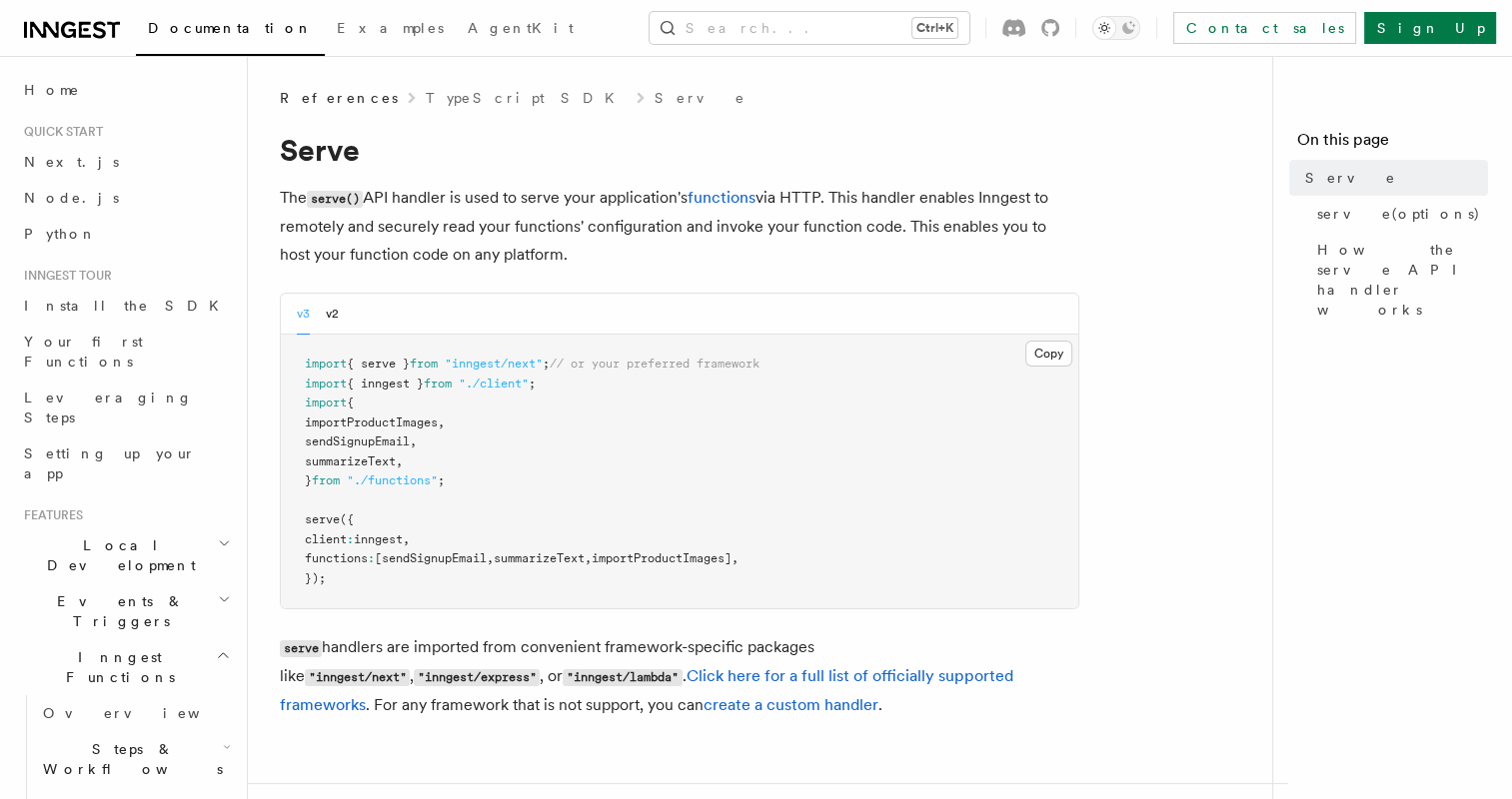 click on "TypeScript SDK" at bounding box center [526, 98] 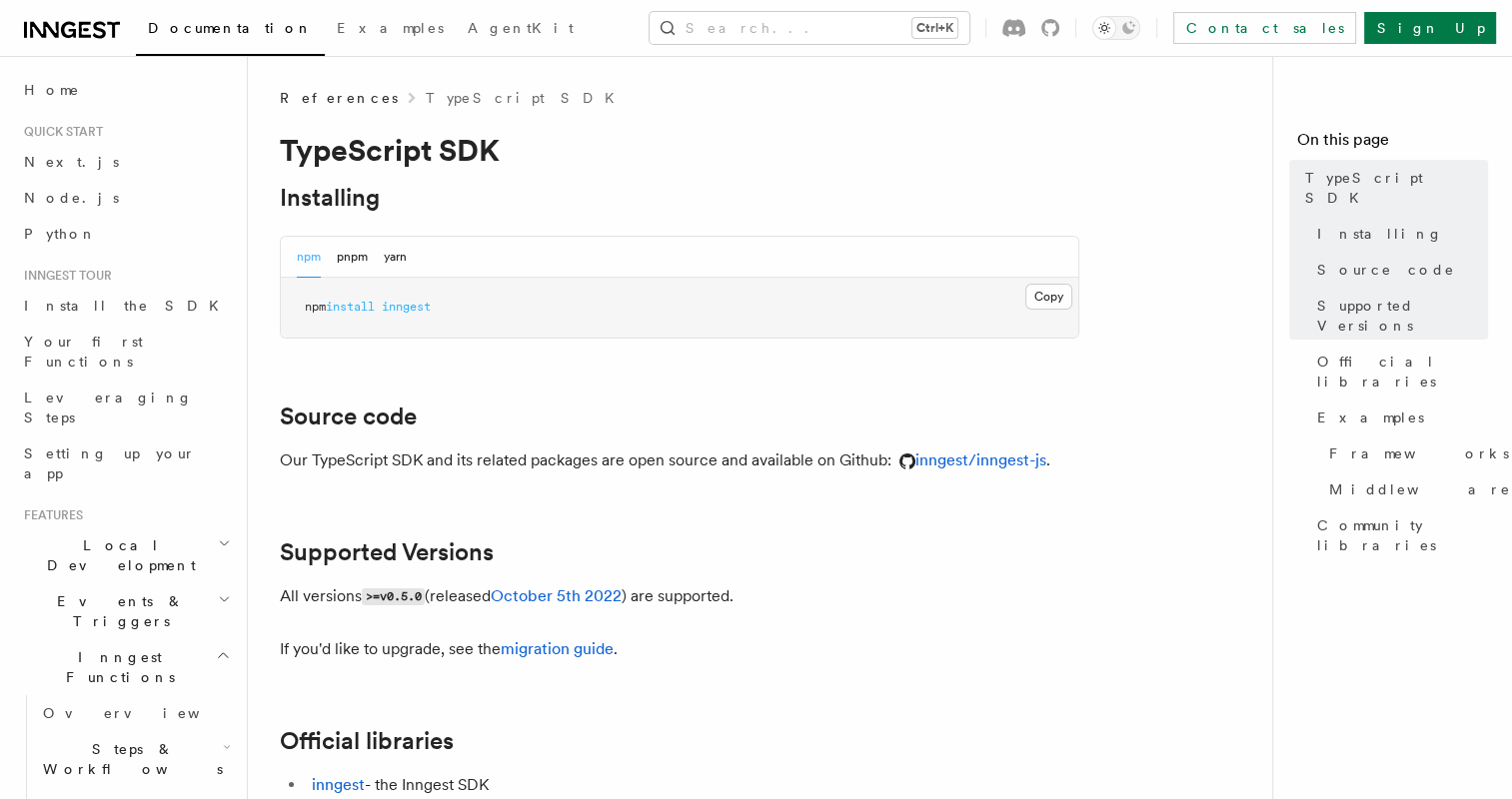 click on "References" at bounding box center (339, 98) 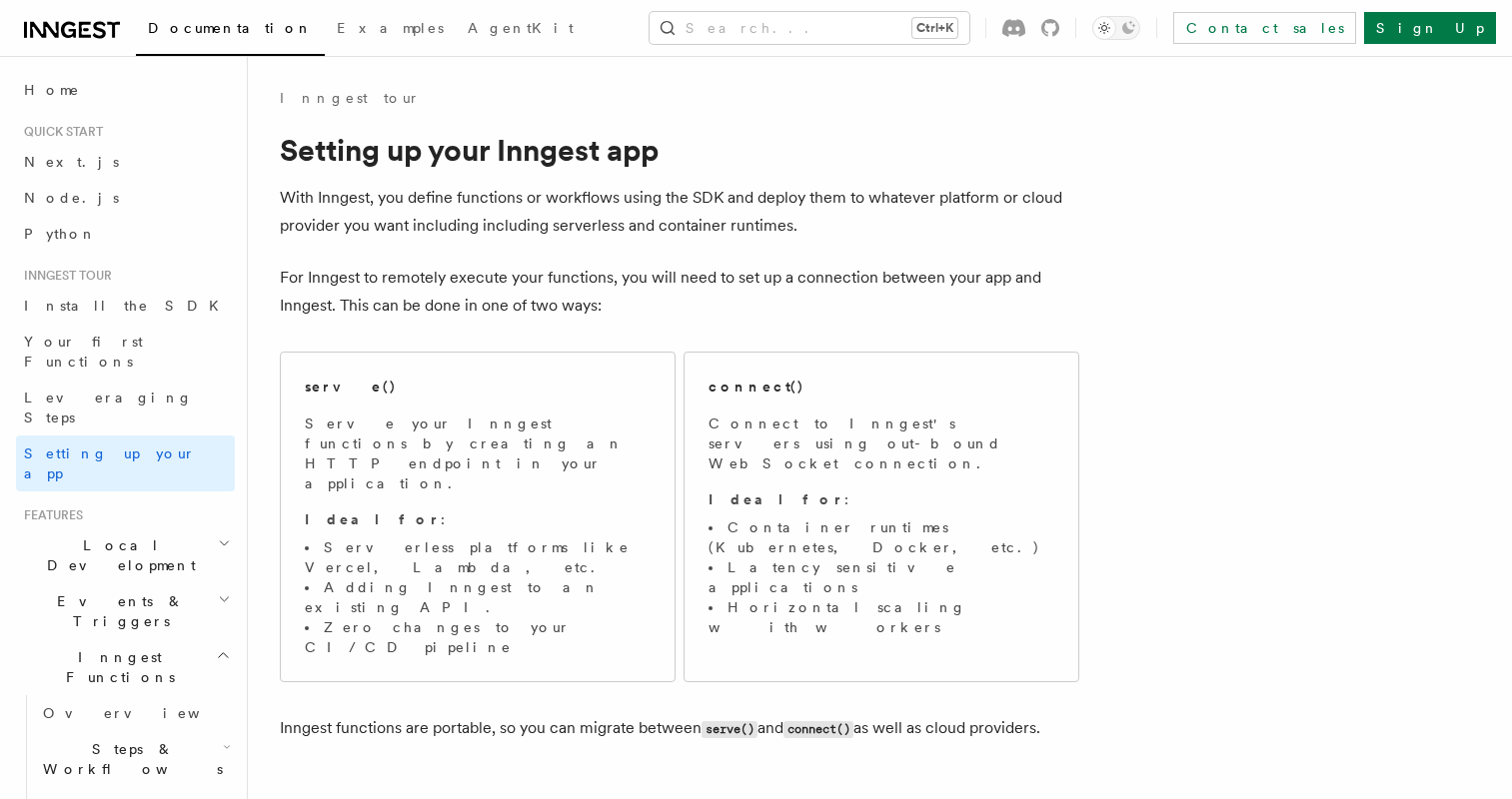 scroll, scrollTop: 0, scrollLeft: 0, axis: both 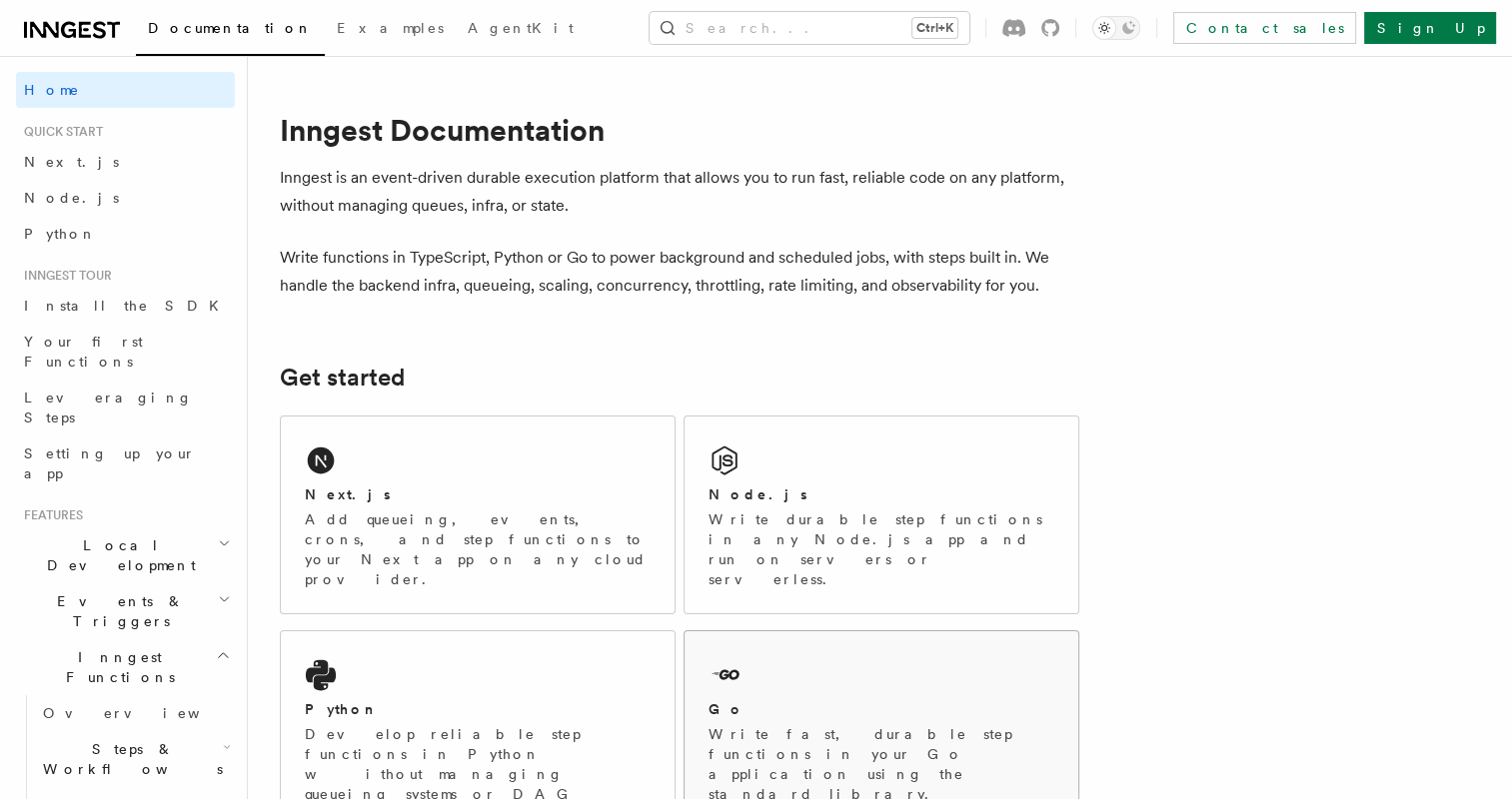 click on "Go Write fast, durable step functions in your Go application using the standard library." at bounding box center [881, 729] 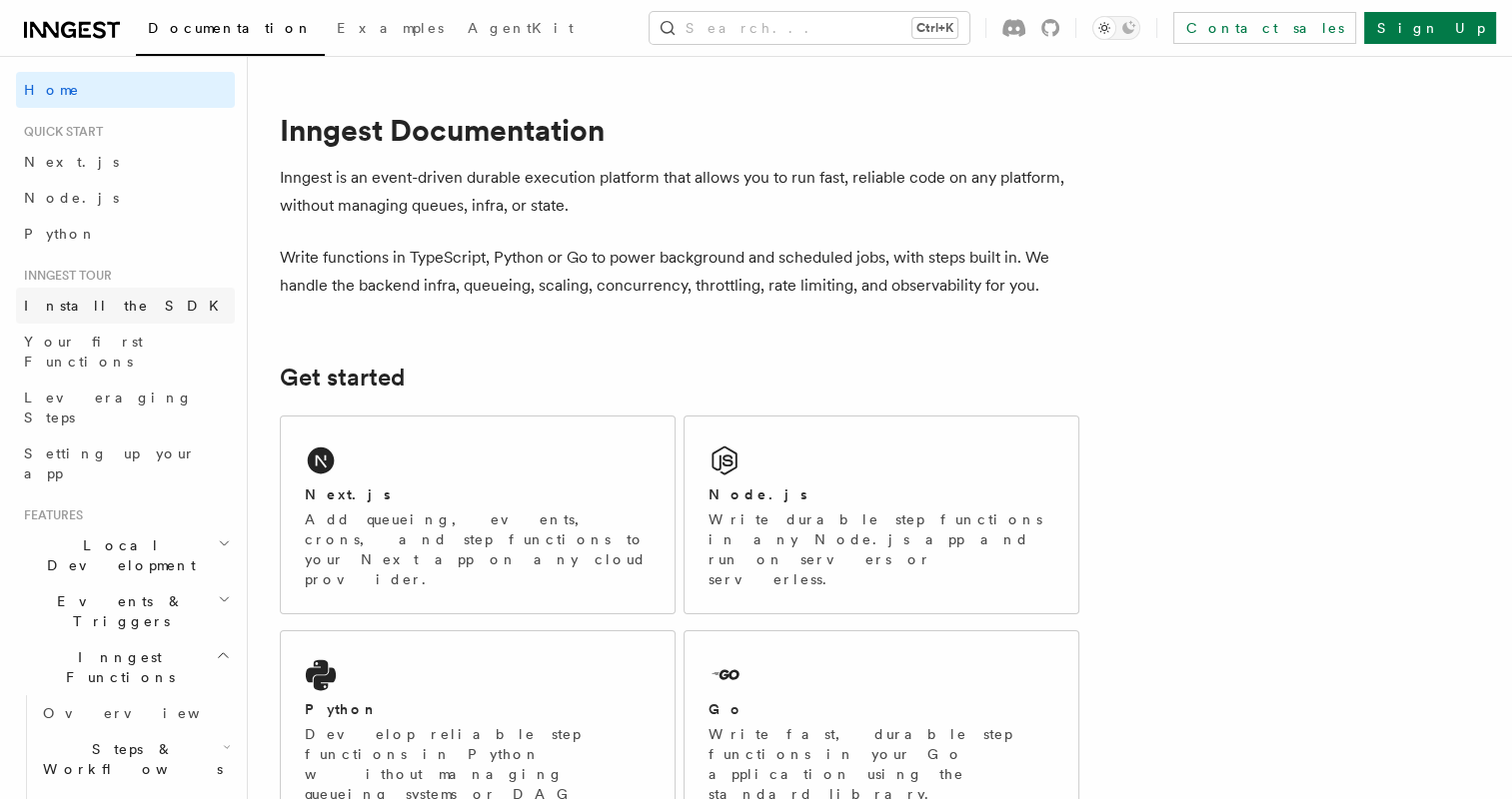 click on "Install the SDK" at bounding box center (127, 306) 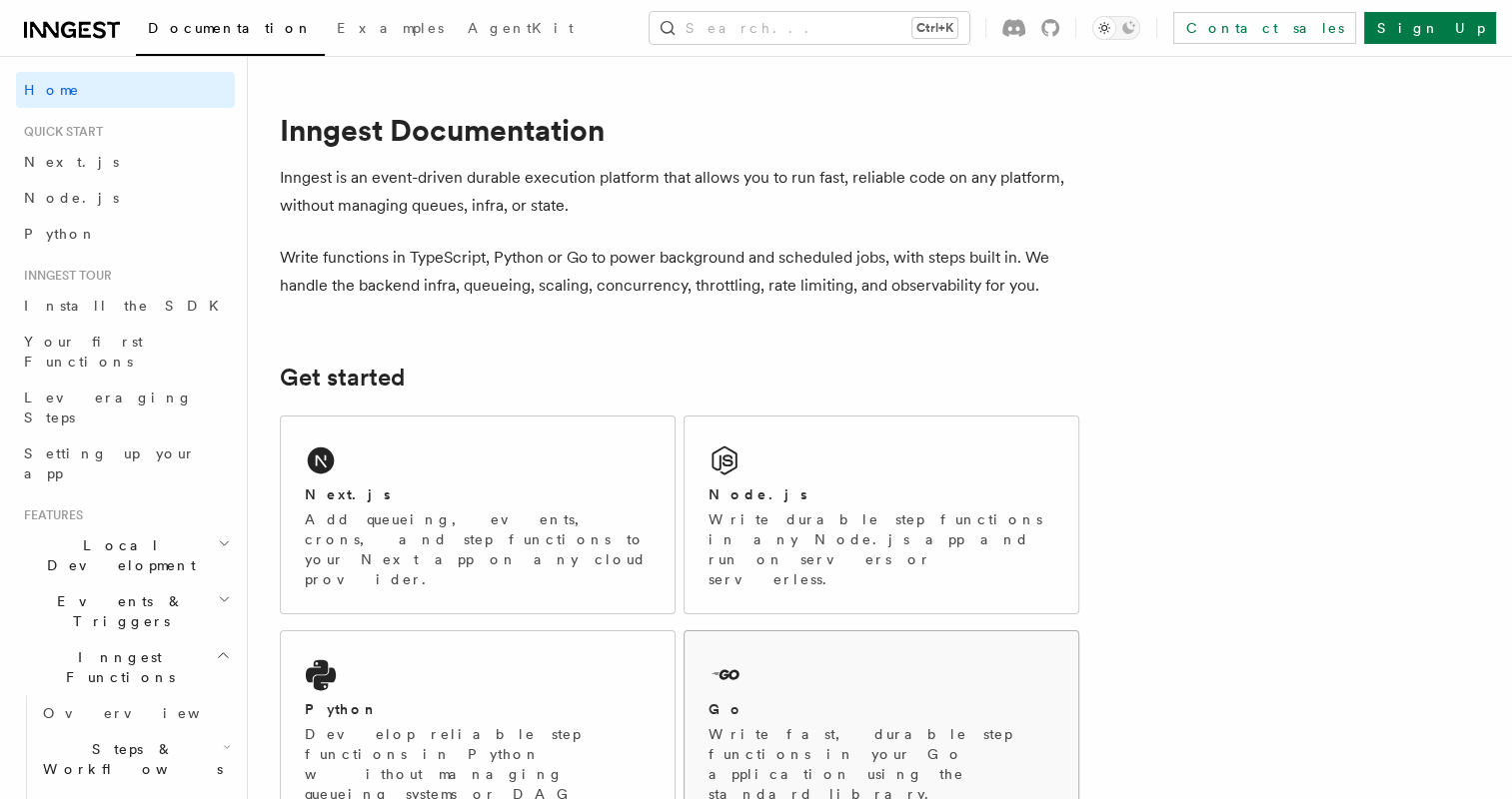 click on "Go Write fast, durable step functions in your Go application using the standard library." at bounding box center (881, 729) 